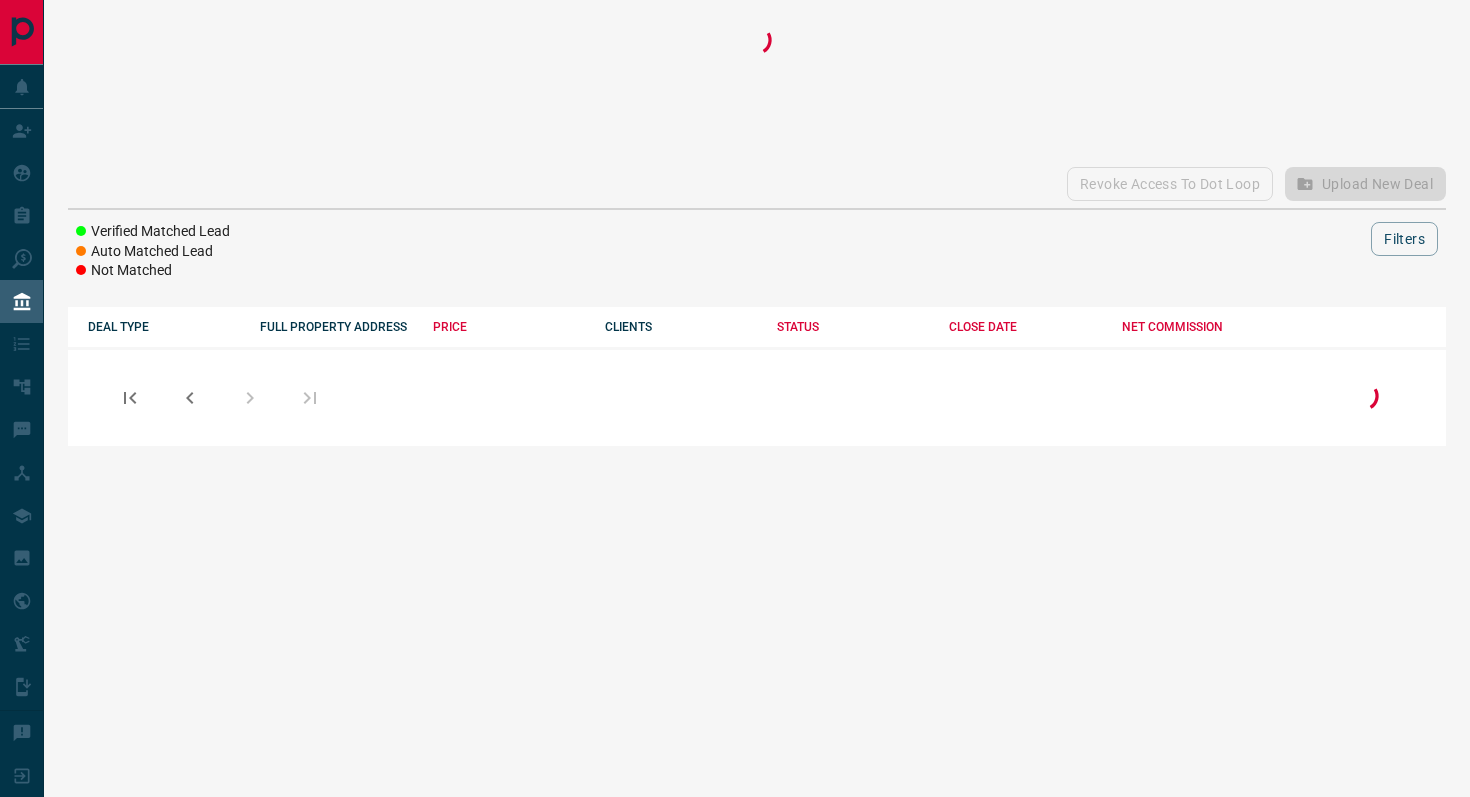 scroll, scrollTop: 0, scrollLeft: 0, axis: both 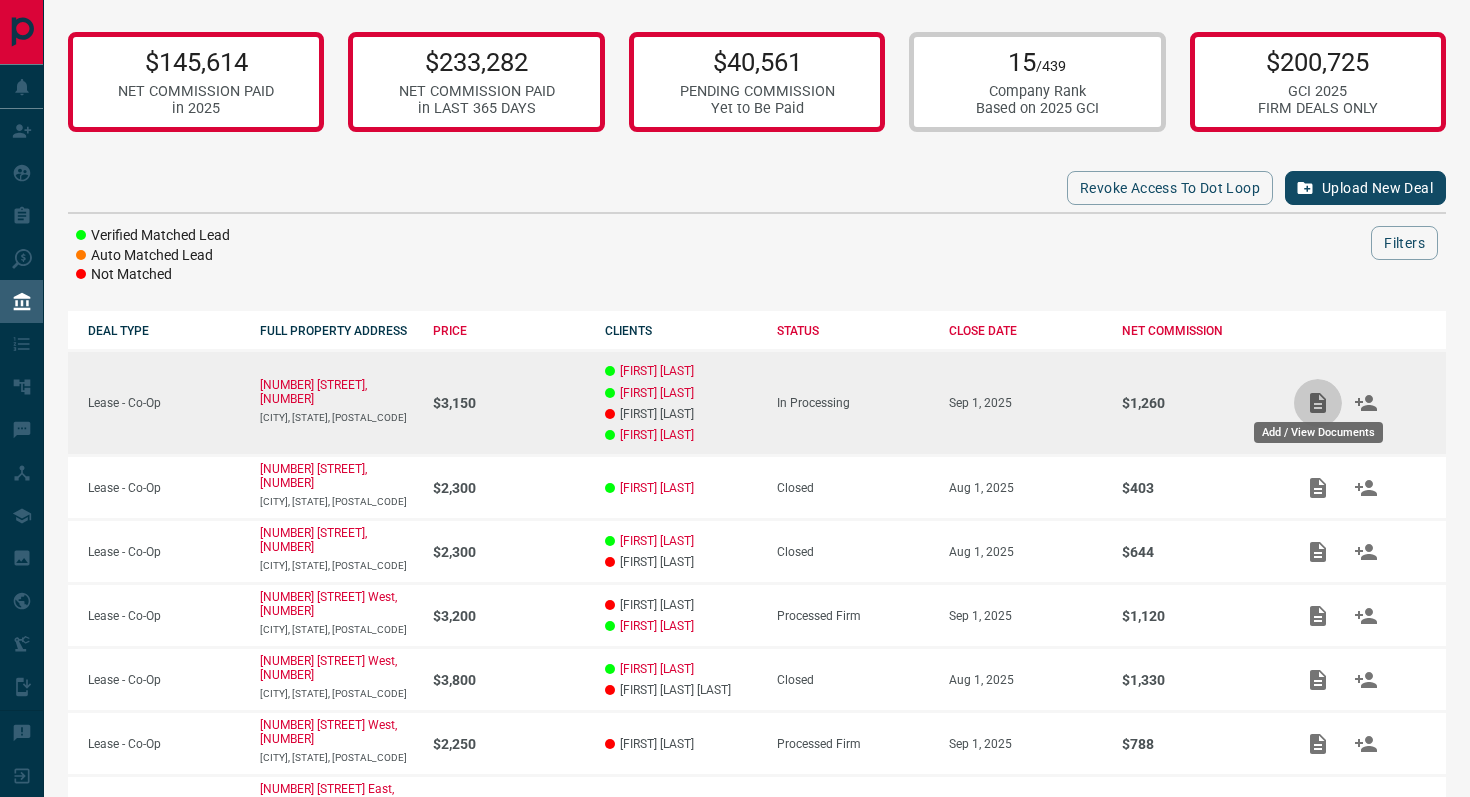 click 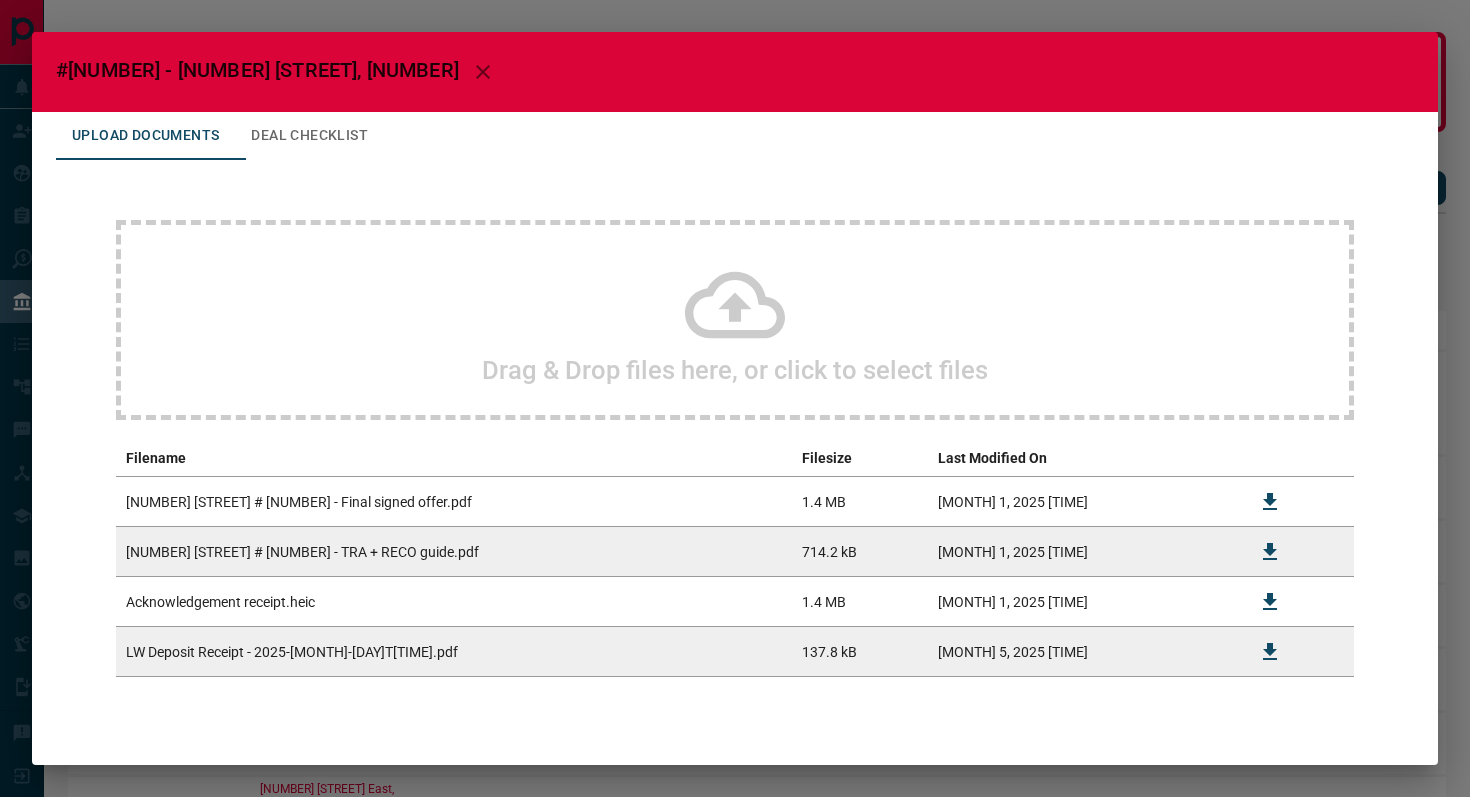 click 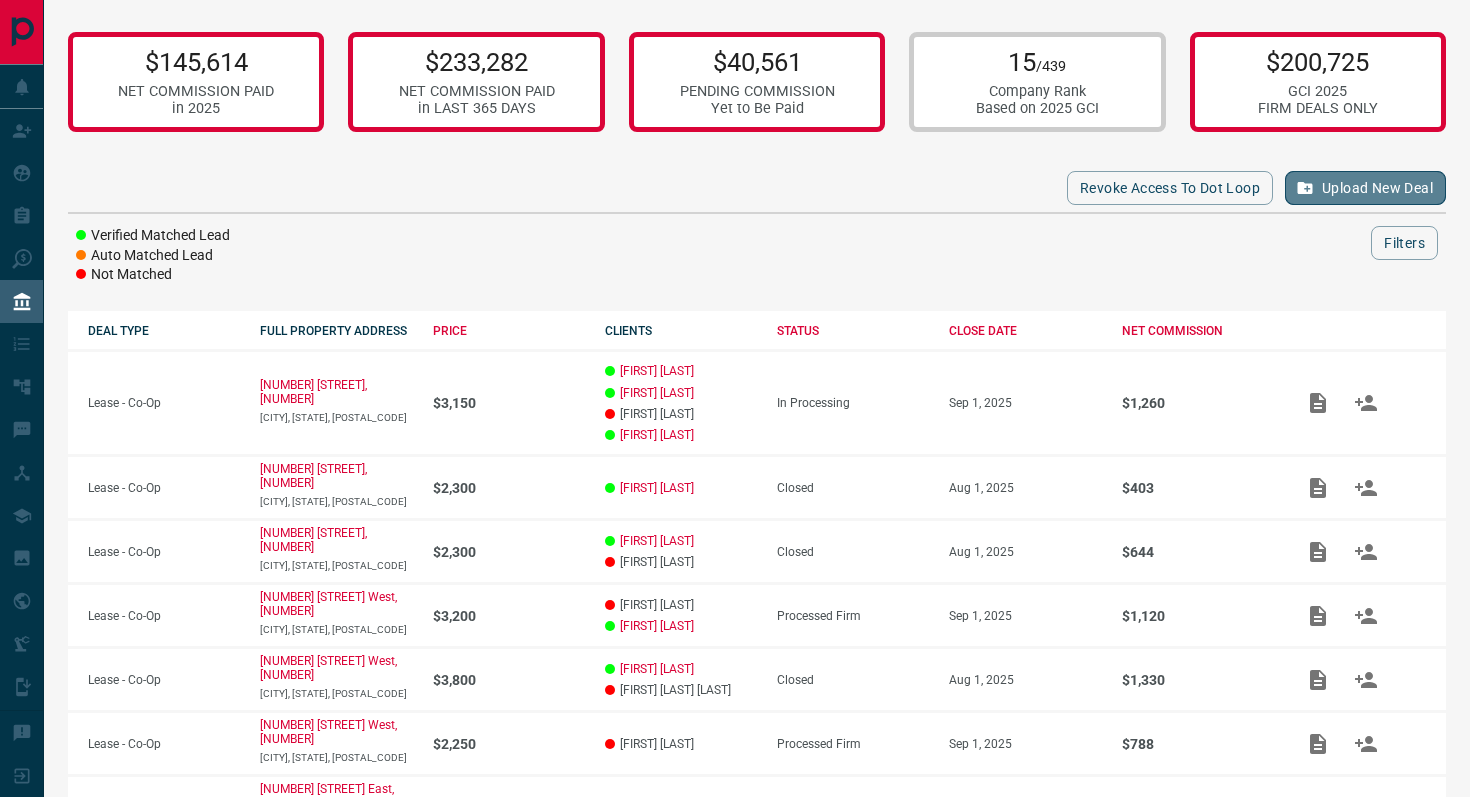 click on "Upload New Deal" at bounding box center [1365, 188] 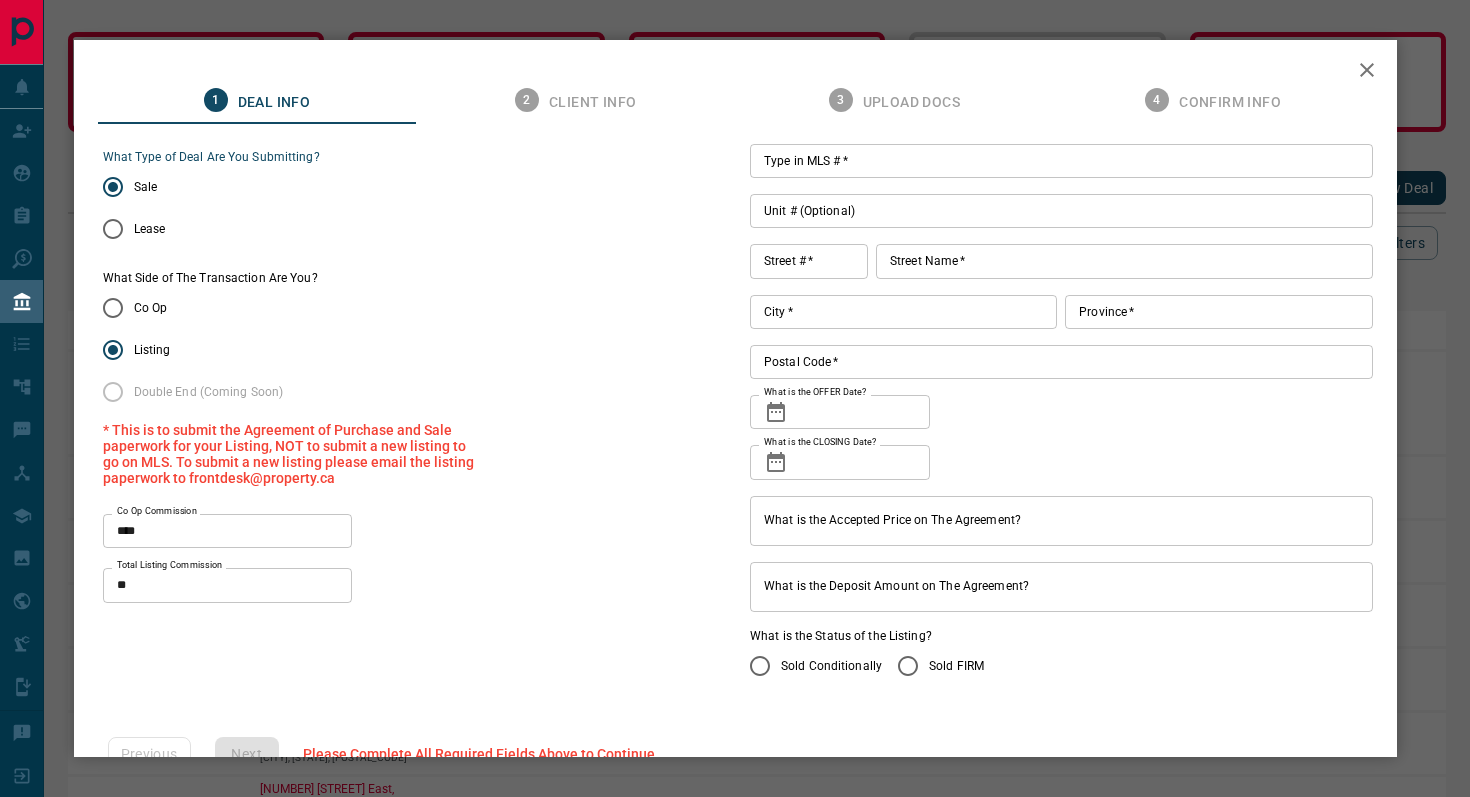 click on "Type in MLS #   *" at bounding box center [1061, 161] 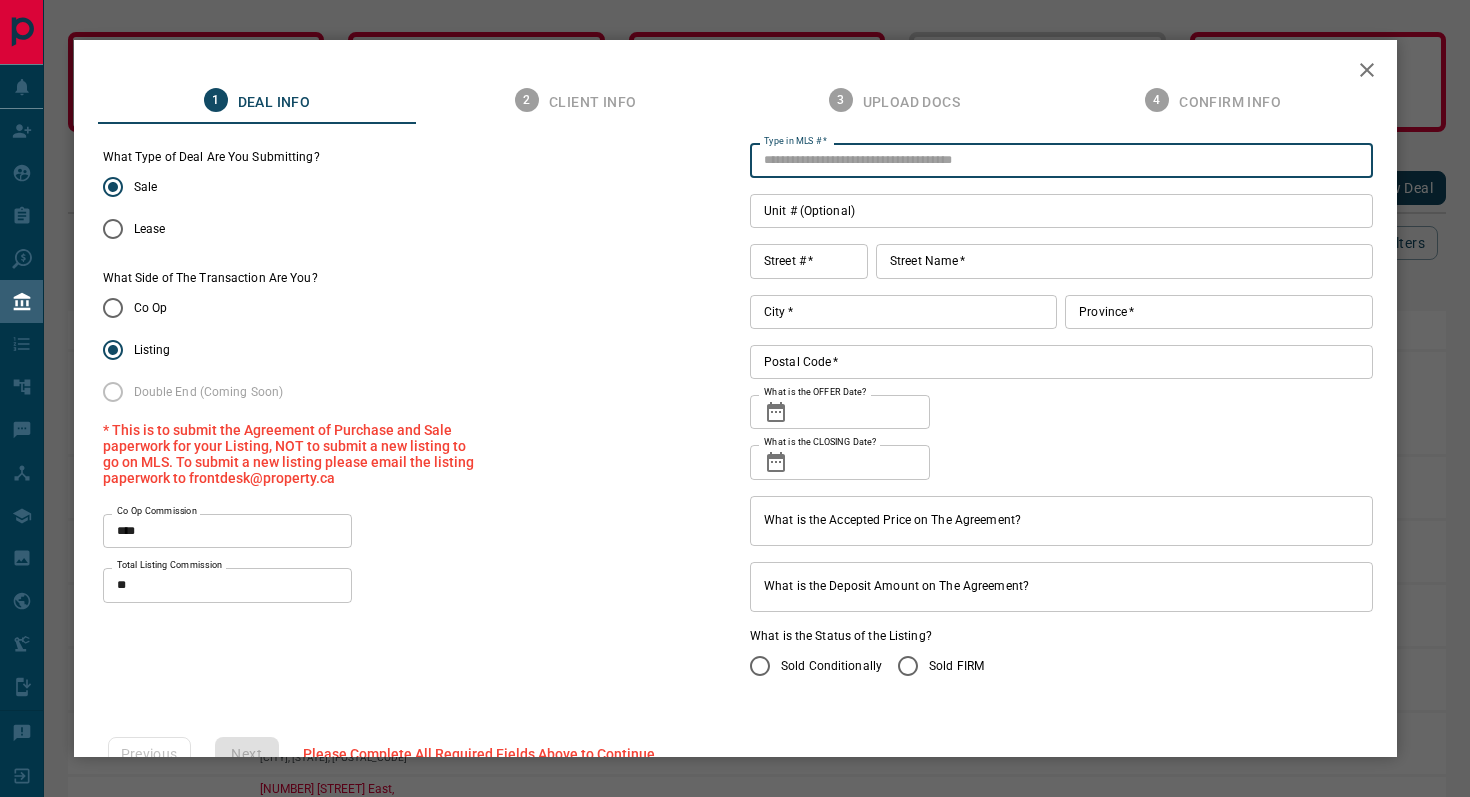 paste on "*********" 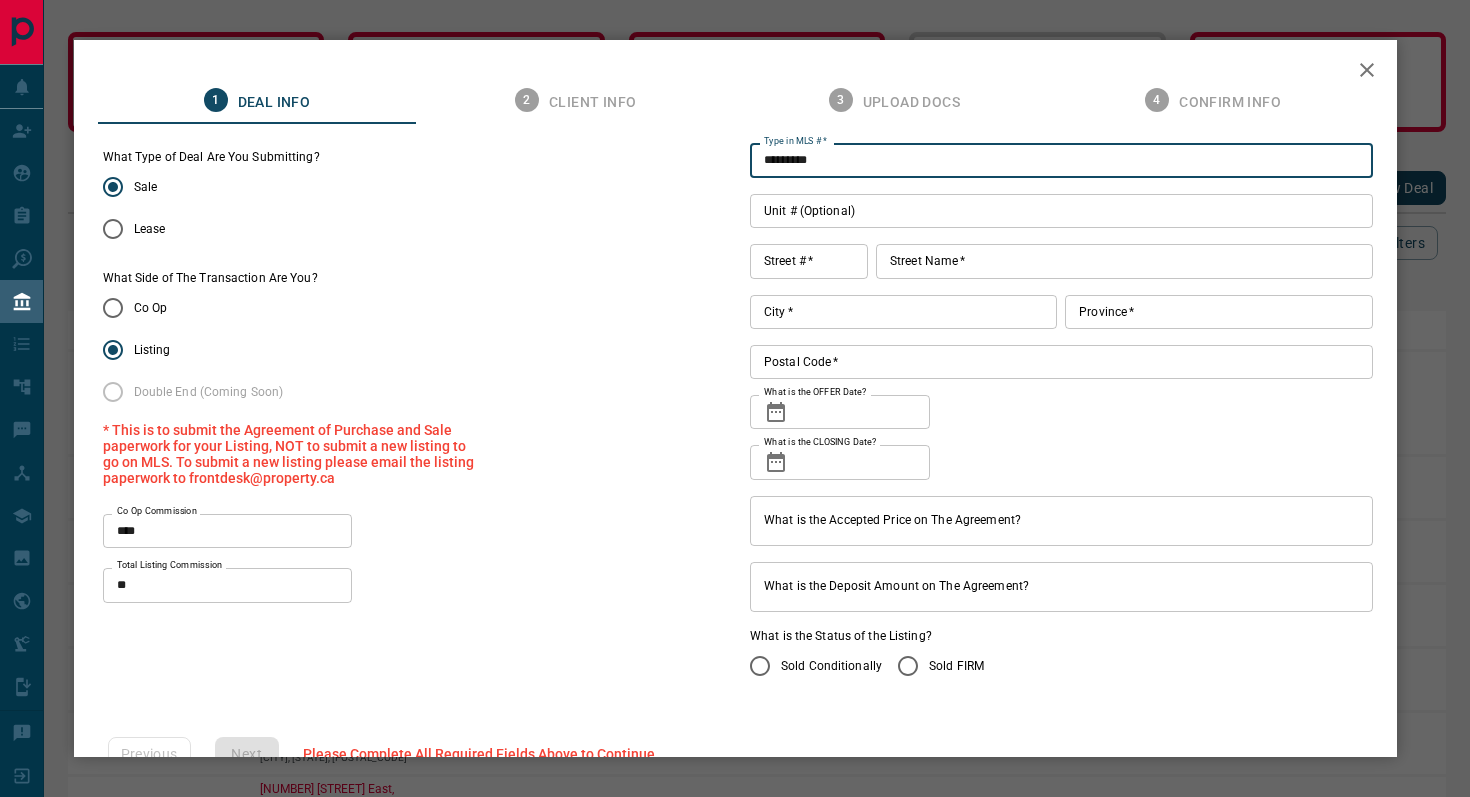 type on "*********" 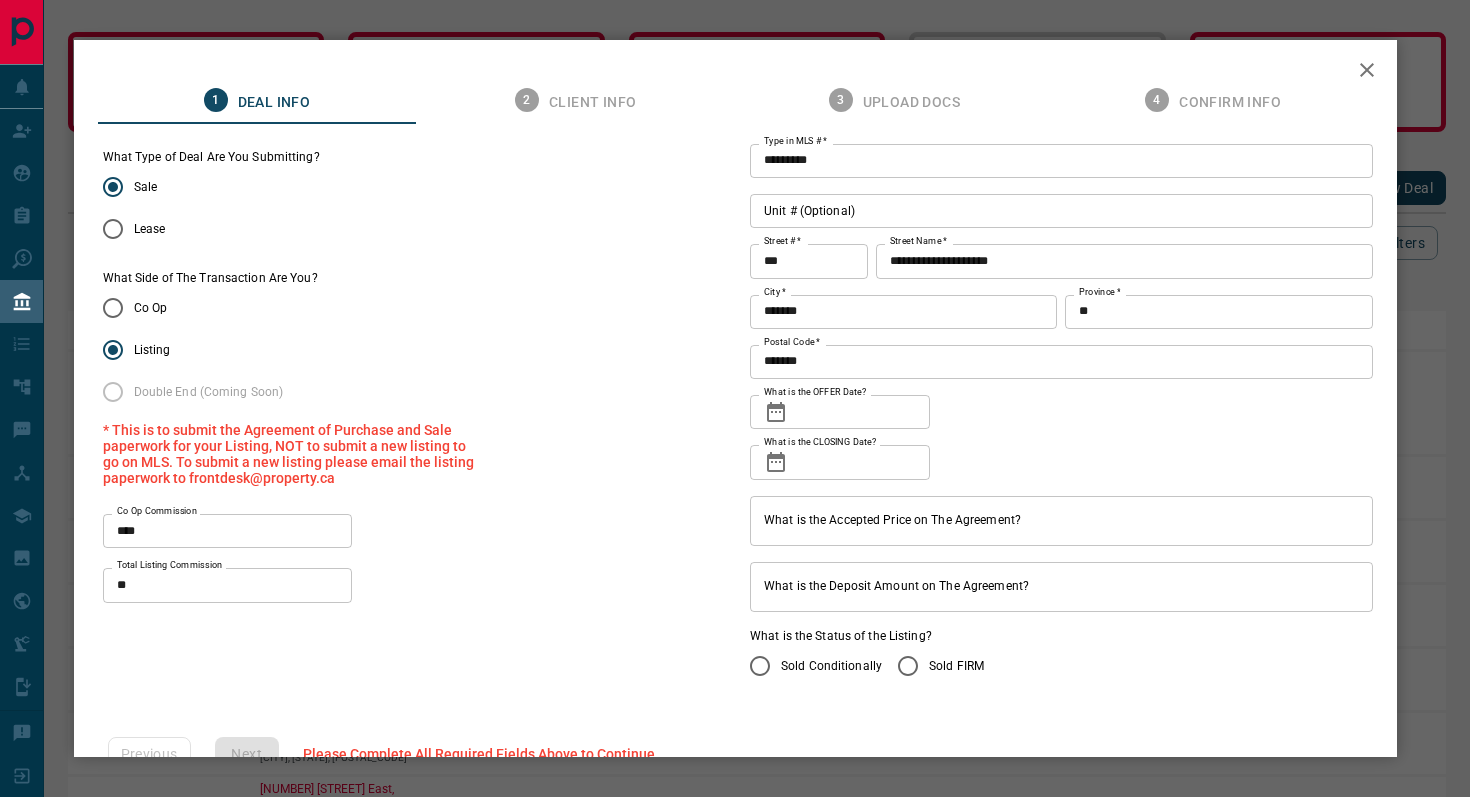 click on "Unit # (Optional)" at bounding box center [1061, 211] 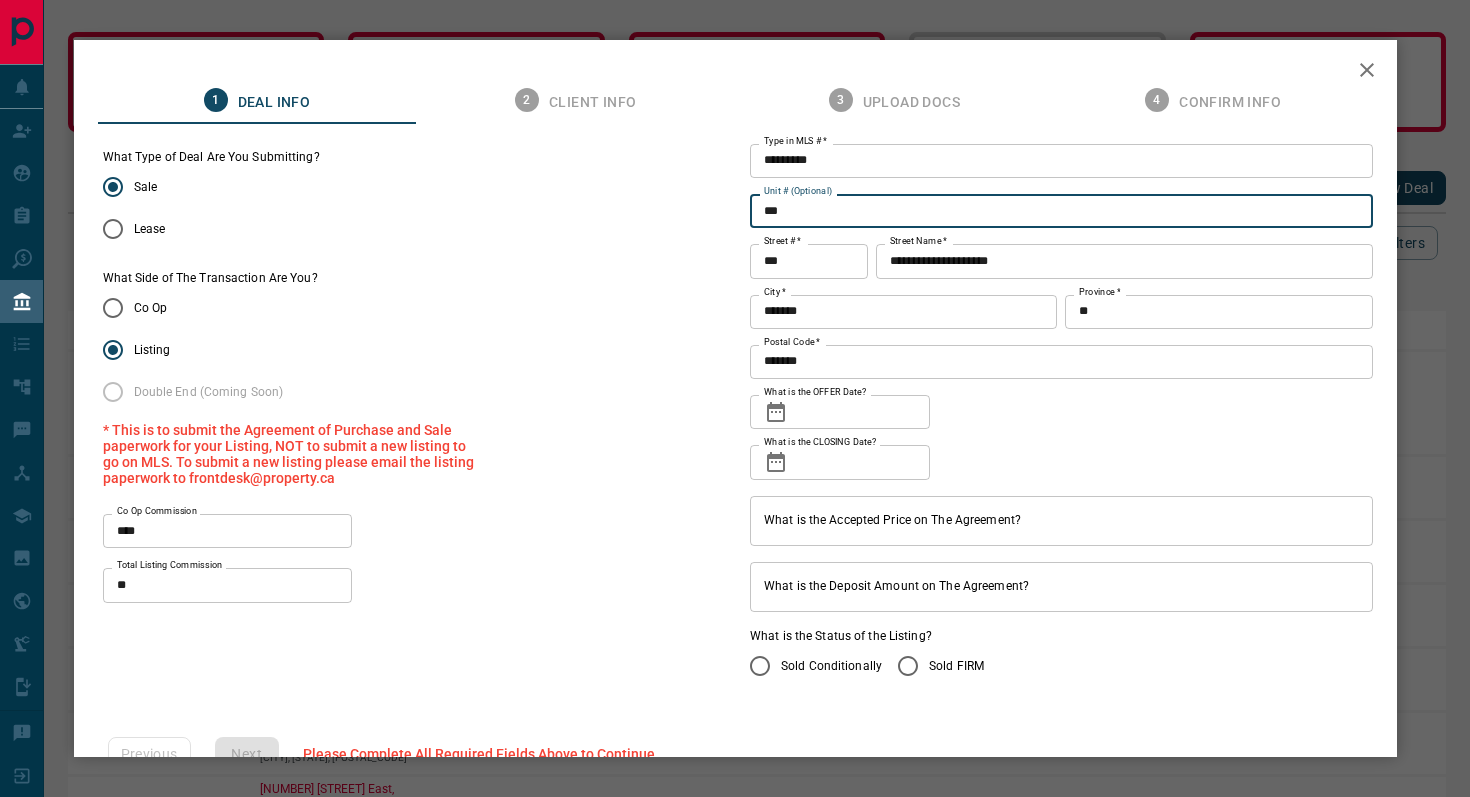 type on "***" 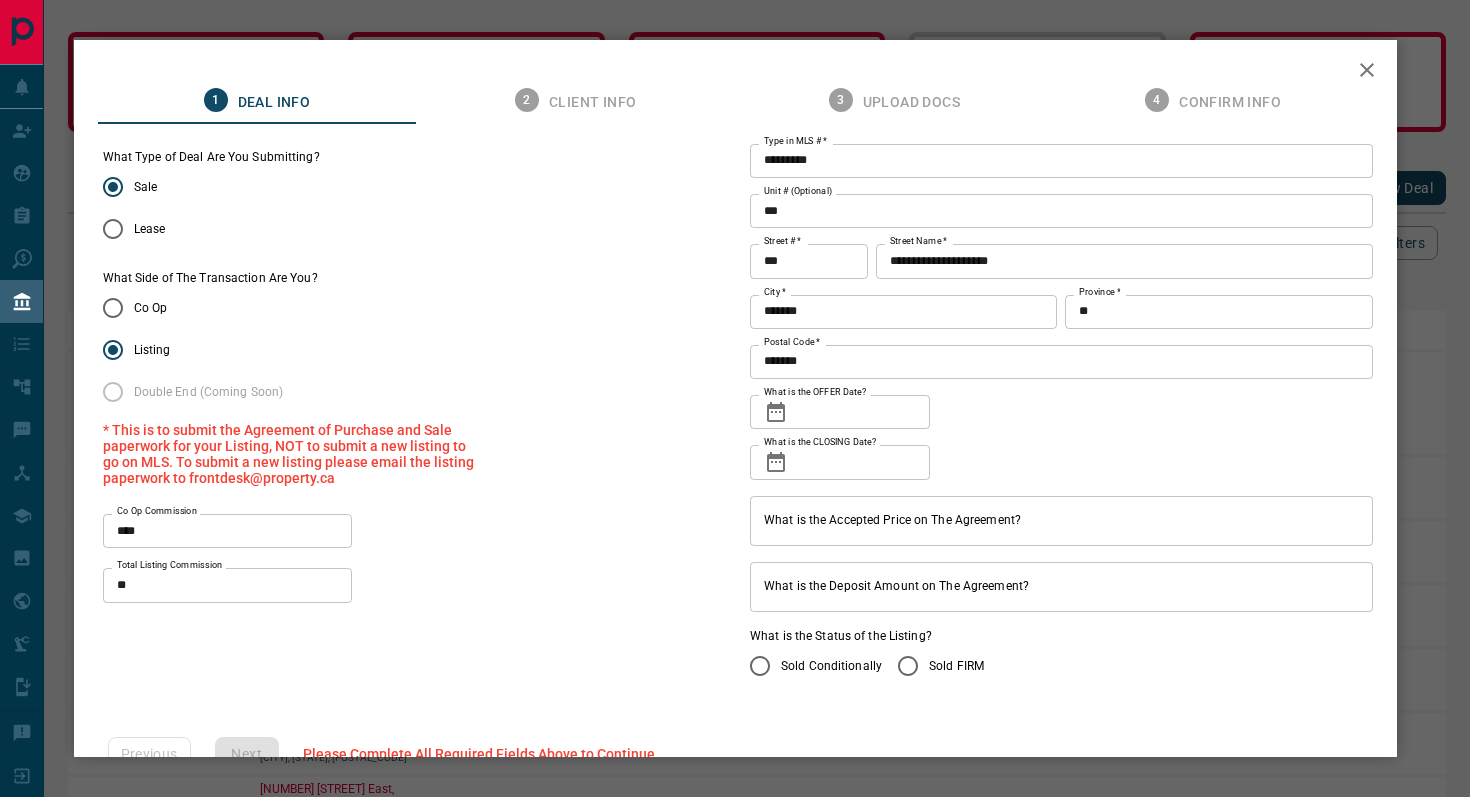 click on "*******" at bounding box center [1061, 362] 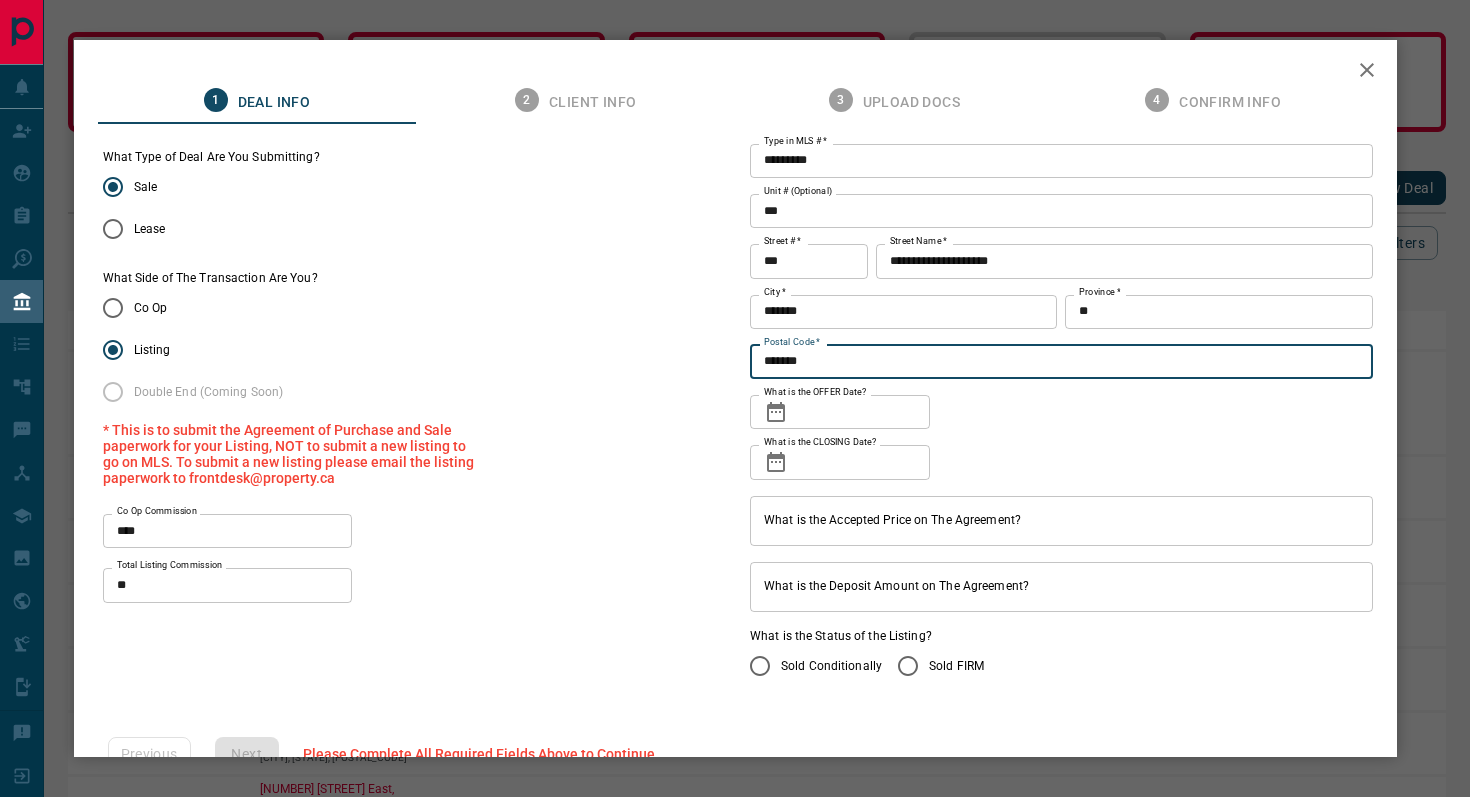 type on "*******" 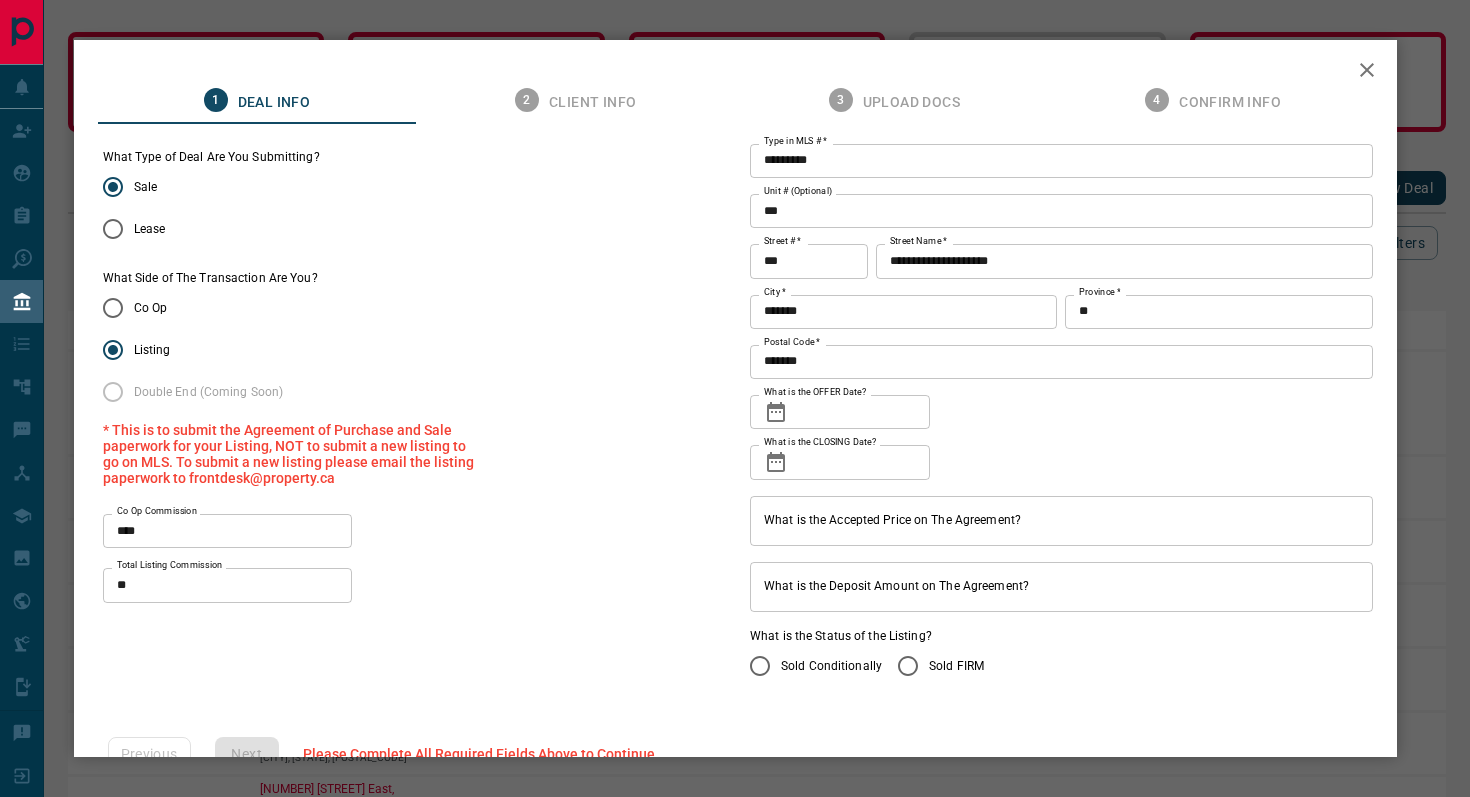 click 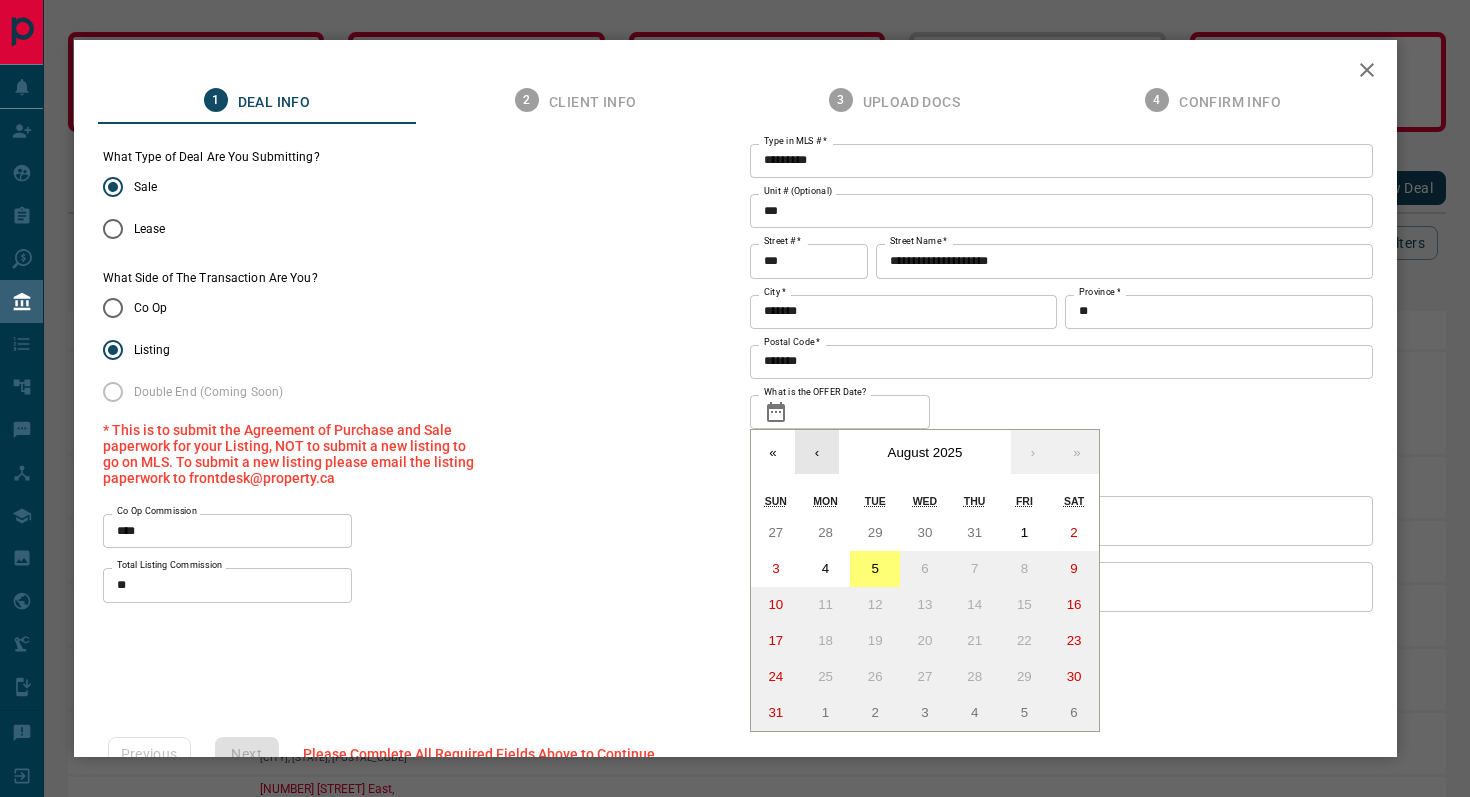 click on "‹" at bounding box center [817, 452] 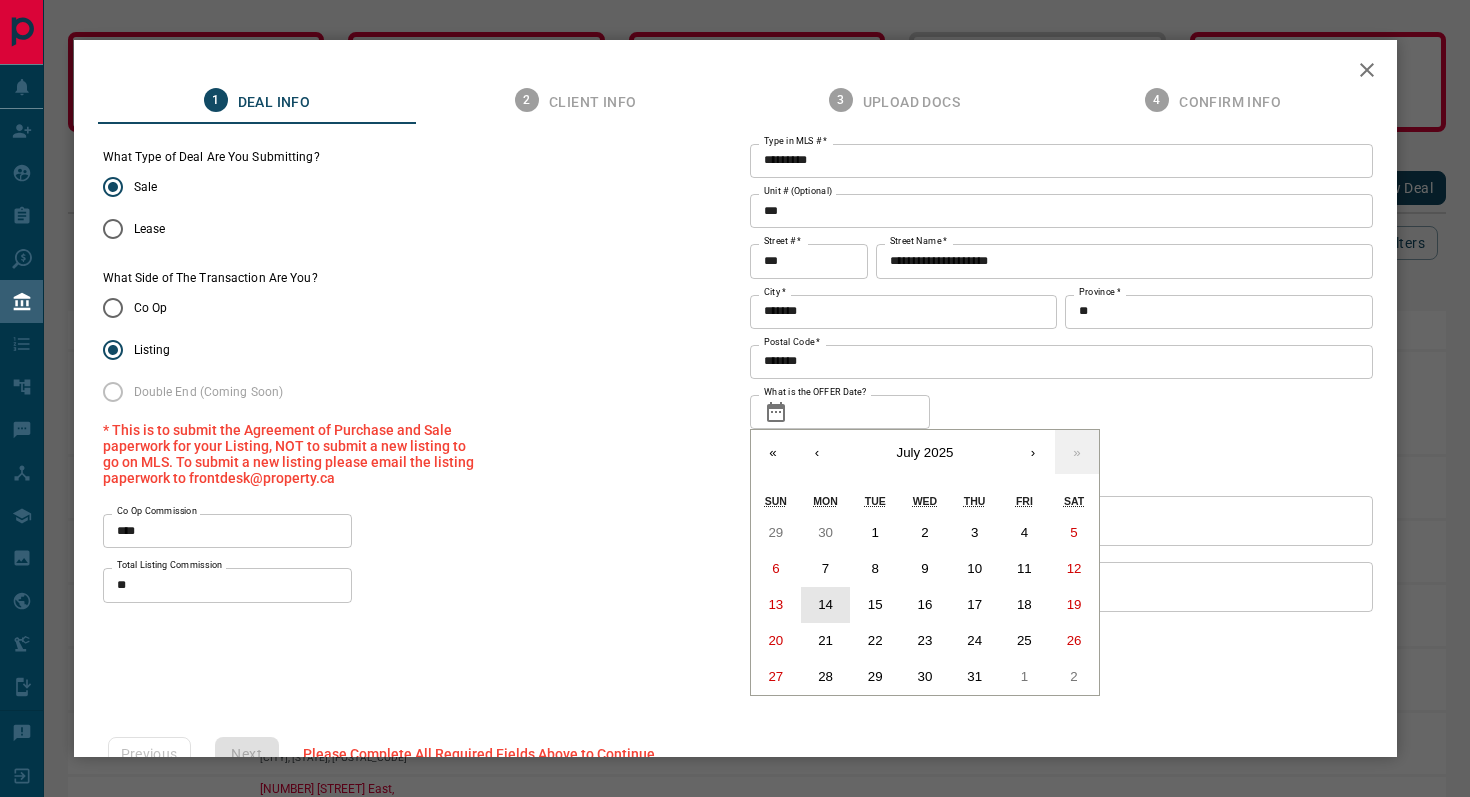 click on "14" at bounding box center (826, 605) 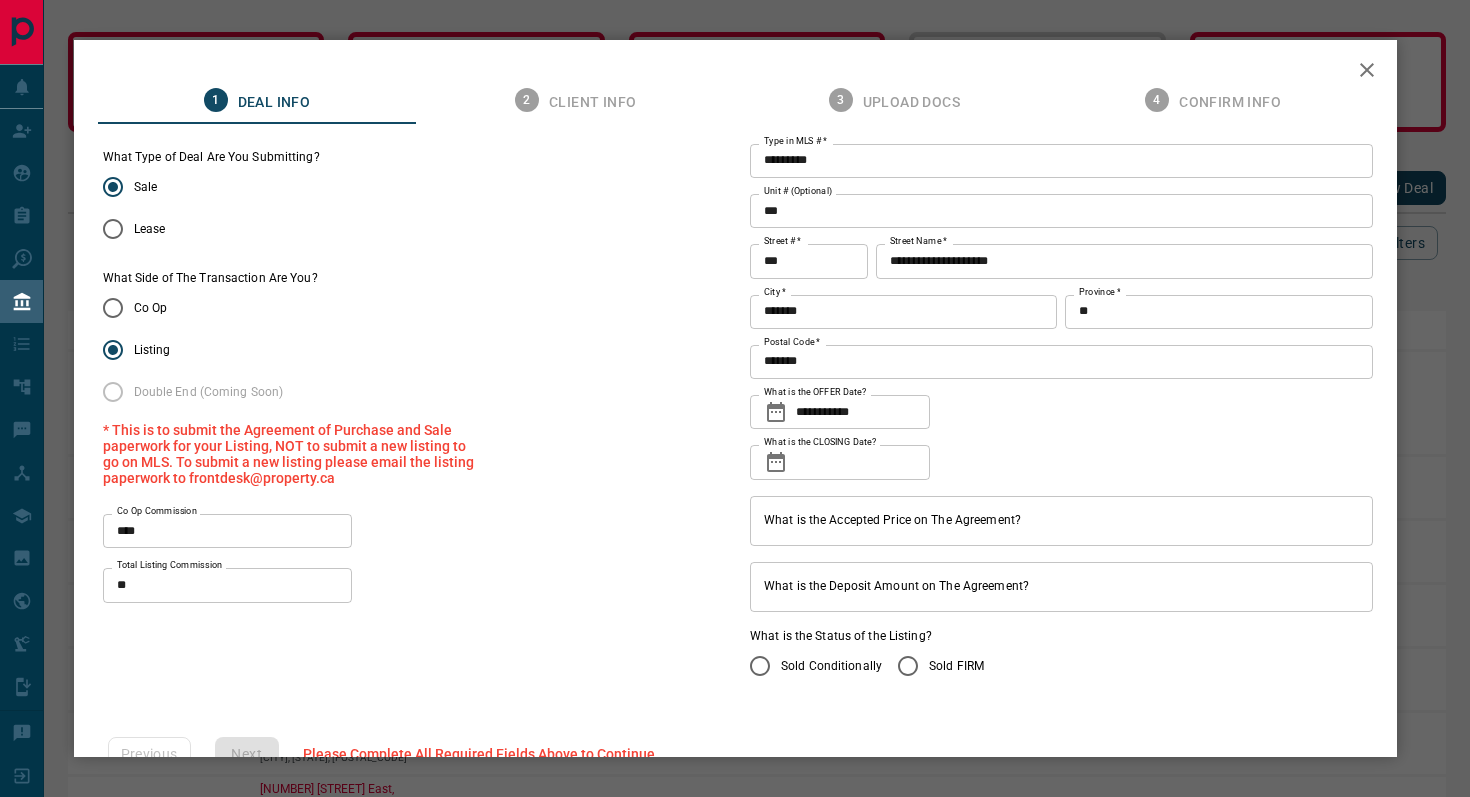 click 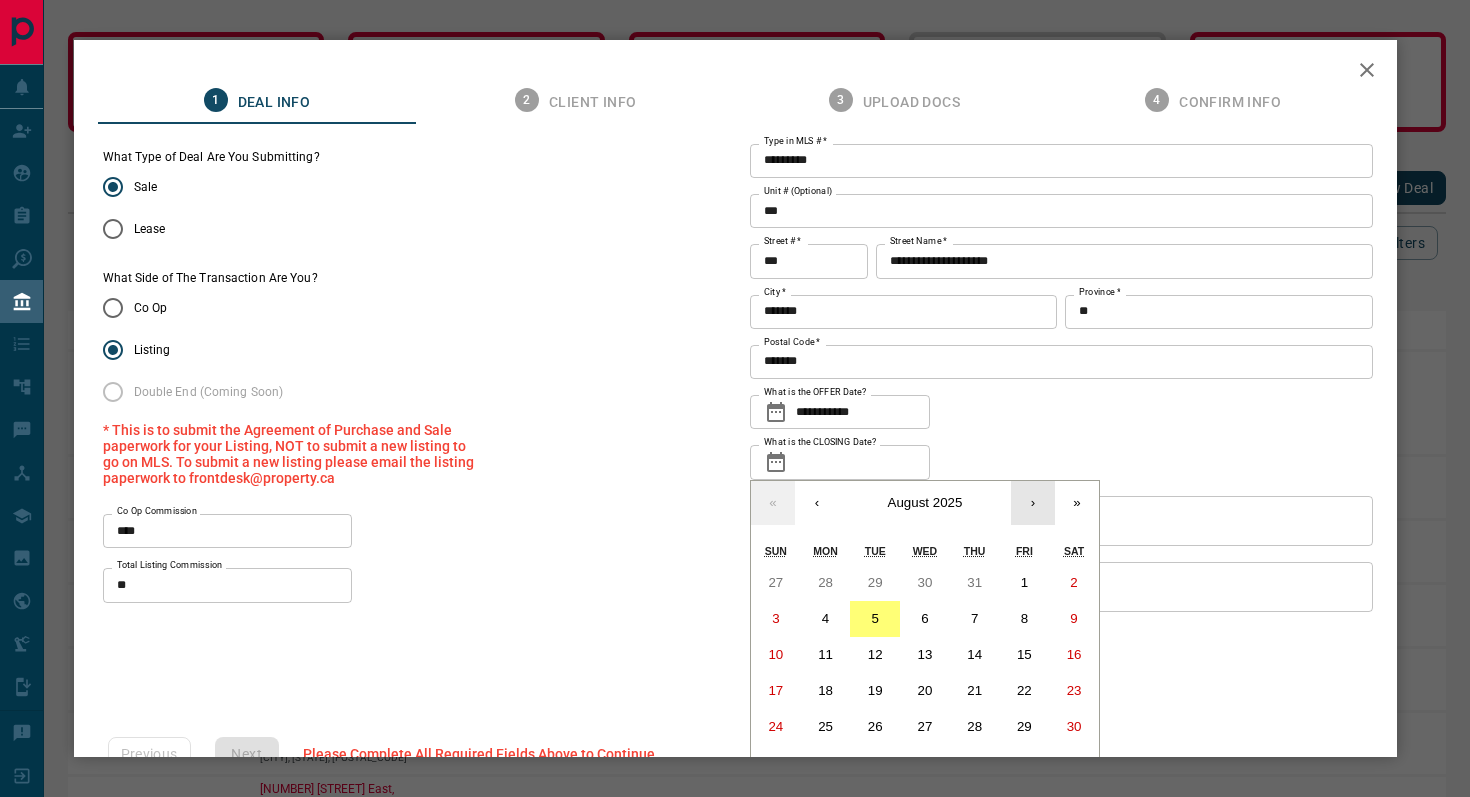 click on "›" at bounding box center (1033, 503) 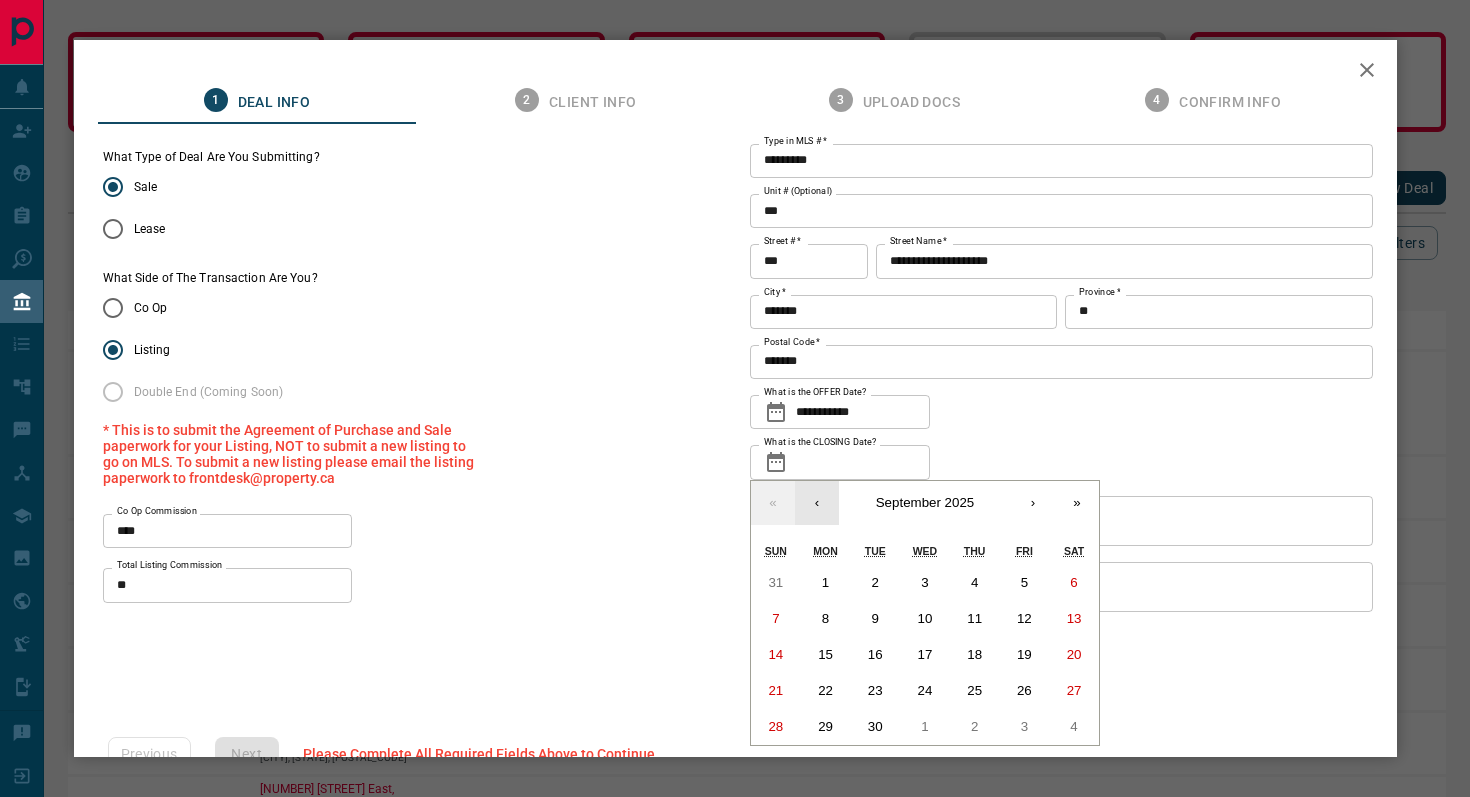 click on "‹" at bounding box center (817, 503) 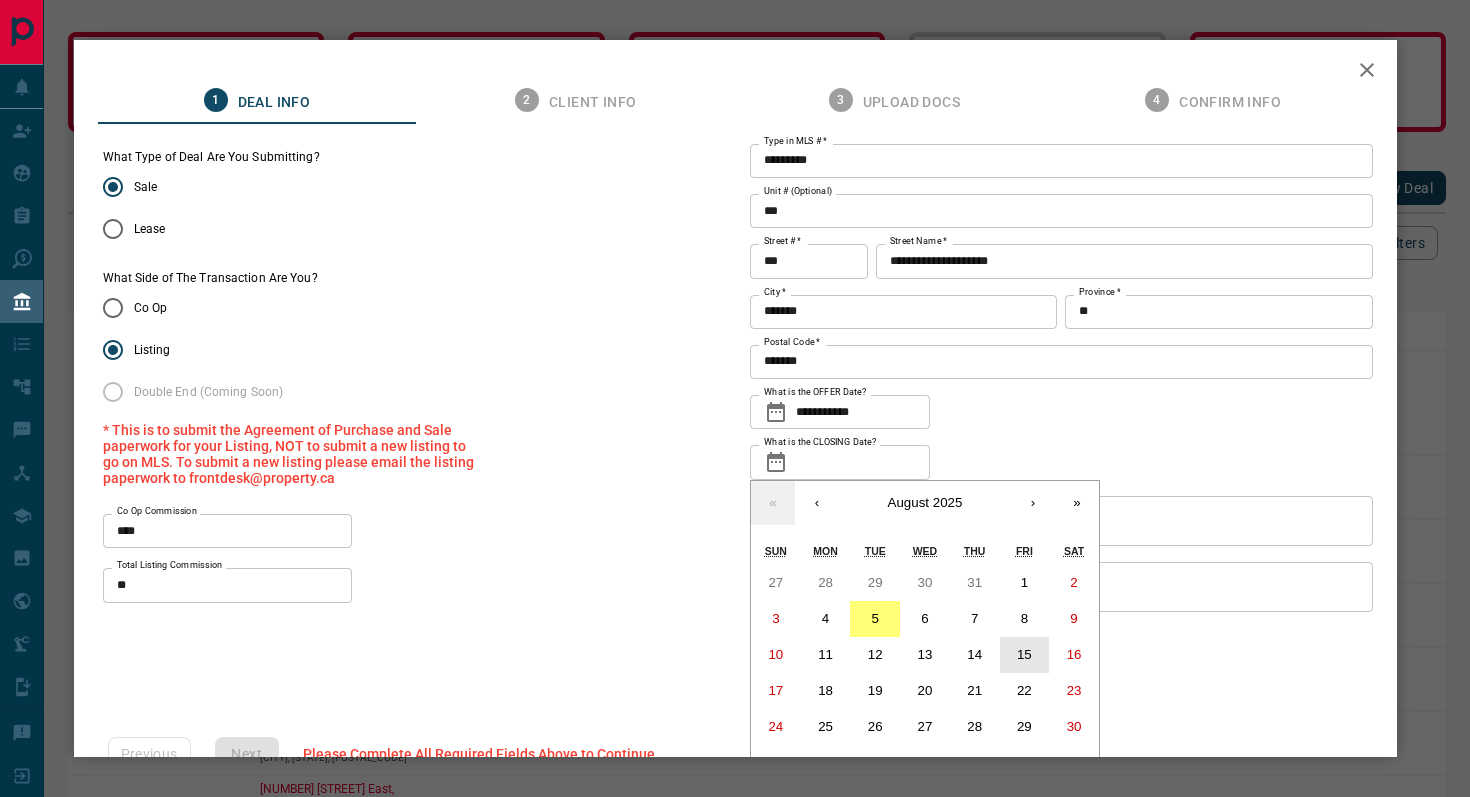 click on "15" at bounding box center [1024, 654] 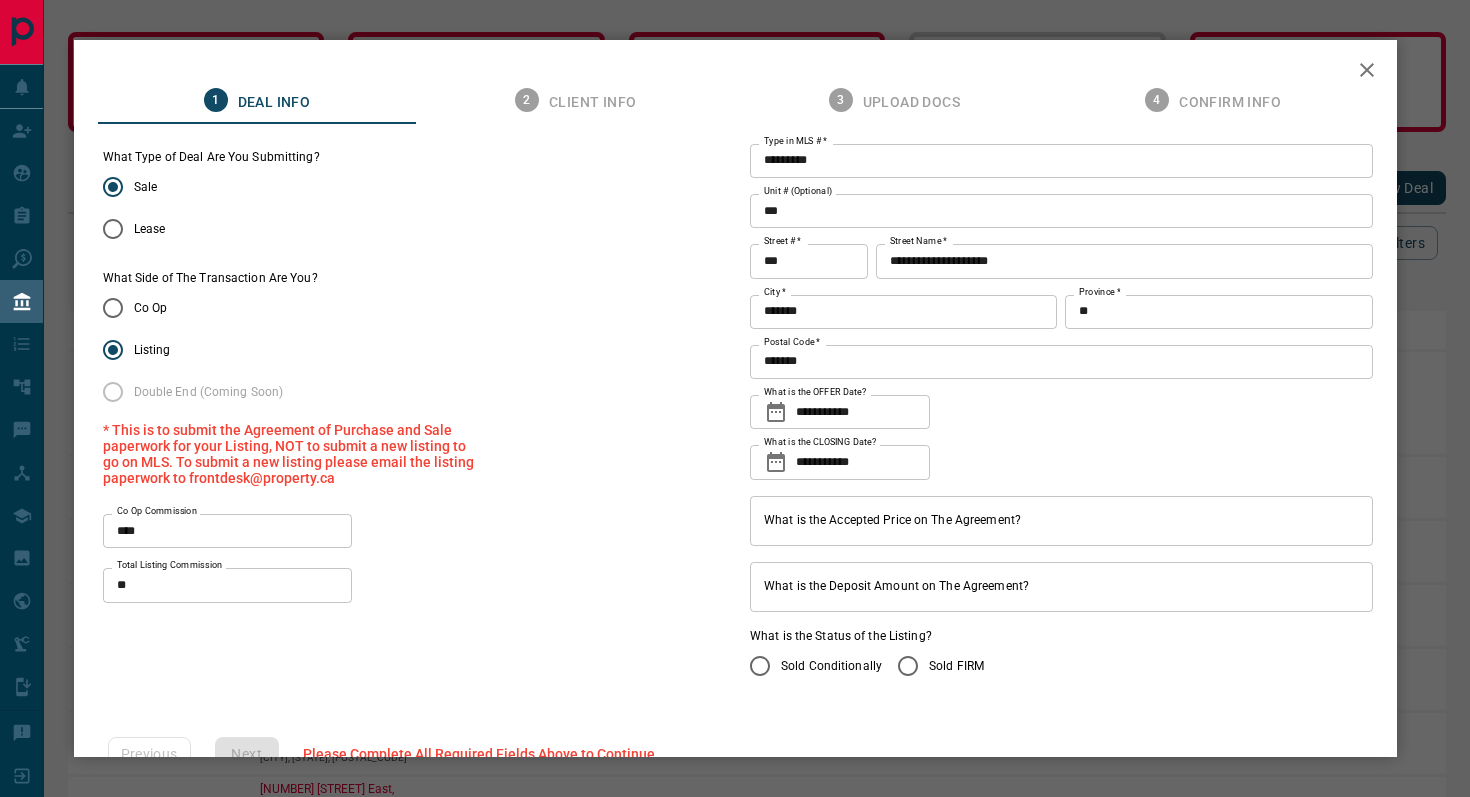 click on "What is the Accepted Price on The Agreement?" at bounding box center [1061, 521] 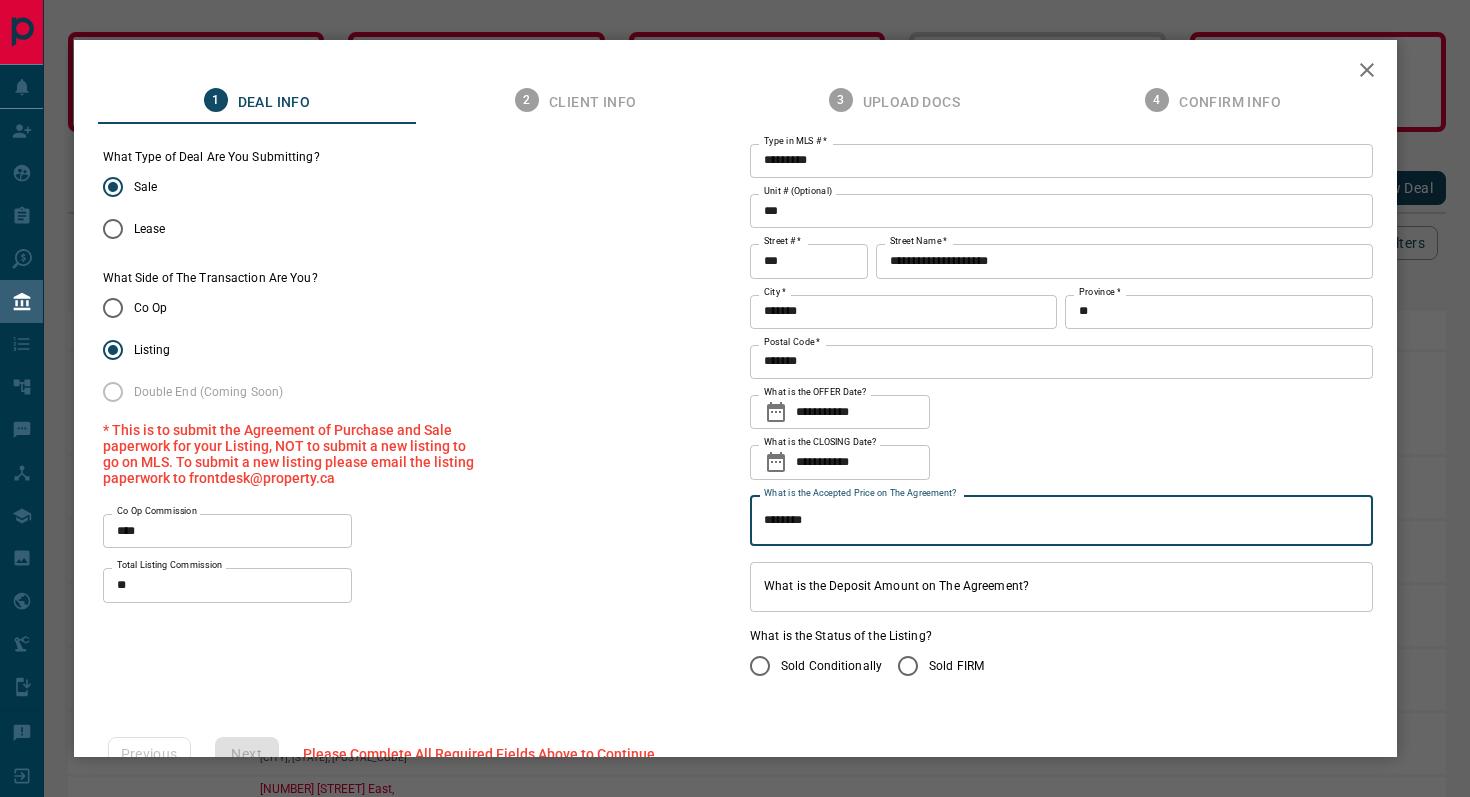 type on "********" 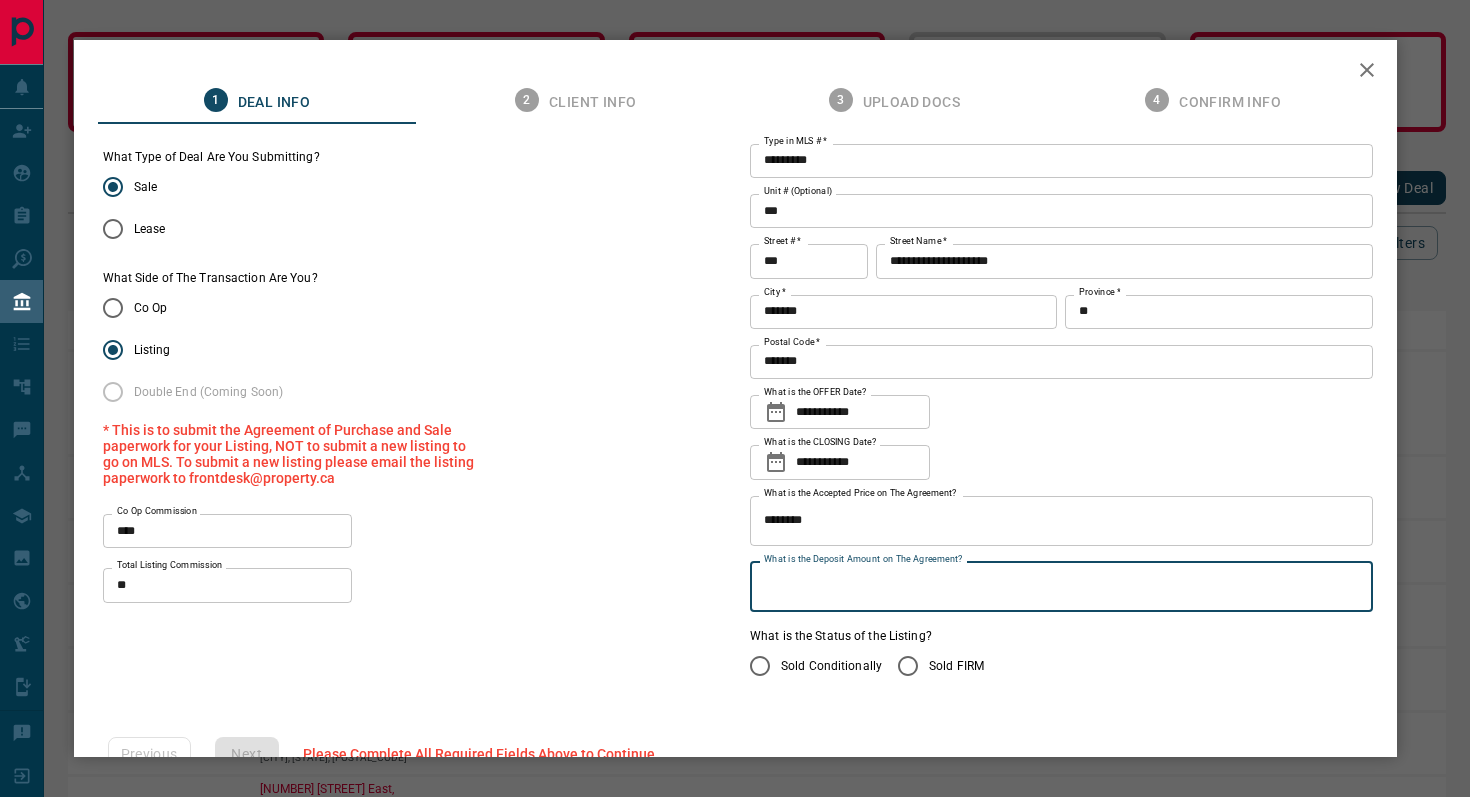 click on "What is the Deposit Amount on The Agreement?" at bounding box center [1061, 587] 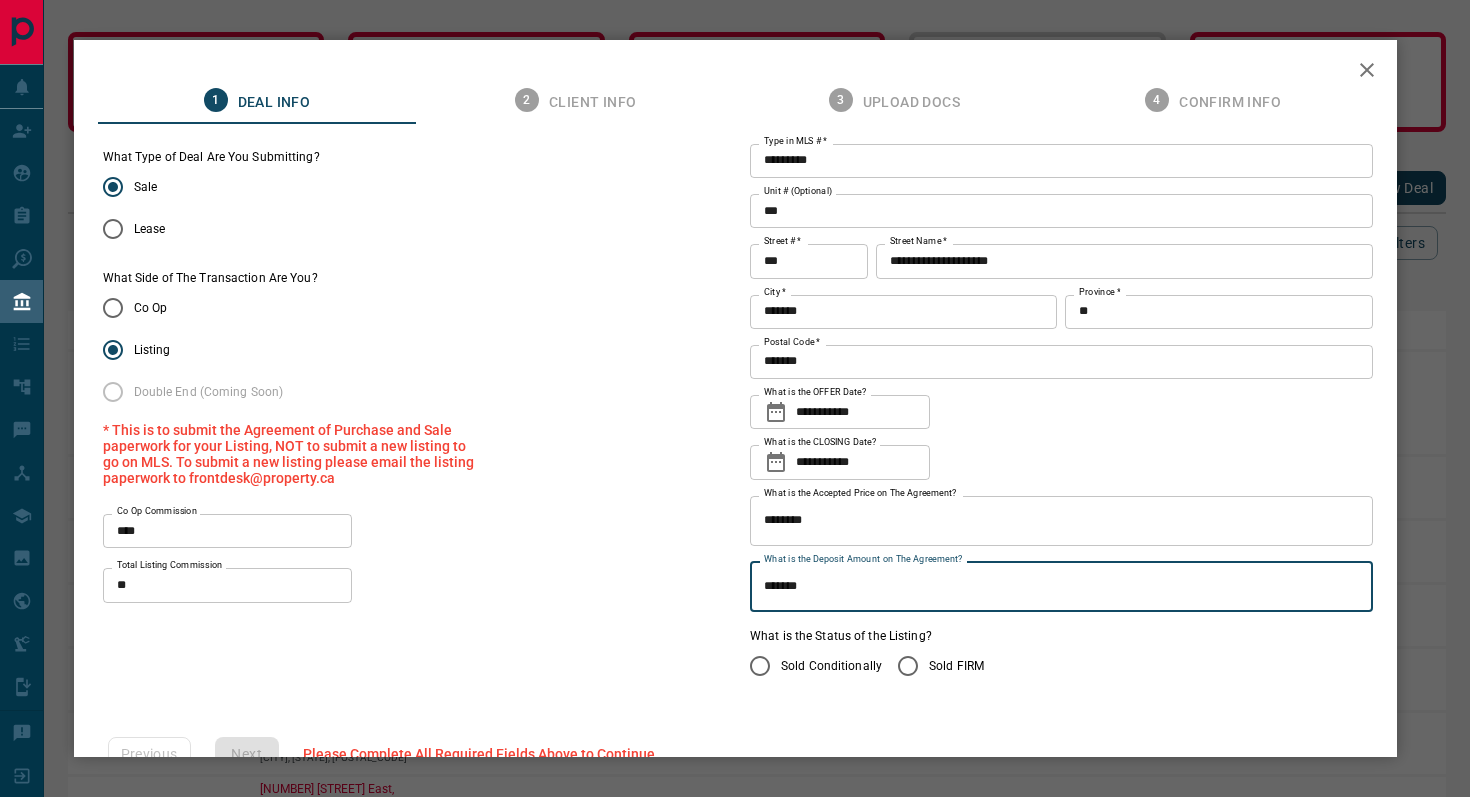 type on "*******" 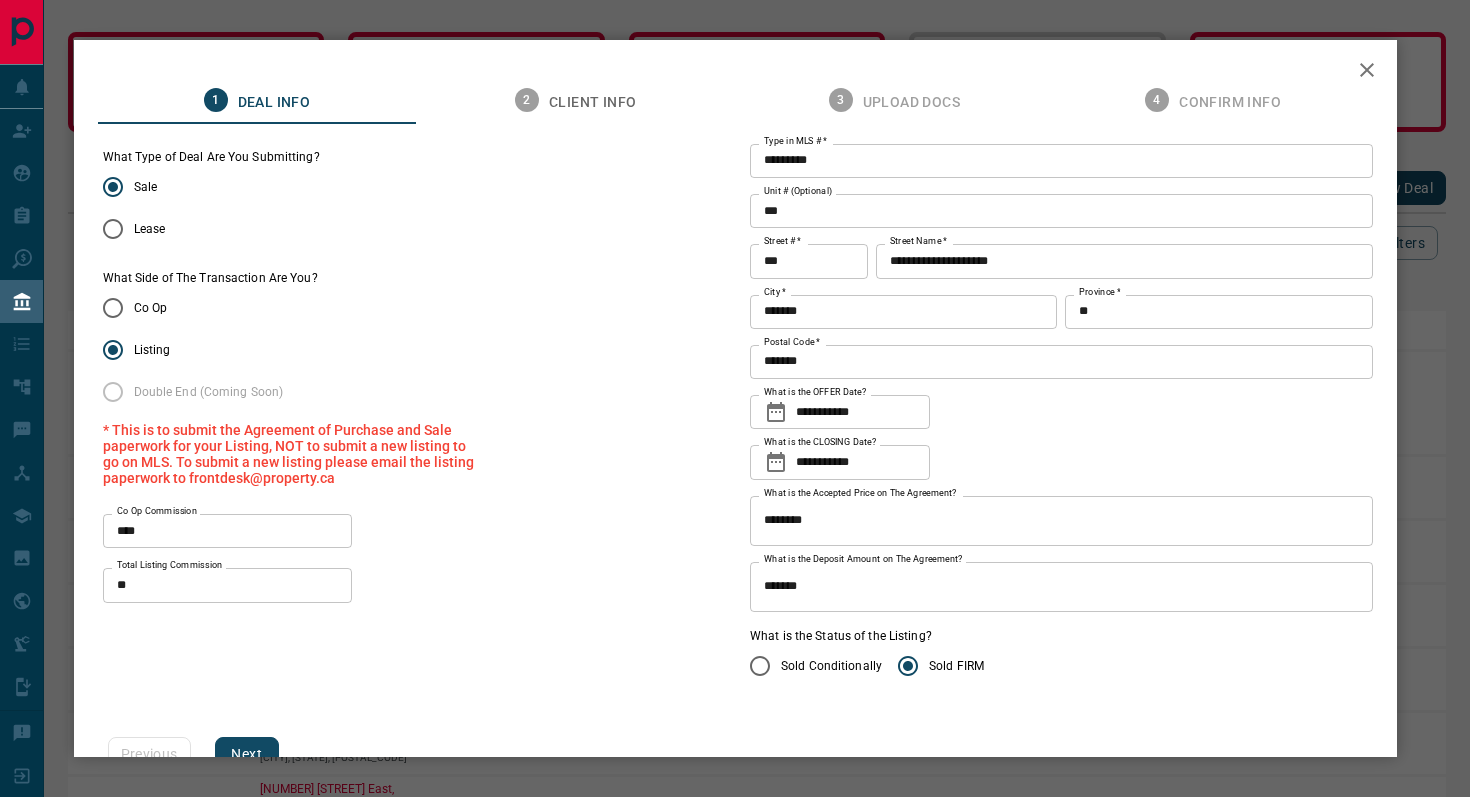 click on "Sold Conditionally Sold FIRM" at bounding box center [1061, 666] 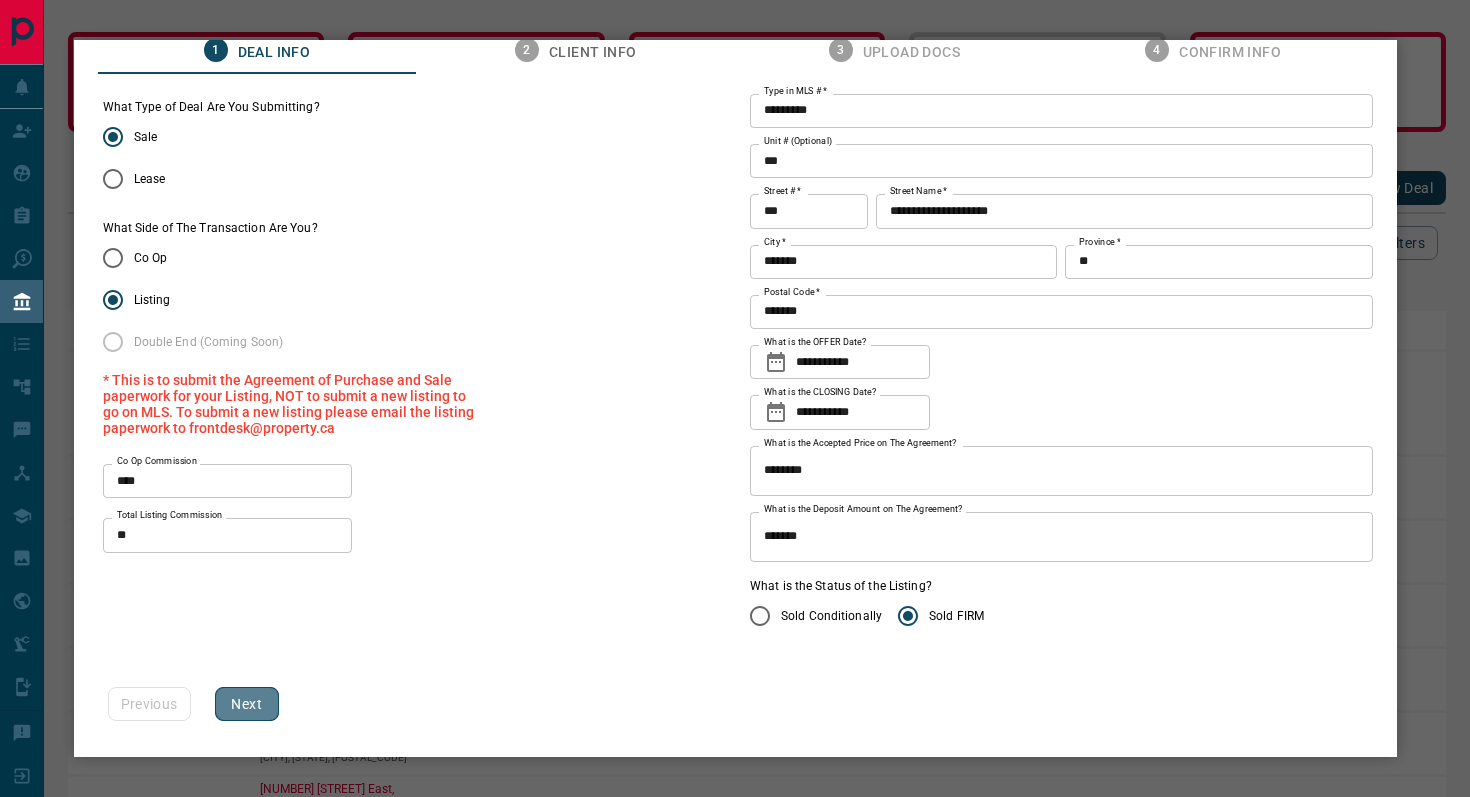 click on "Next" at bounding box center (247, 704) 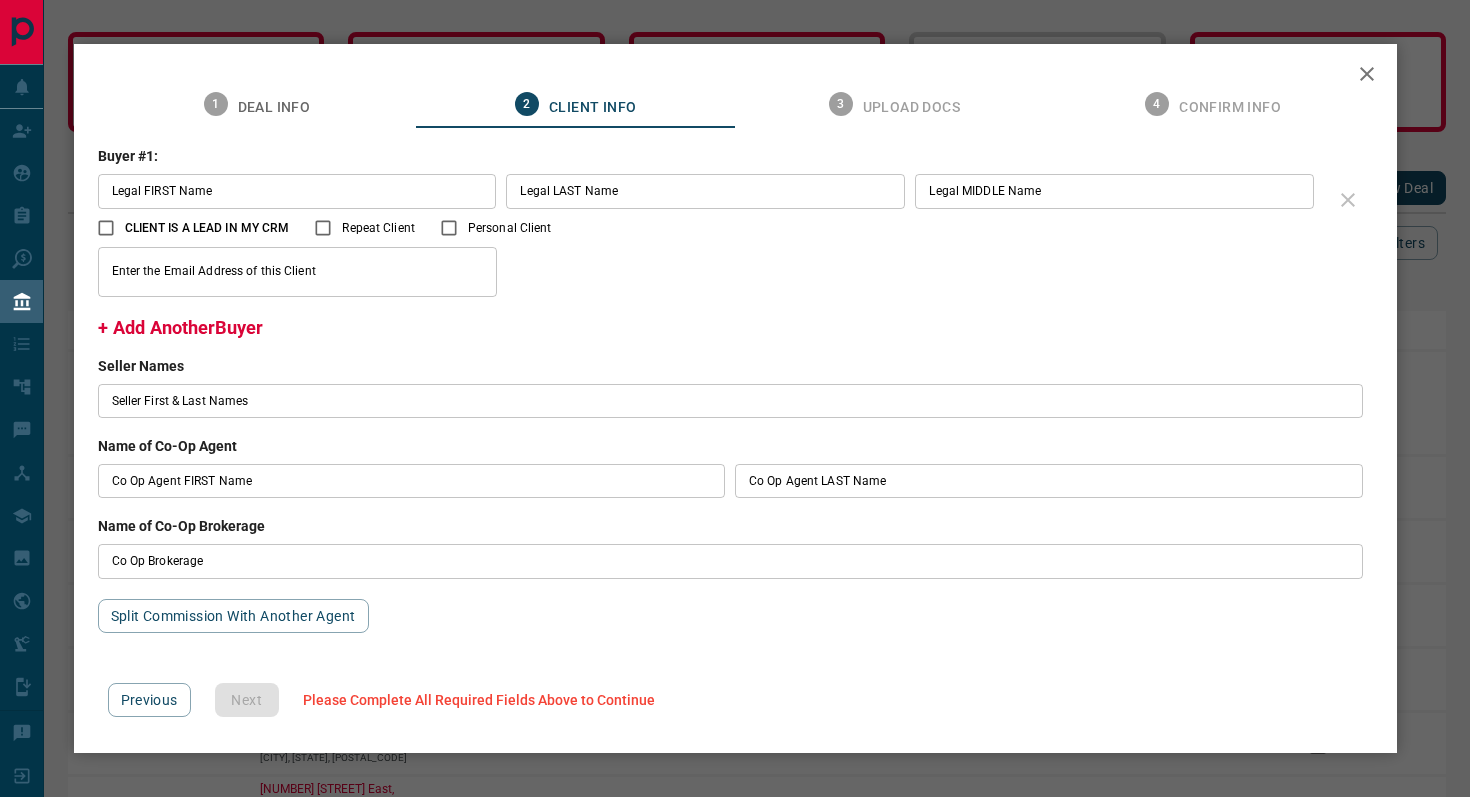 click on "Legal FIRST Name" at bounding box center (297, 191) 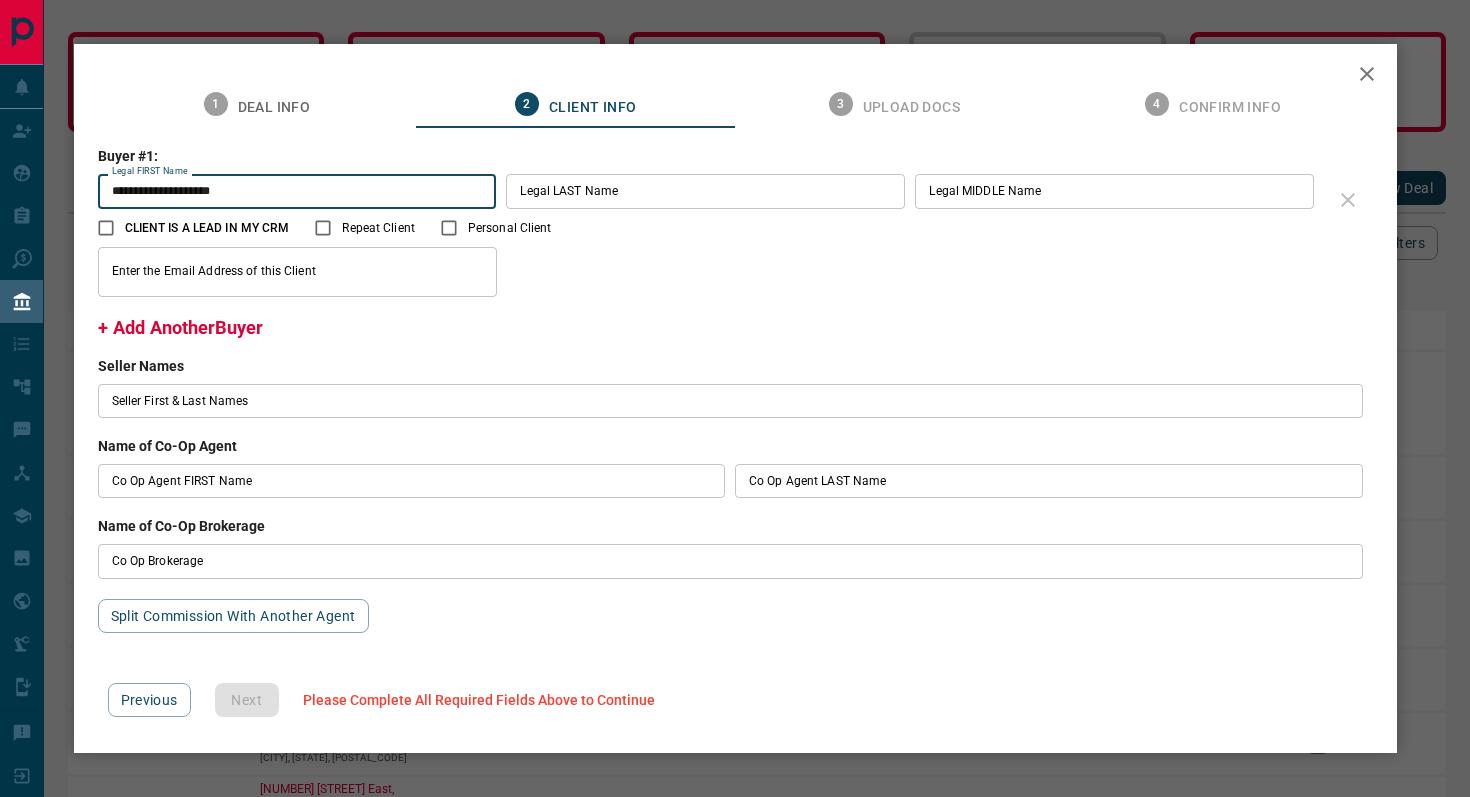 type on "**********" 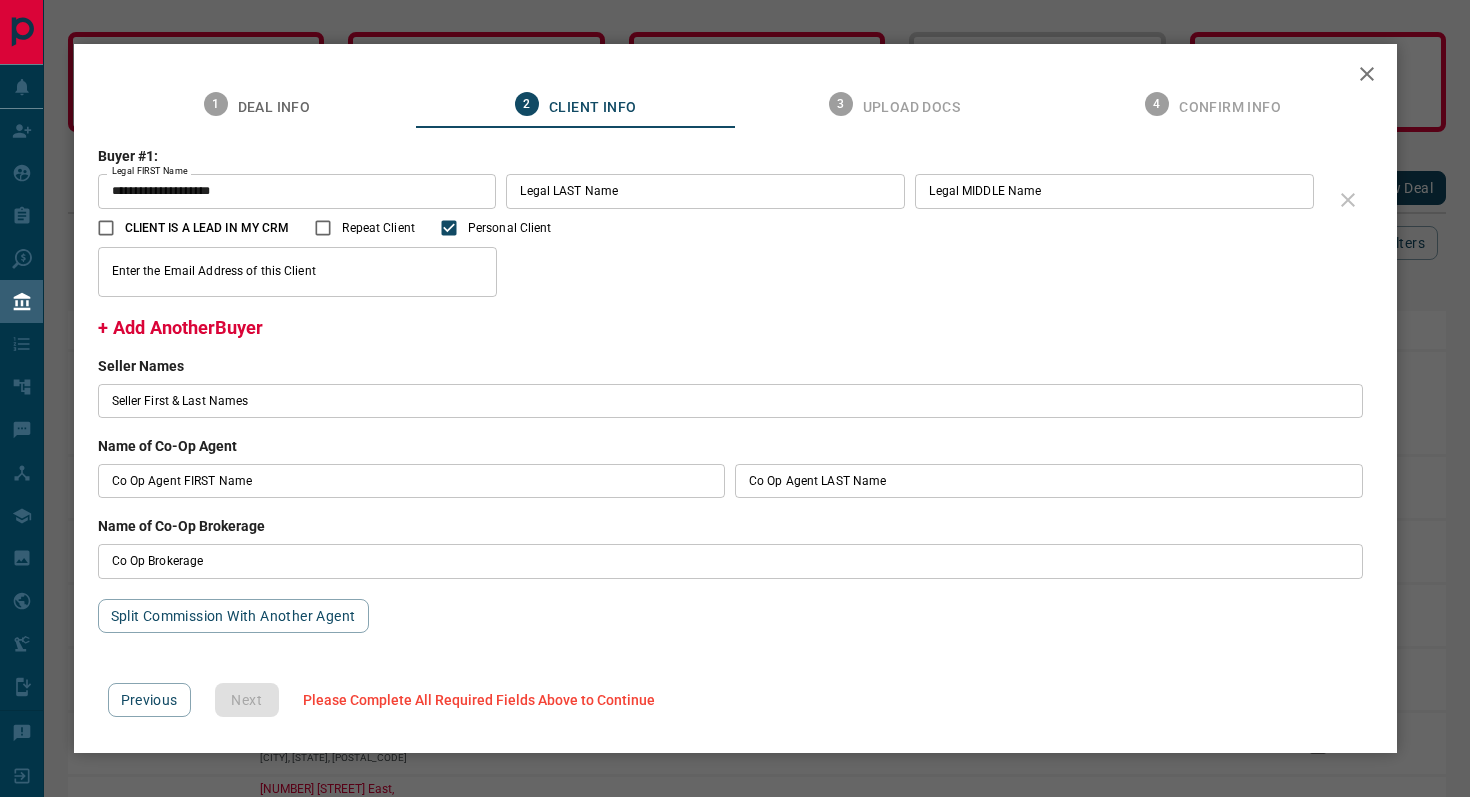 click on "Enter the Email Address of this Client" at bounding box center (298, 272) 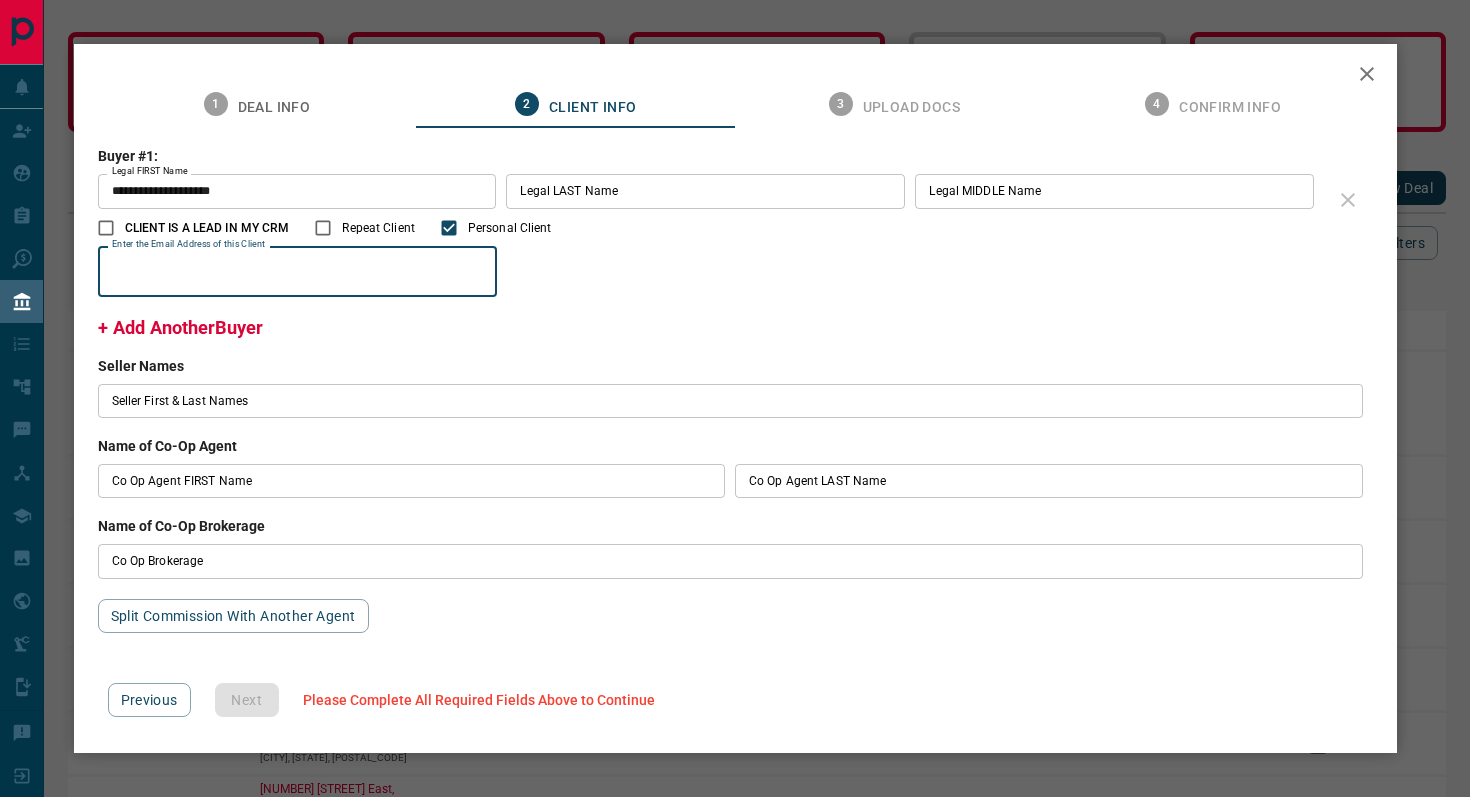 paste on "**********" 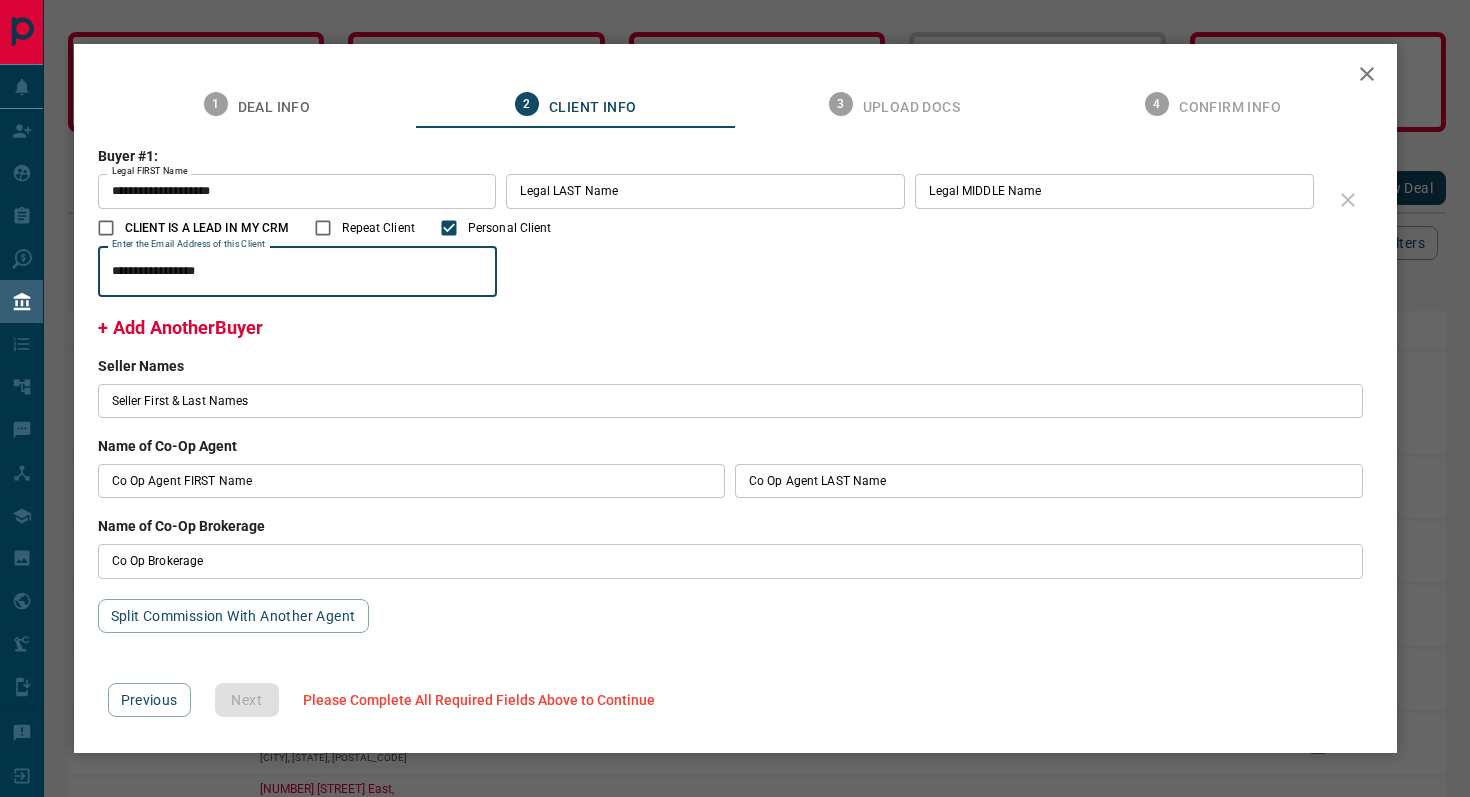 type on "**********" 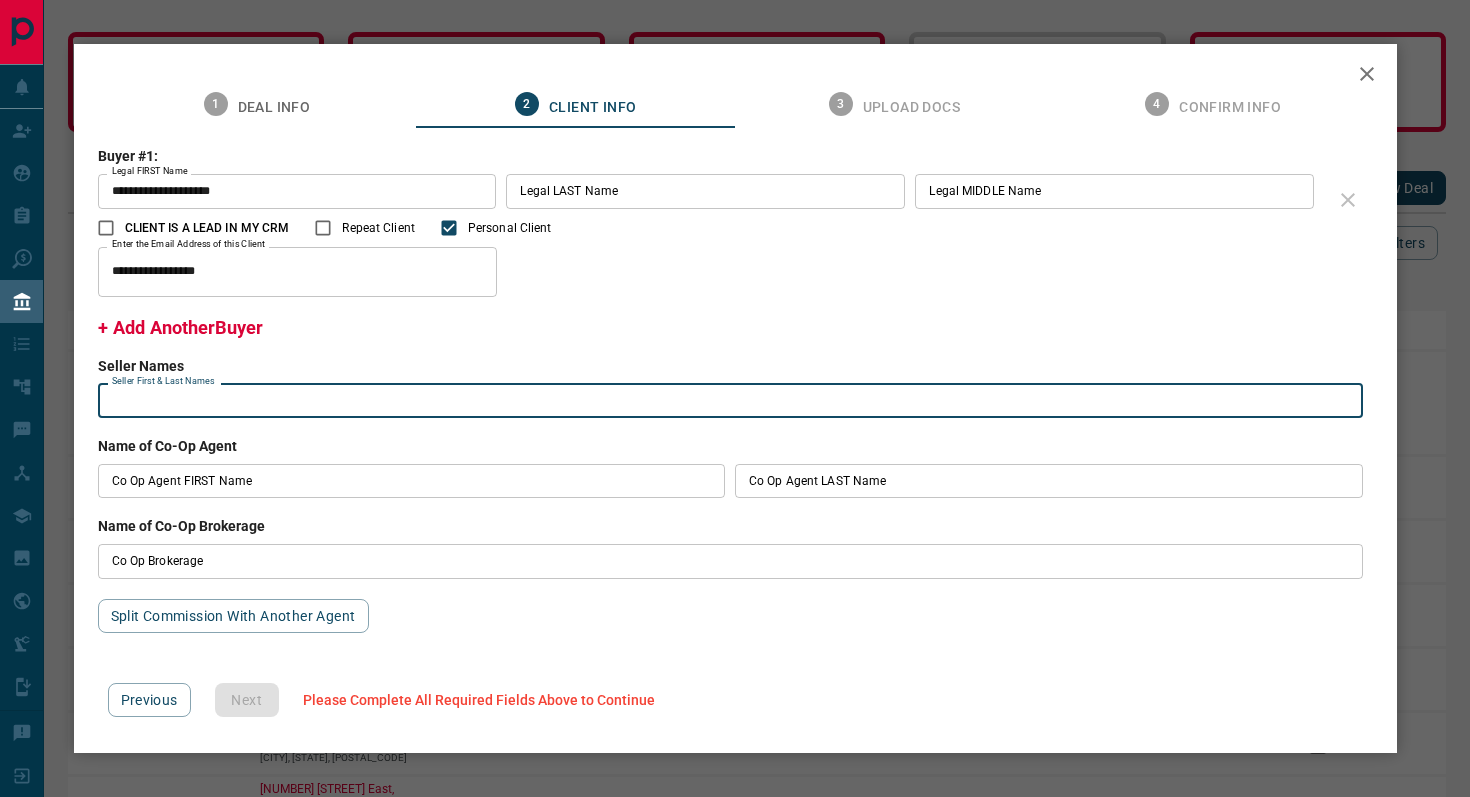 click on "Seller First & Last Names" at bounding box center (730, 401) 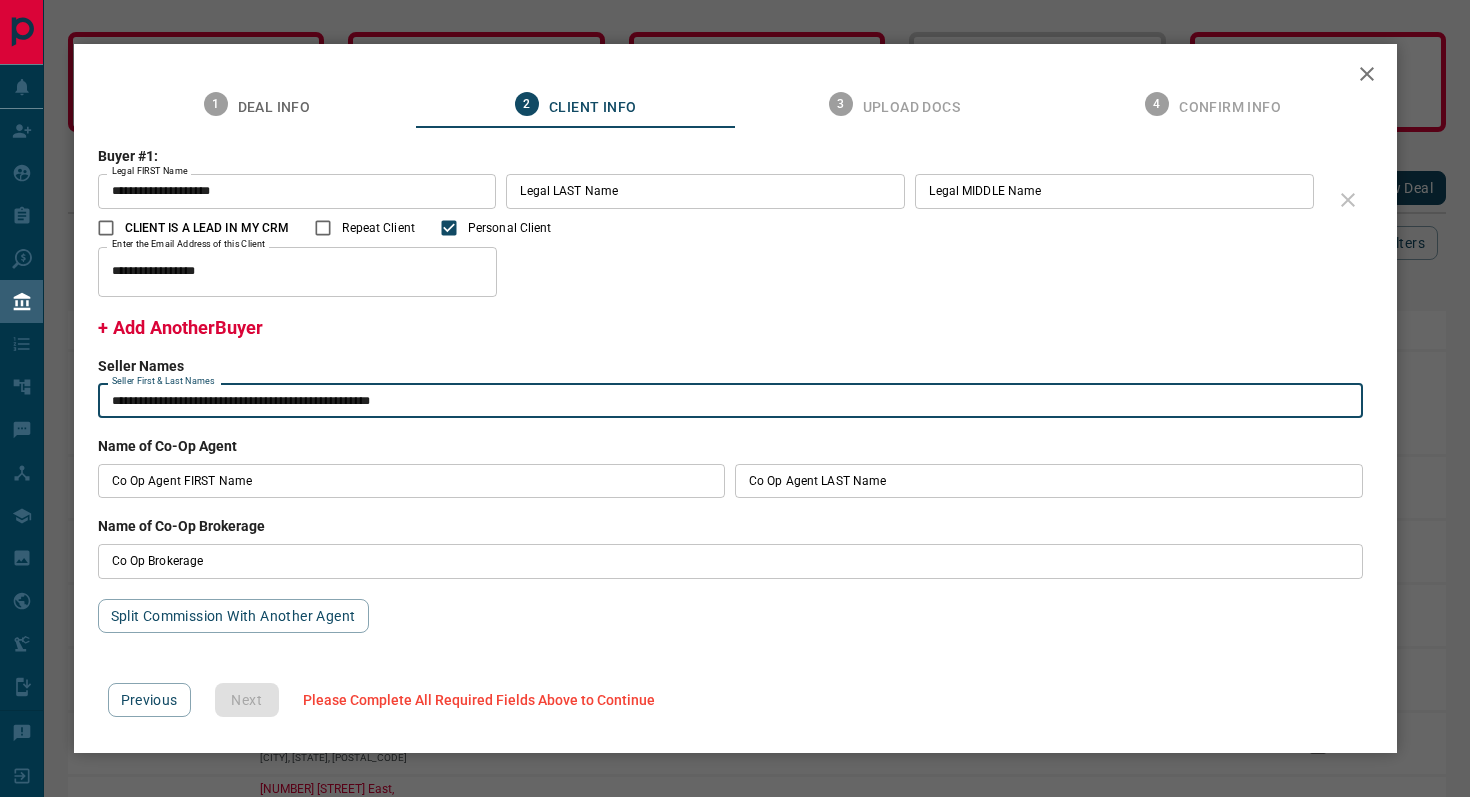 type on "**********" 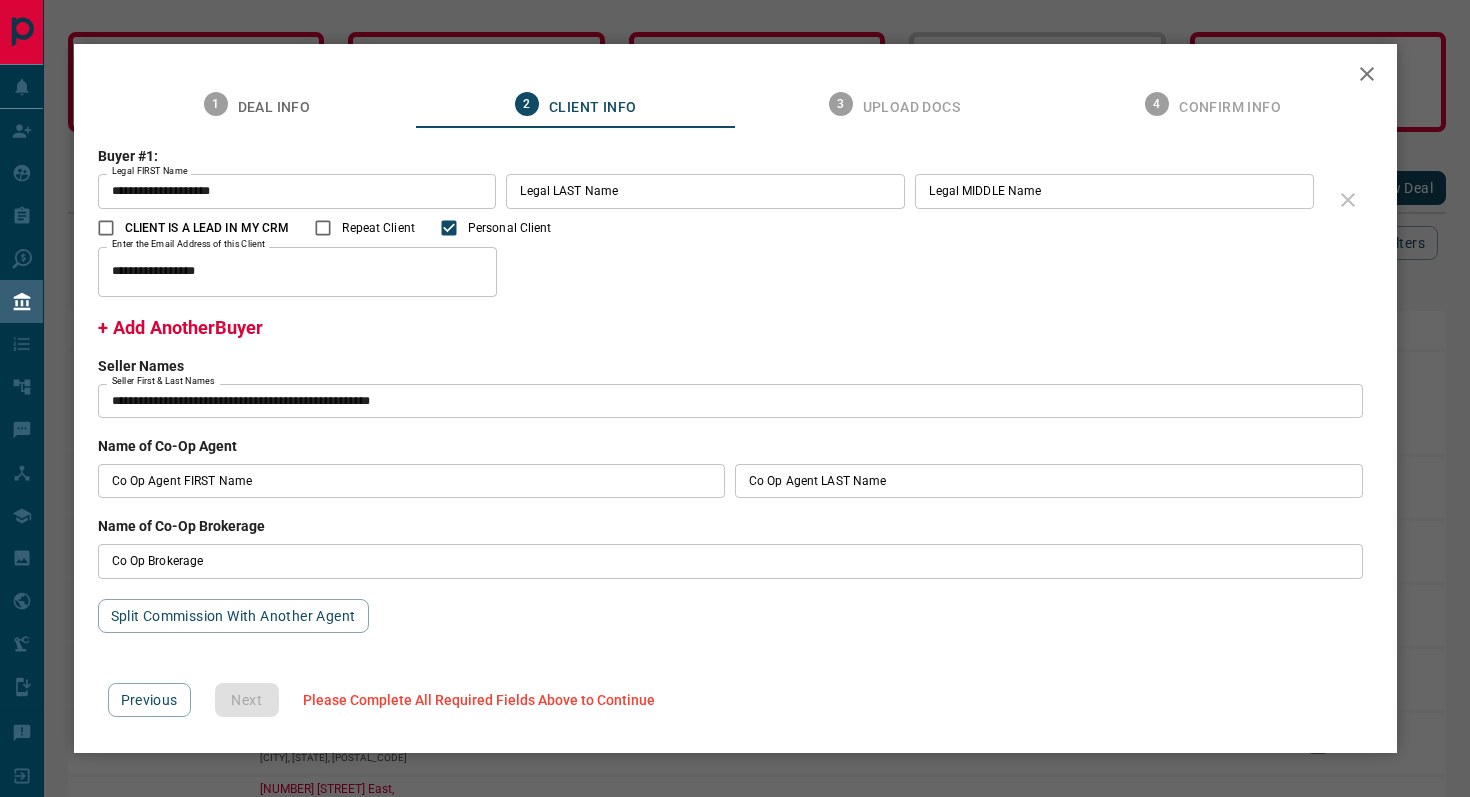 click on "Co Op Agent FIRST Name" at bounding box center [412, 481] 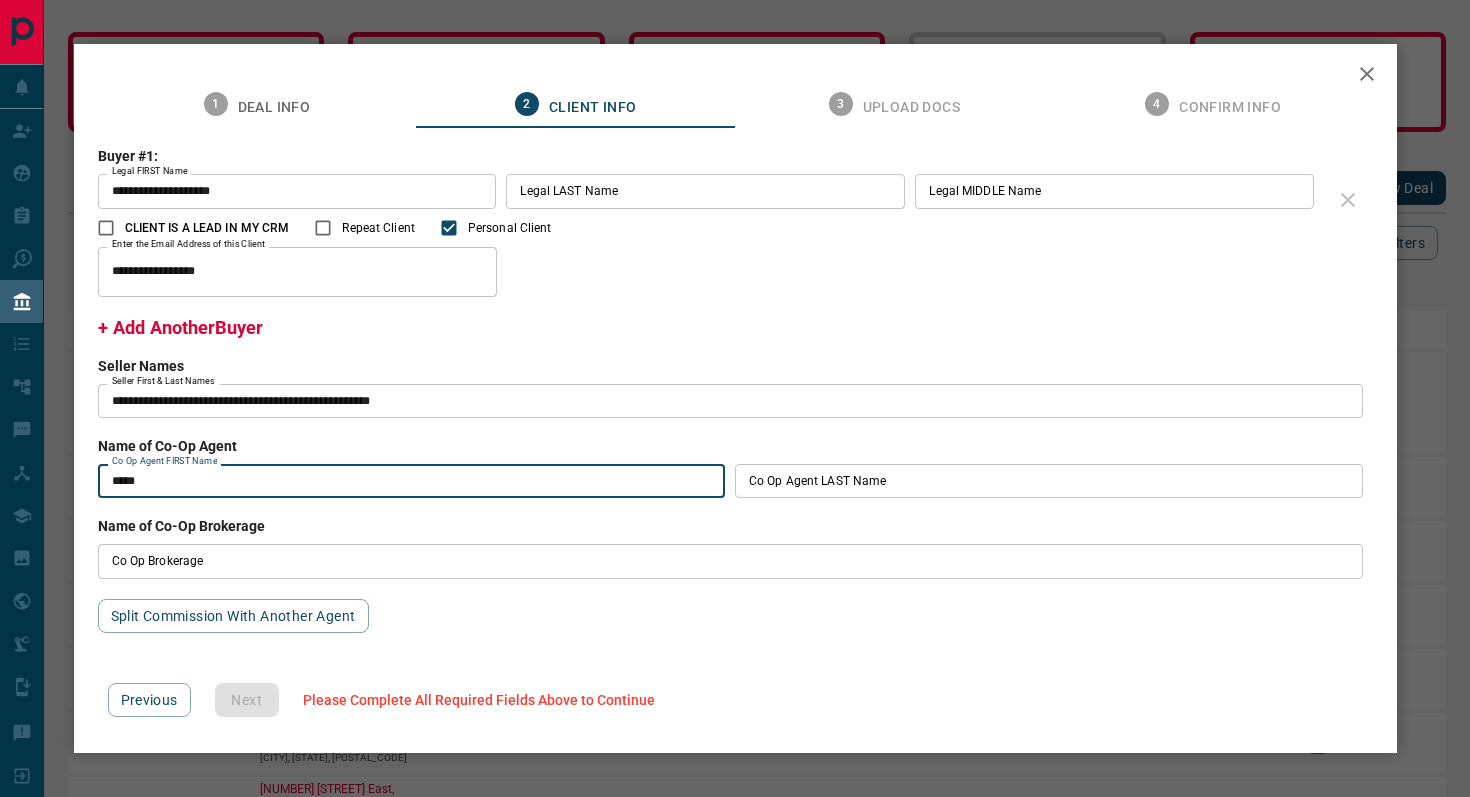 type on "*****" 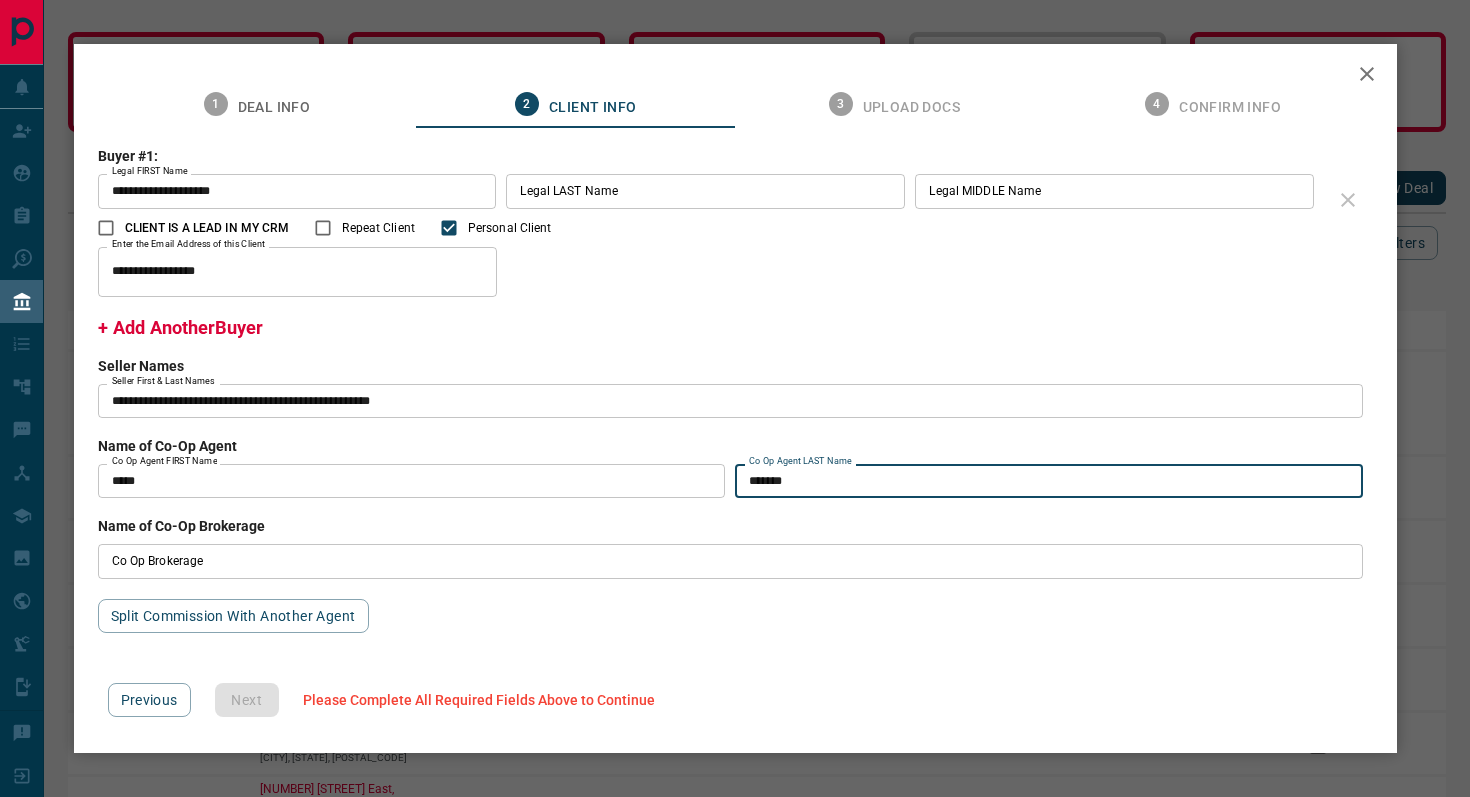 type on "*******" 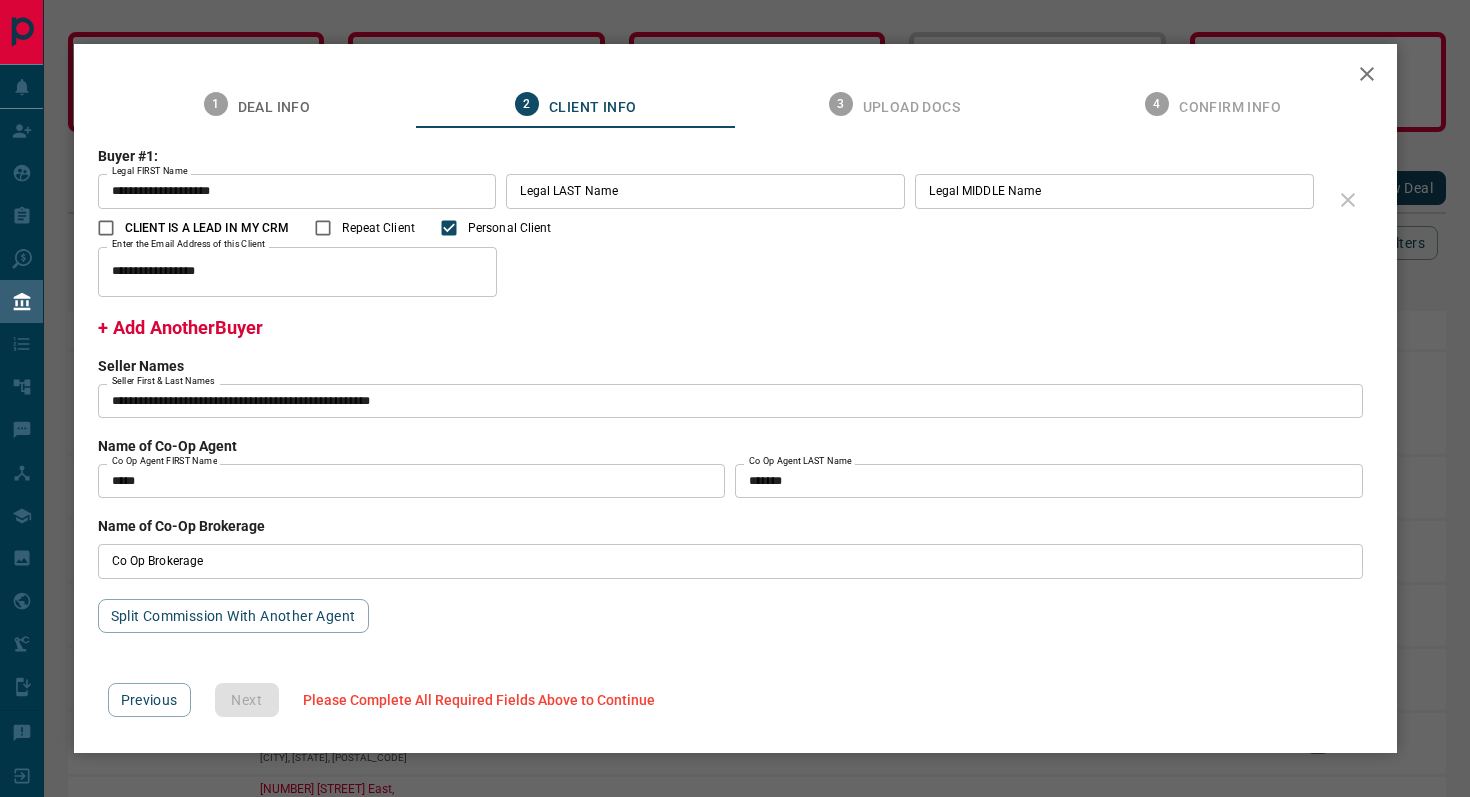 click on "Co Op Brokerage" at bounding box center [730, 561] 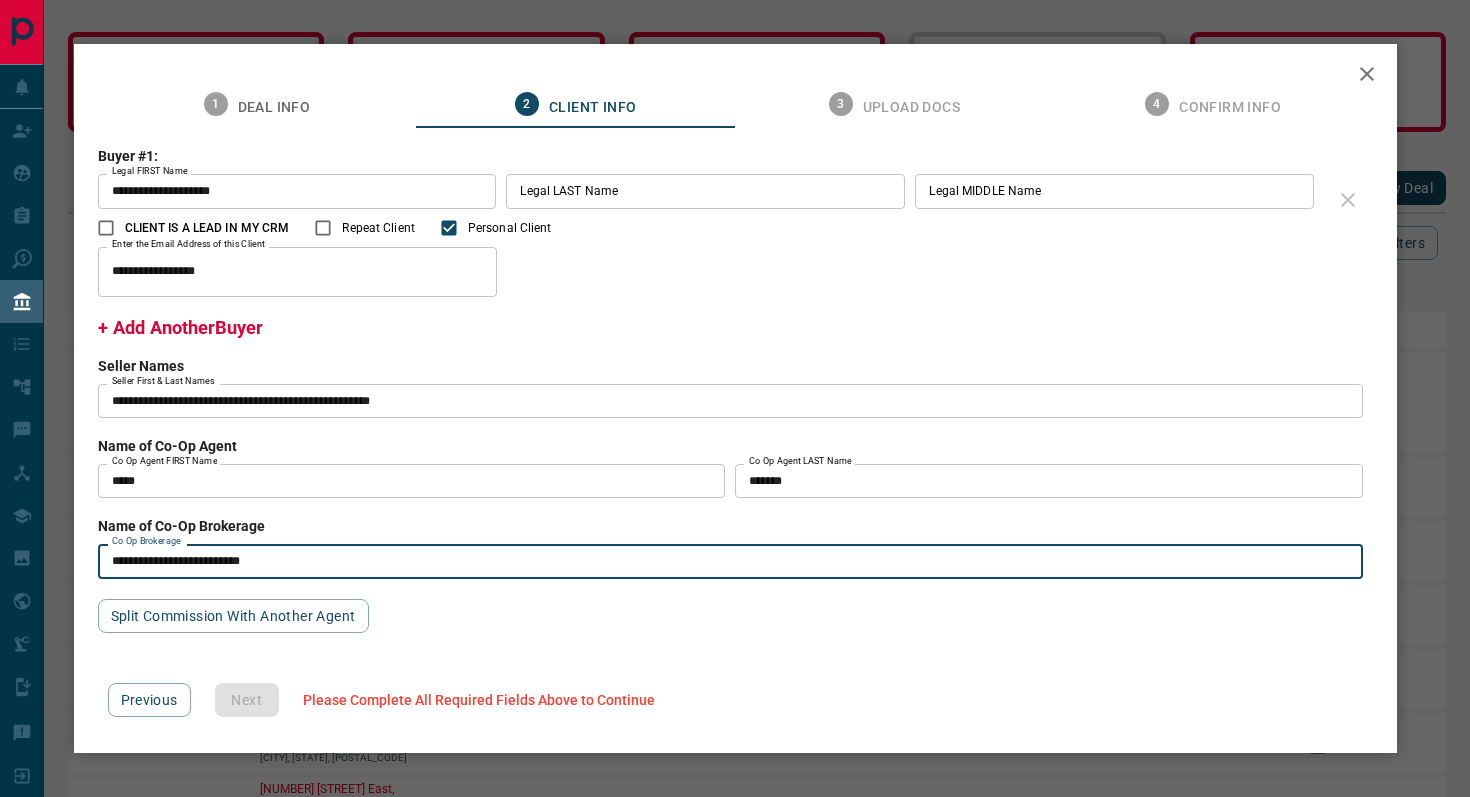 type on "**********" 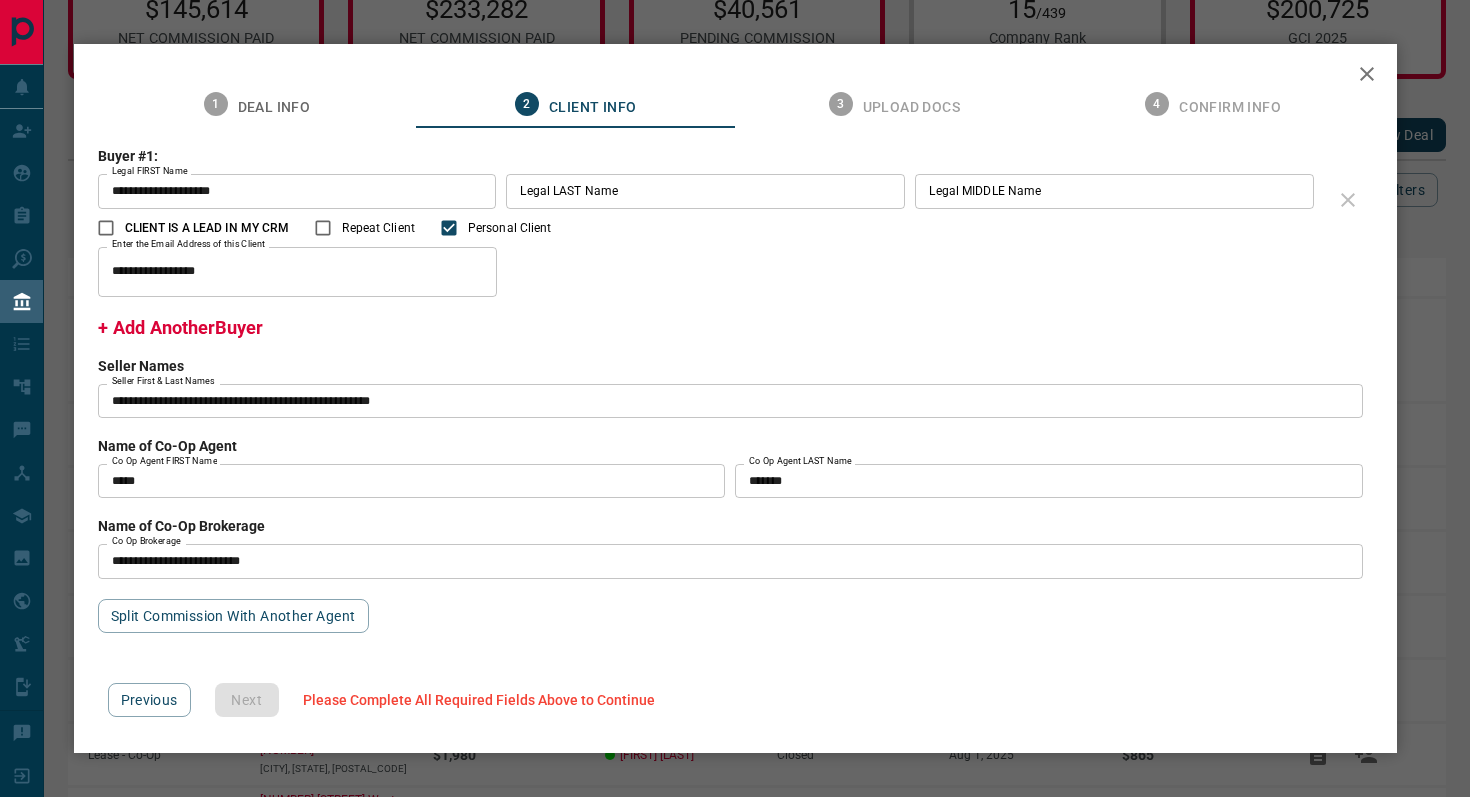 scroll, scrollTop: 0, scrollLeft: 0, axis: both 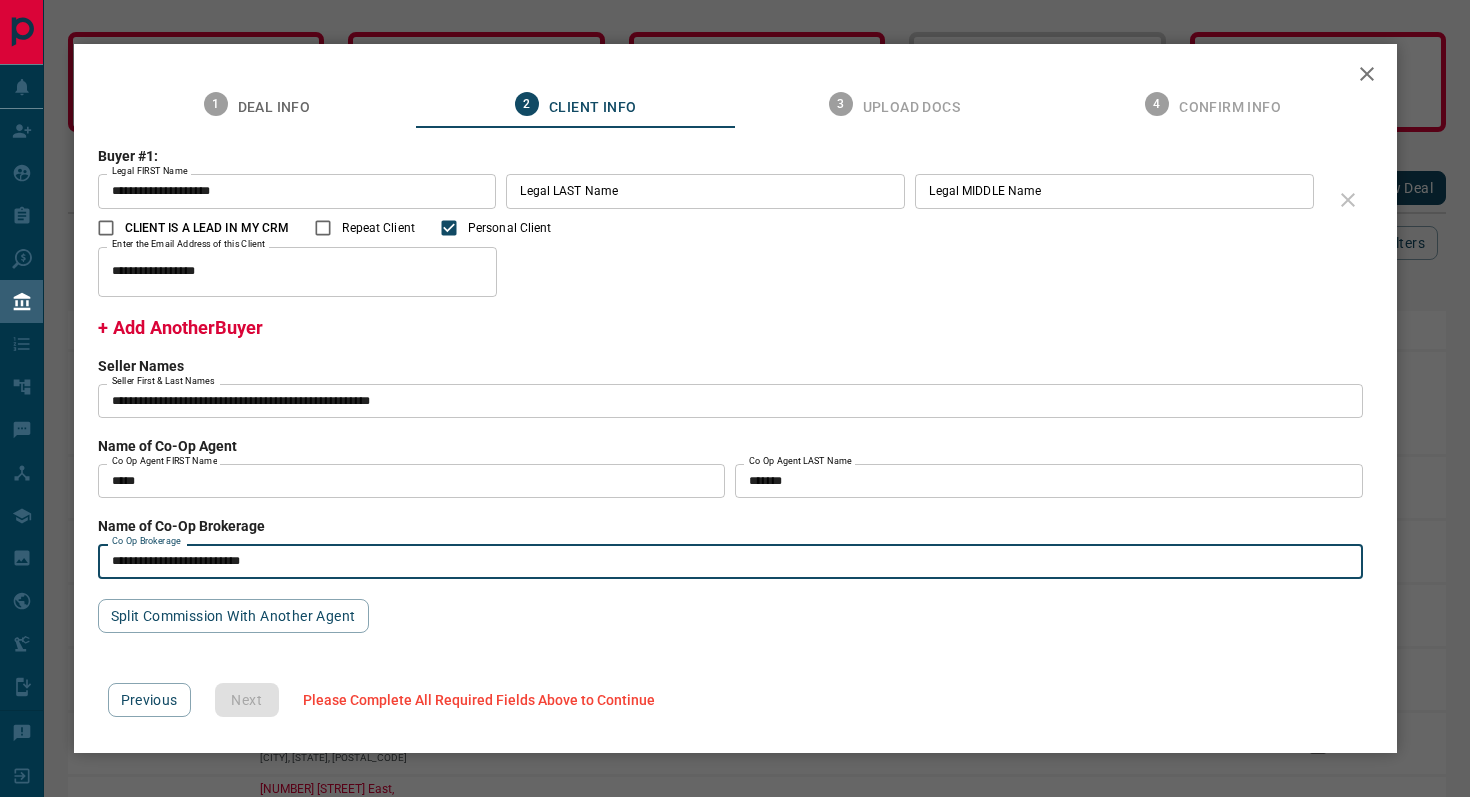 click on "**********" at bounding box center [730, 561] 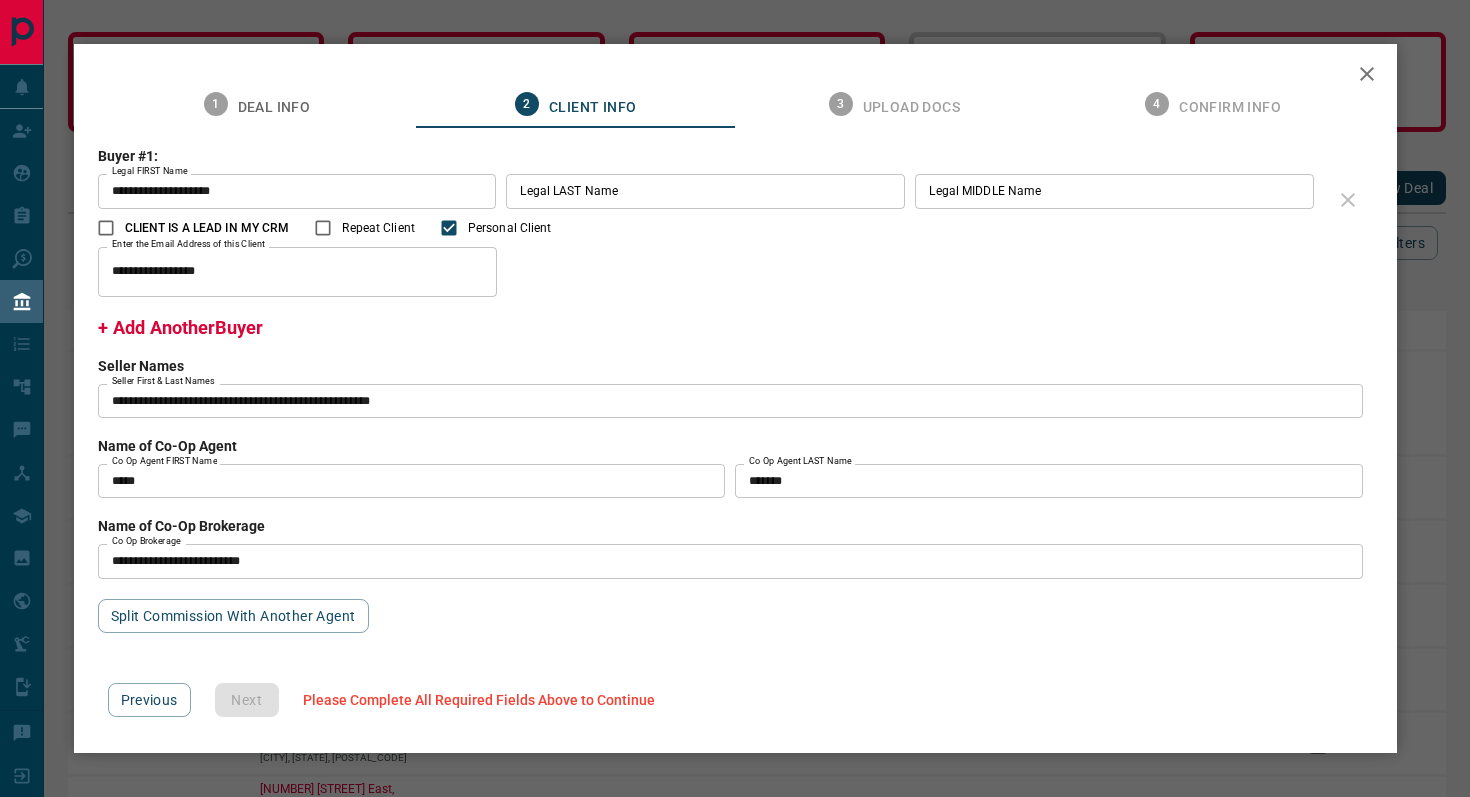 click on "**********" at bounding box center (735, 398) 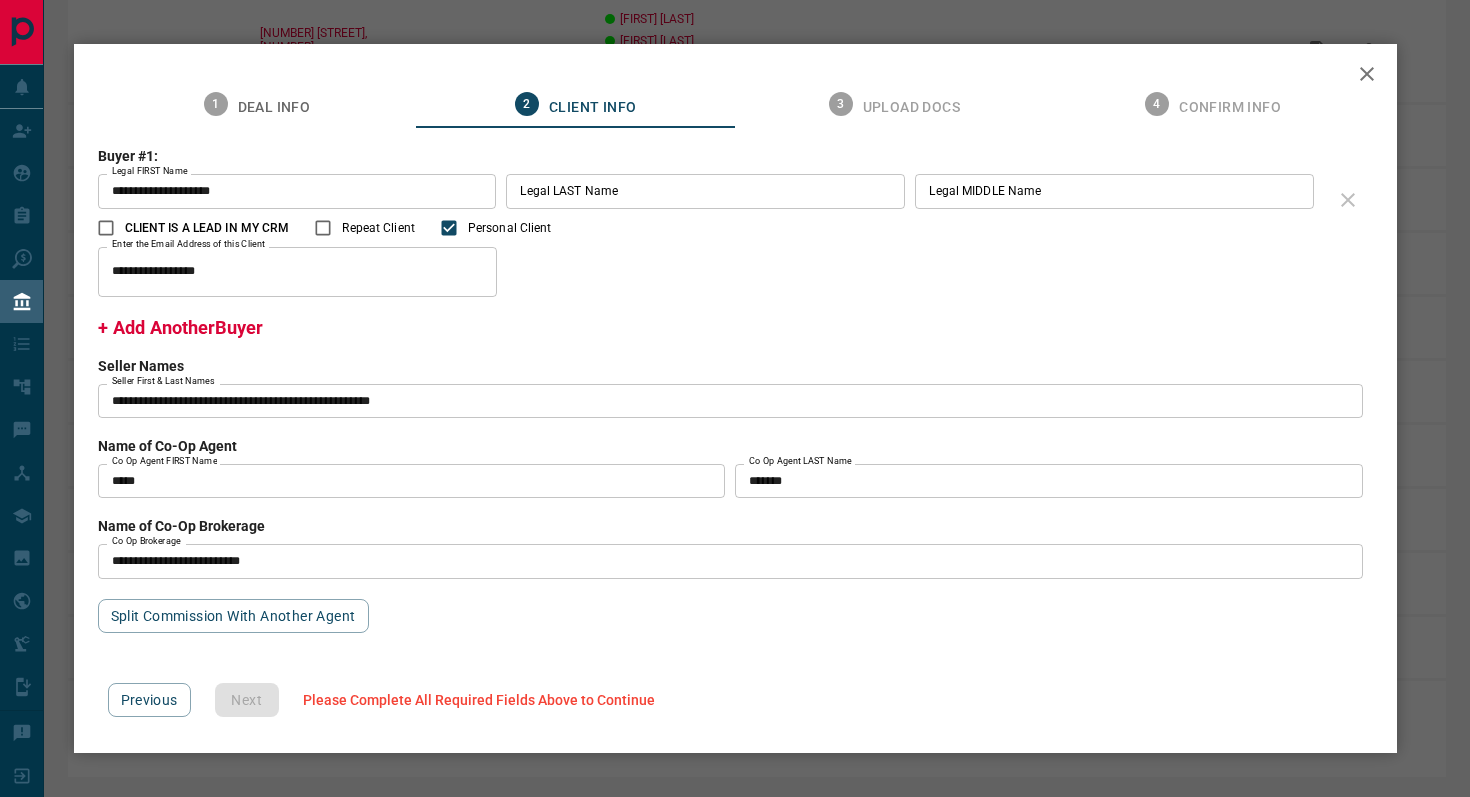 scroll, scrollTop: 0, scrollLeft: 0, axis: both 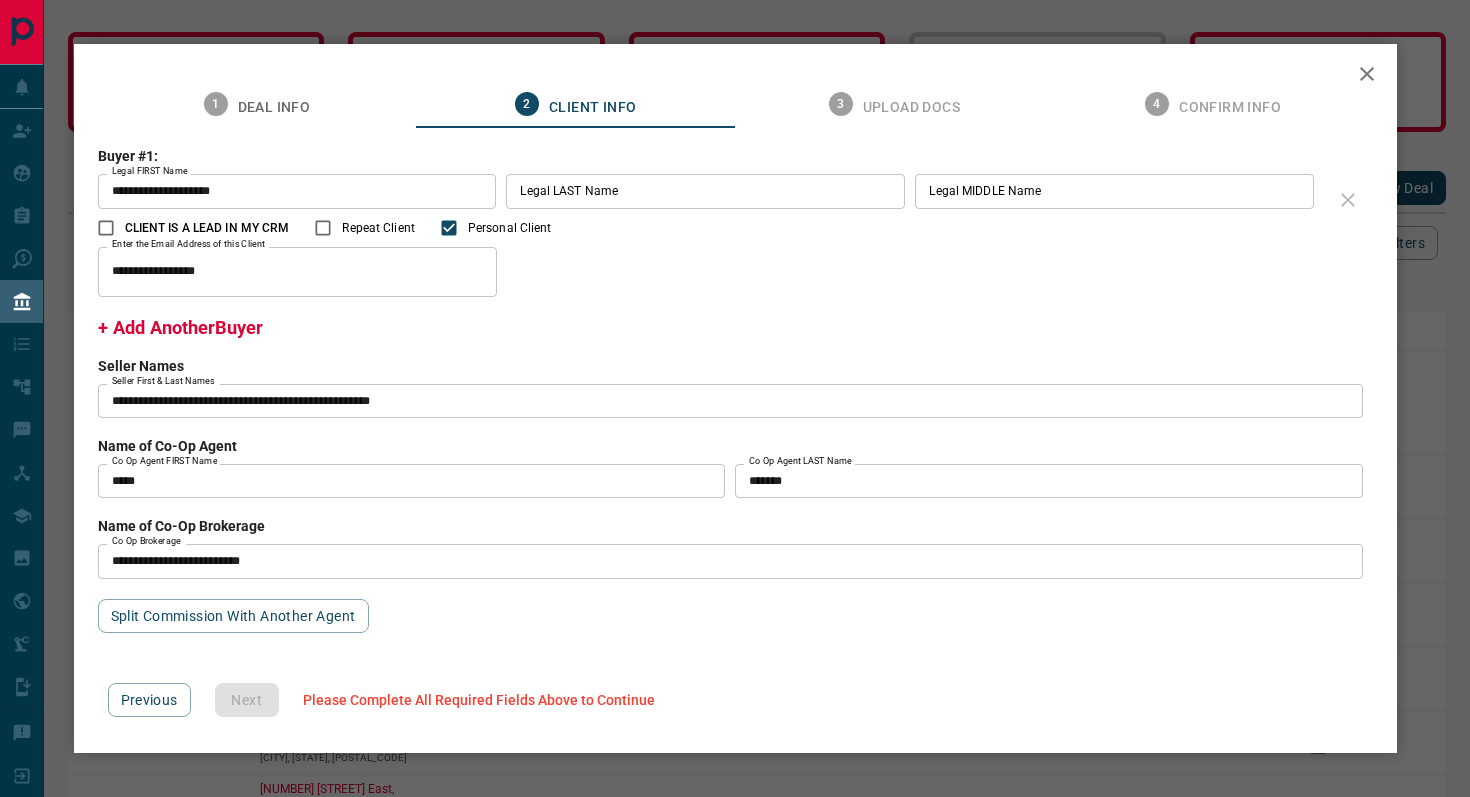 click on "**********" at bounding box center [735, 243] 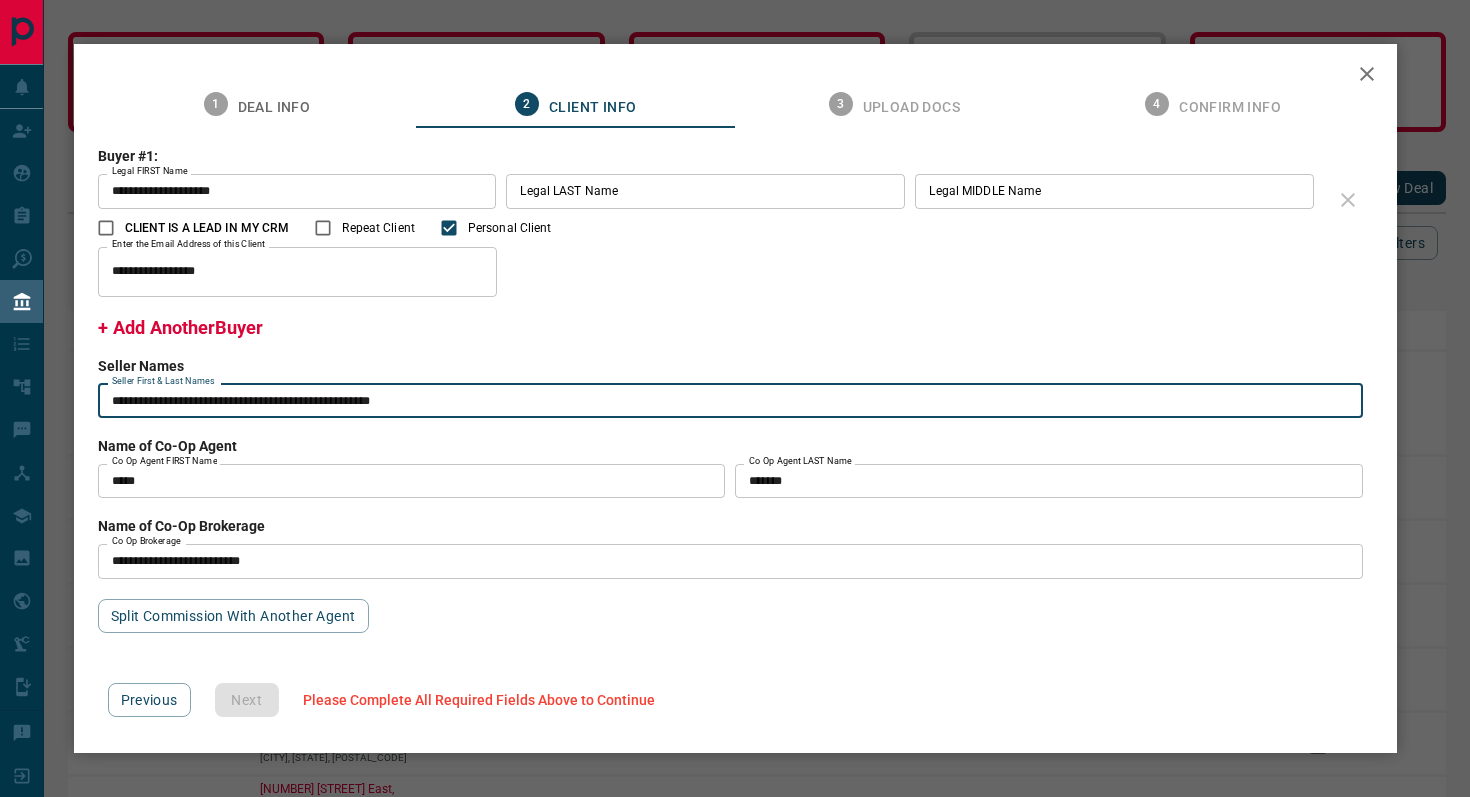 click on "**********" at bounding box center [730, 401] 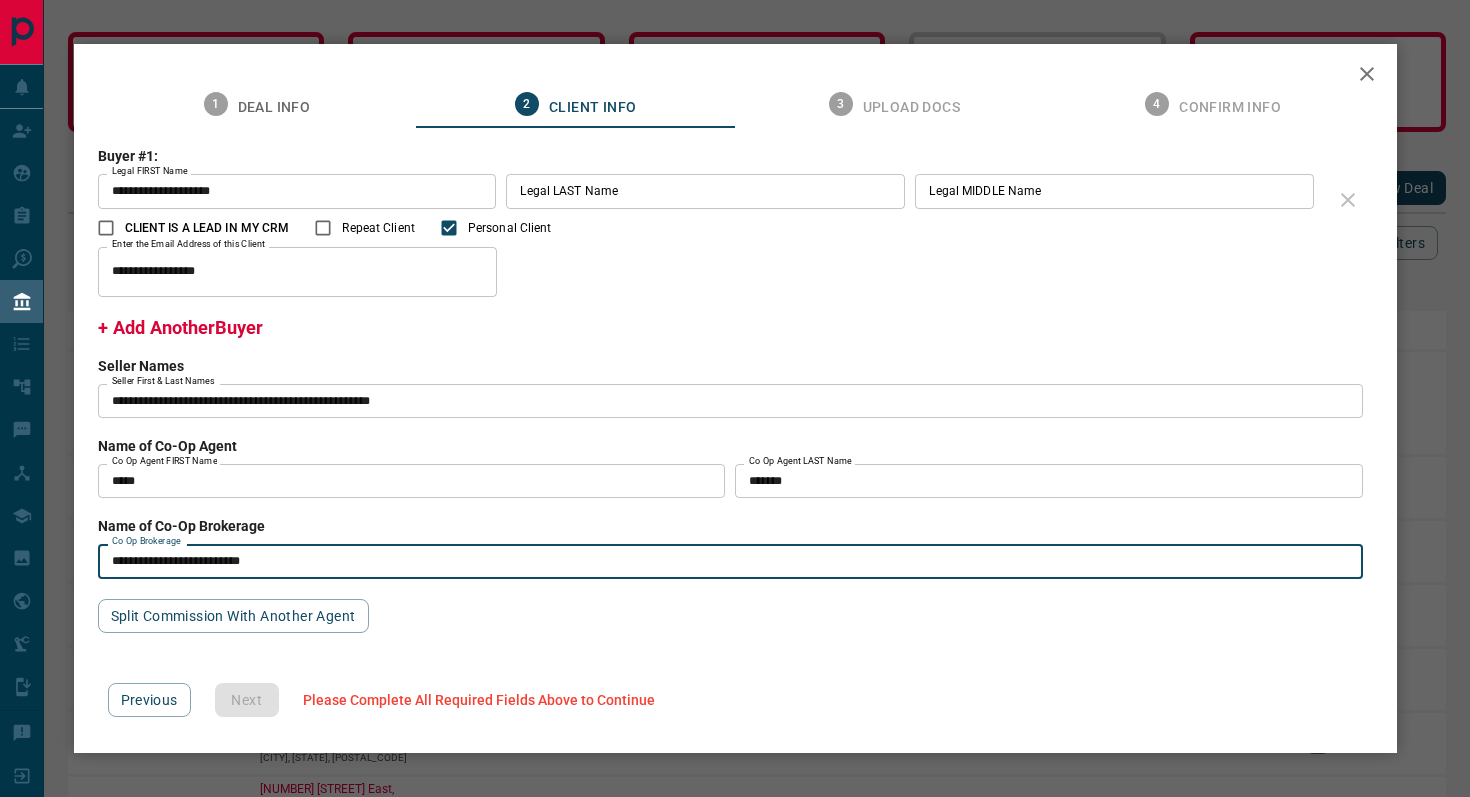 click on "**********" at bounding box center (730, 561) 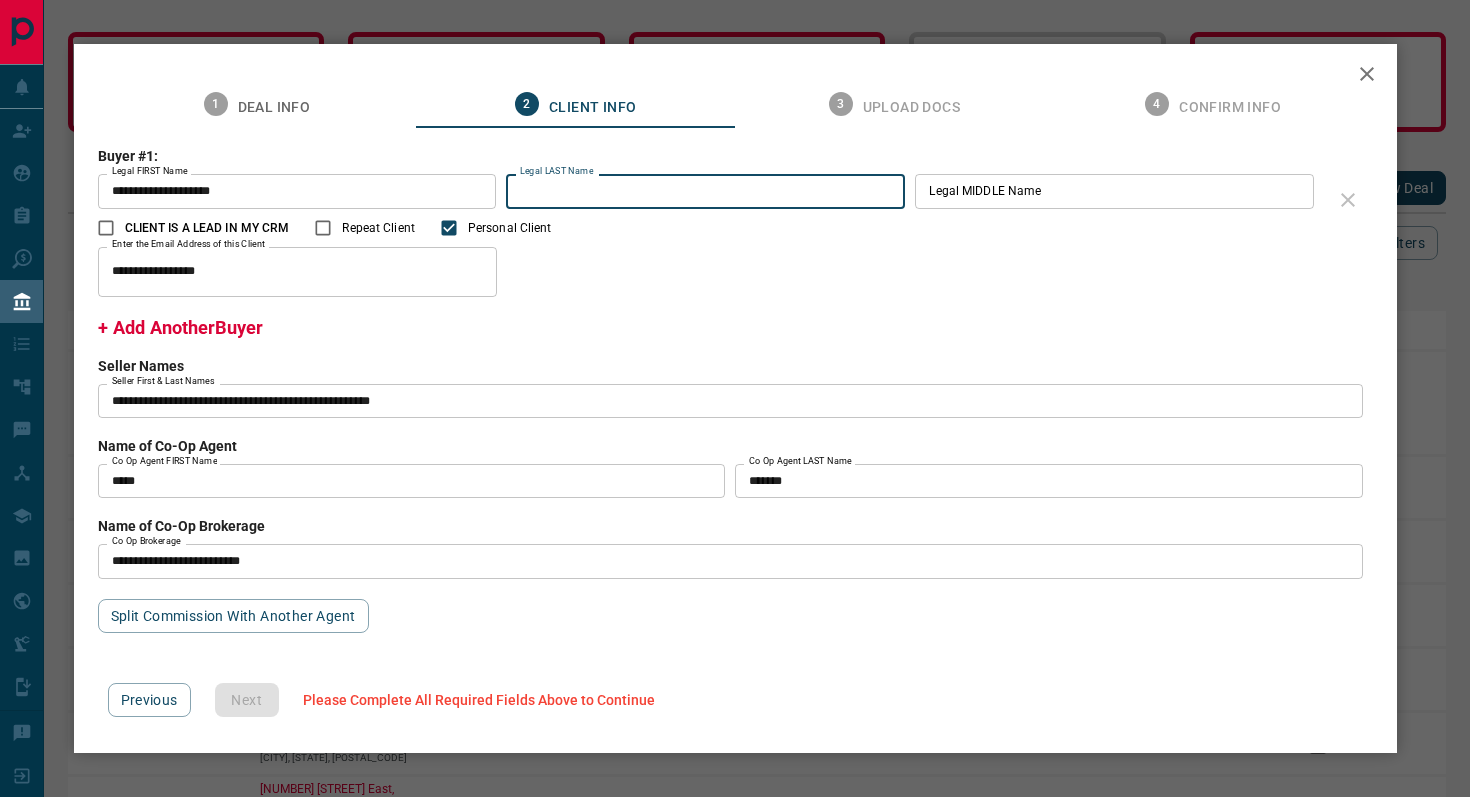 click on "Legal LAST Name" at bounding box center [705, 191] 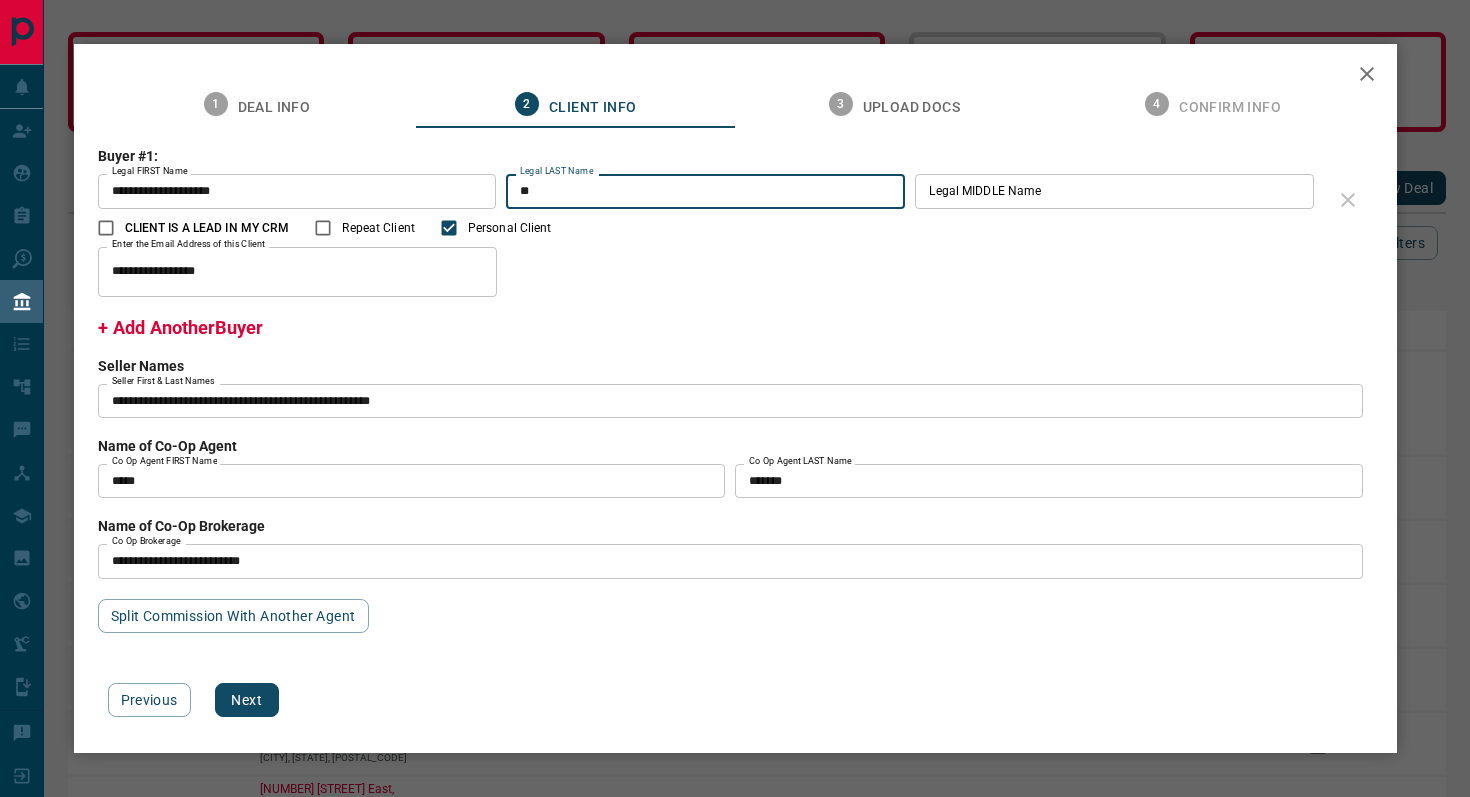 type on "*" 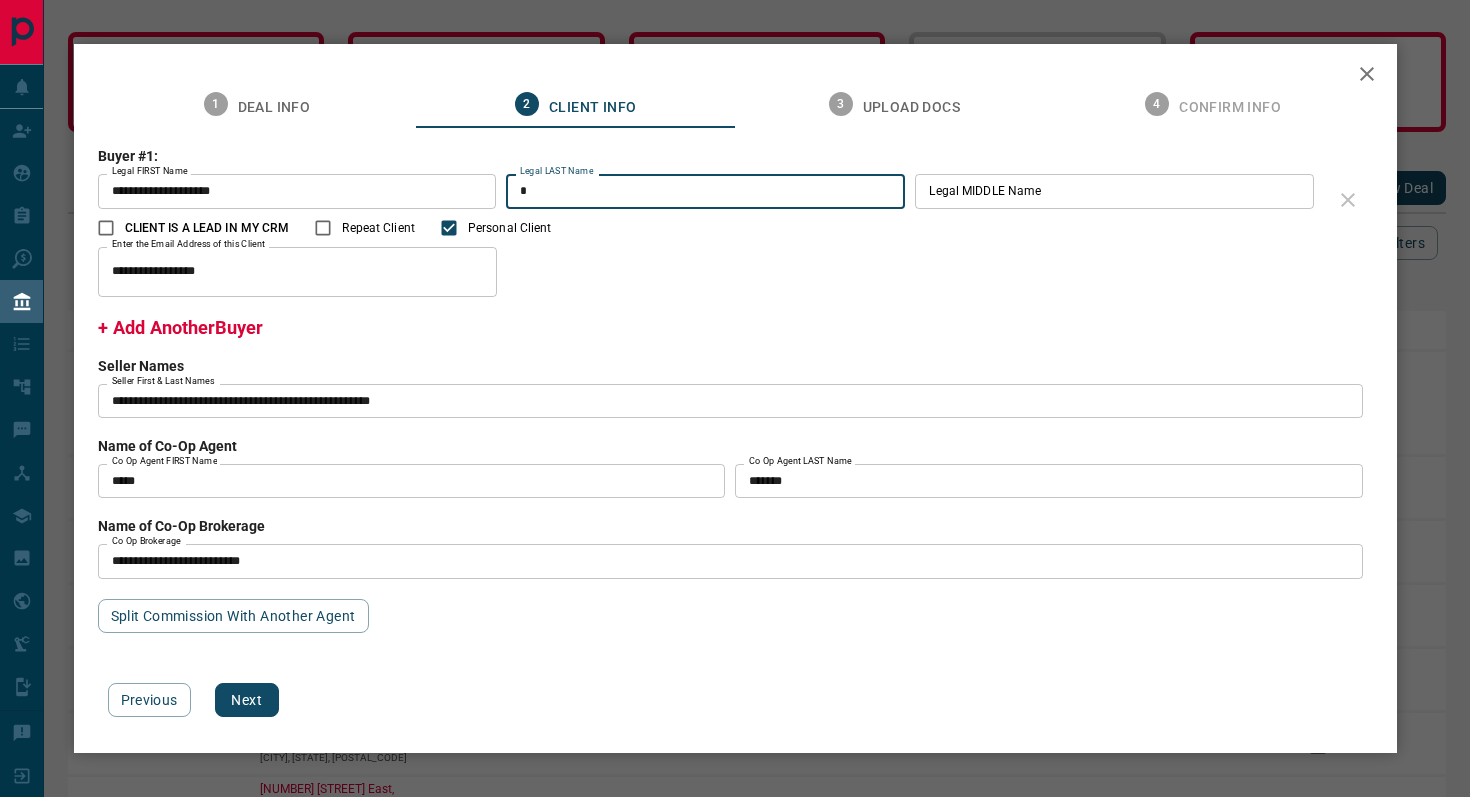 type 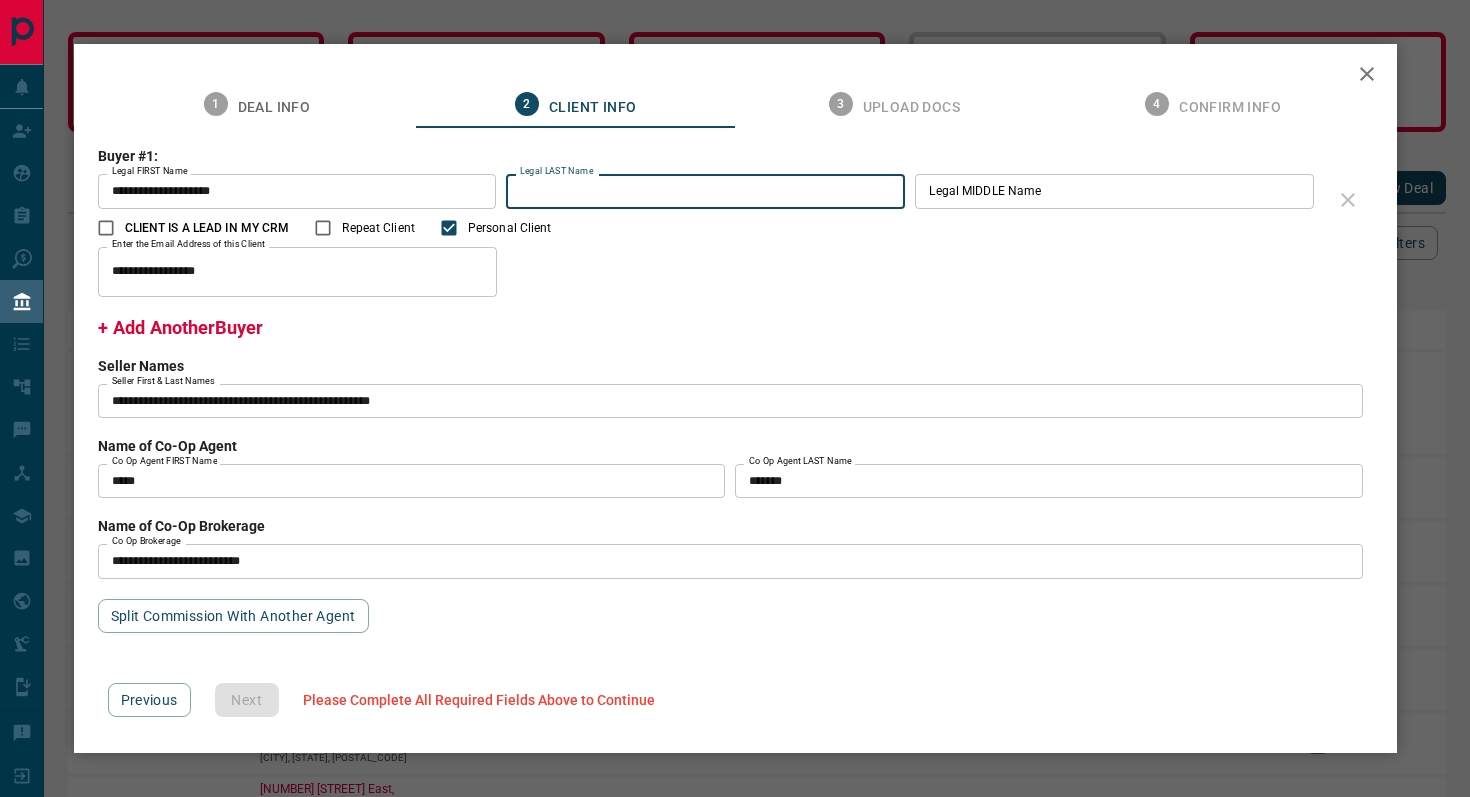 click on "**********" at bounding box center (297, 191) 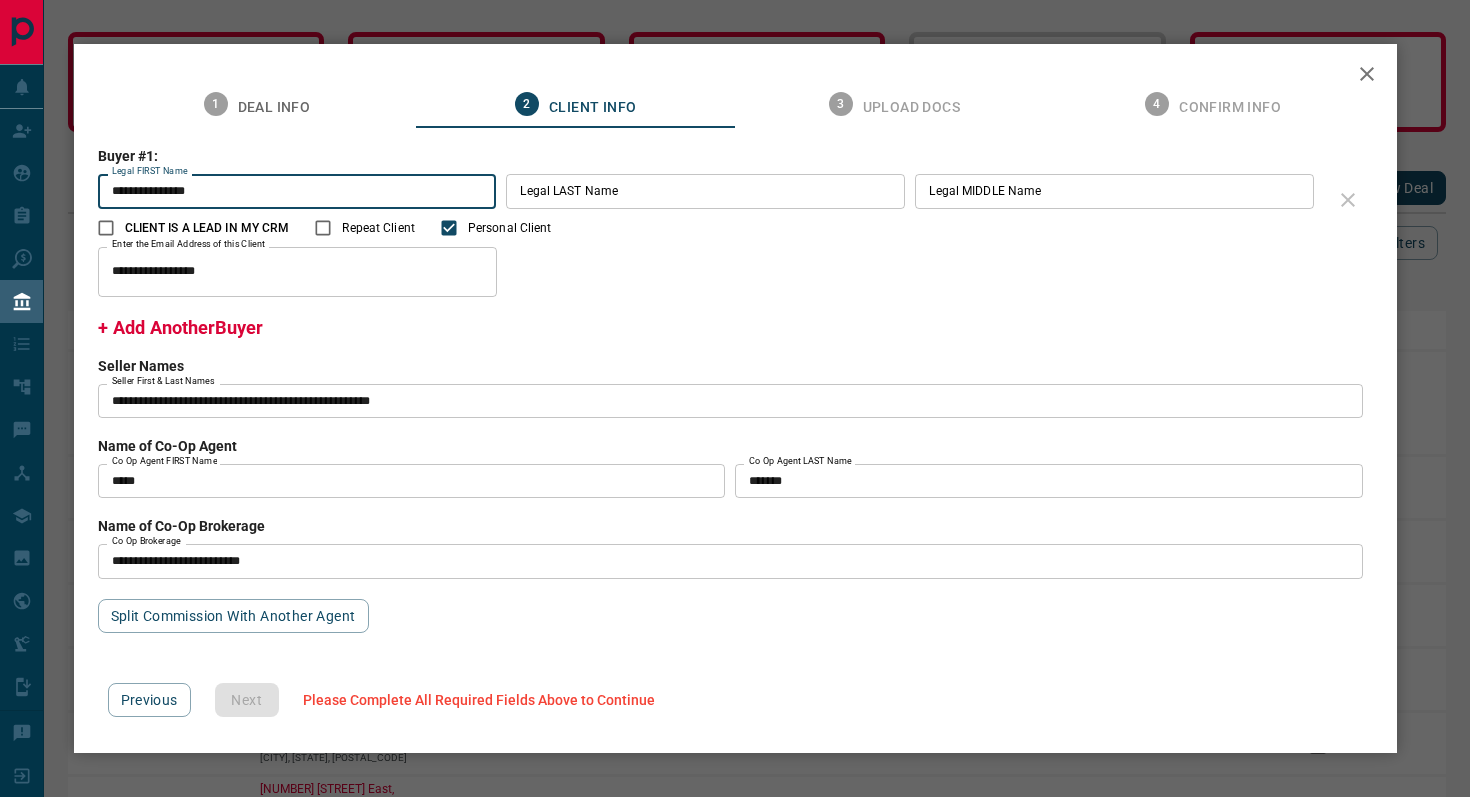 type on "**********" 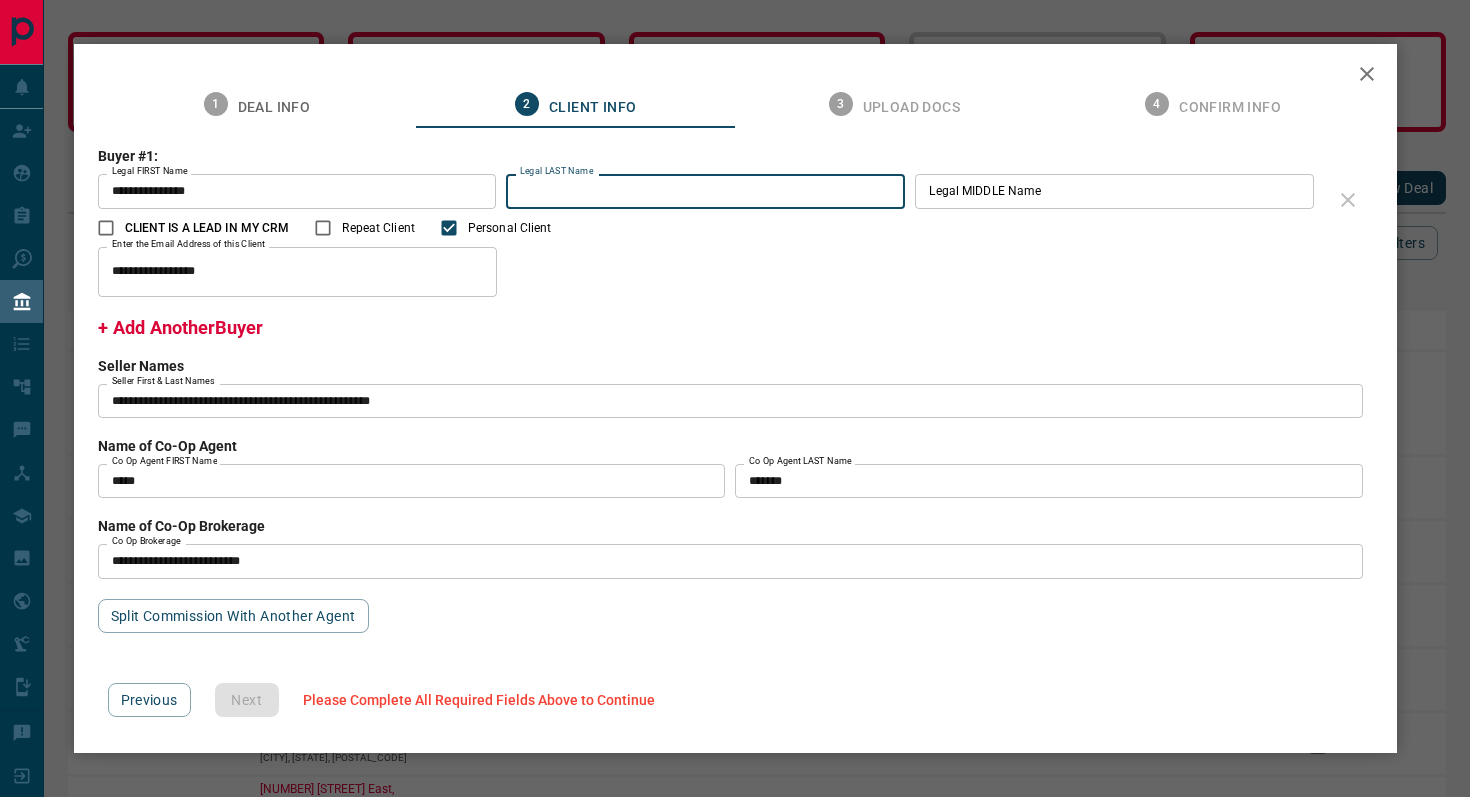 click on "Legal LAST Name" at bounding box center [705, 191] 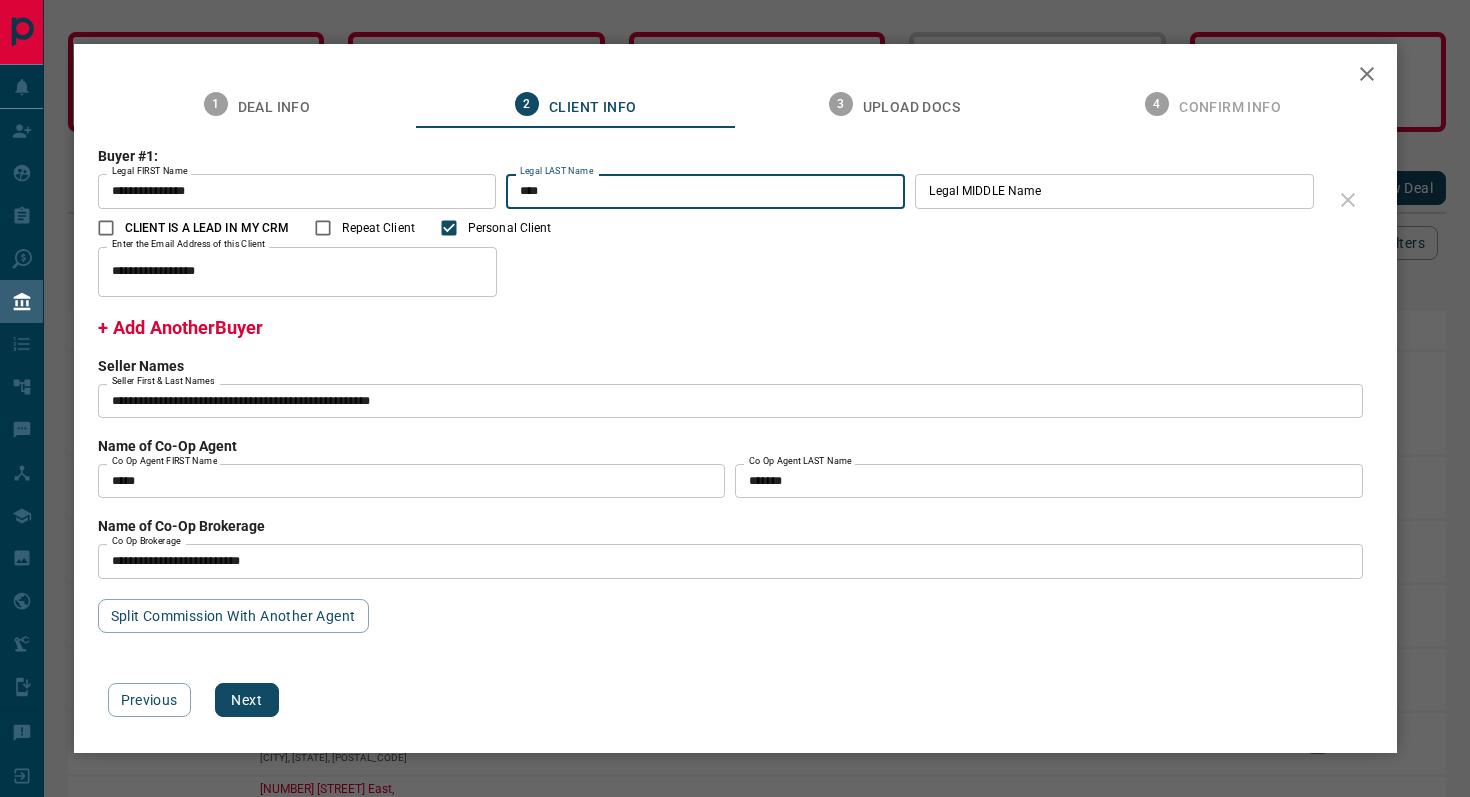 click on "**********" at bounding box center (735, 243) 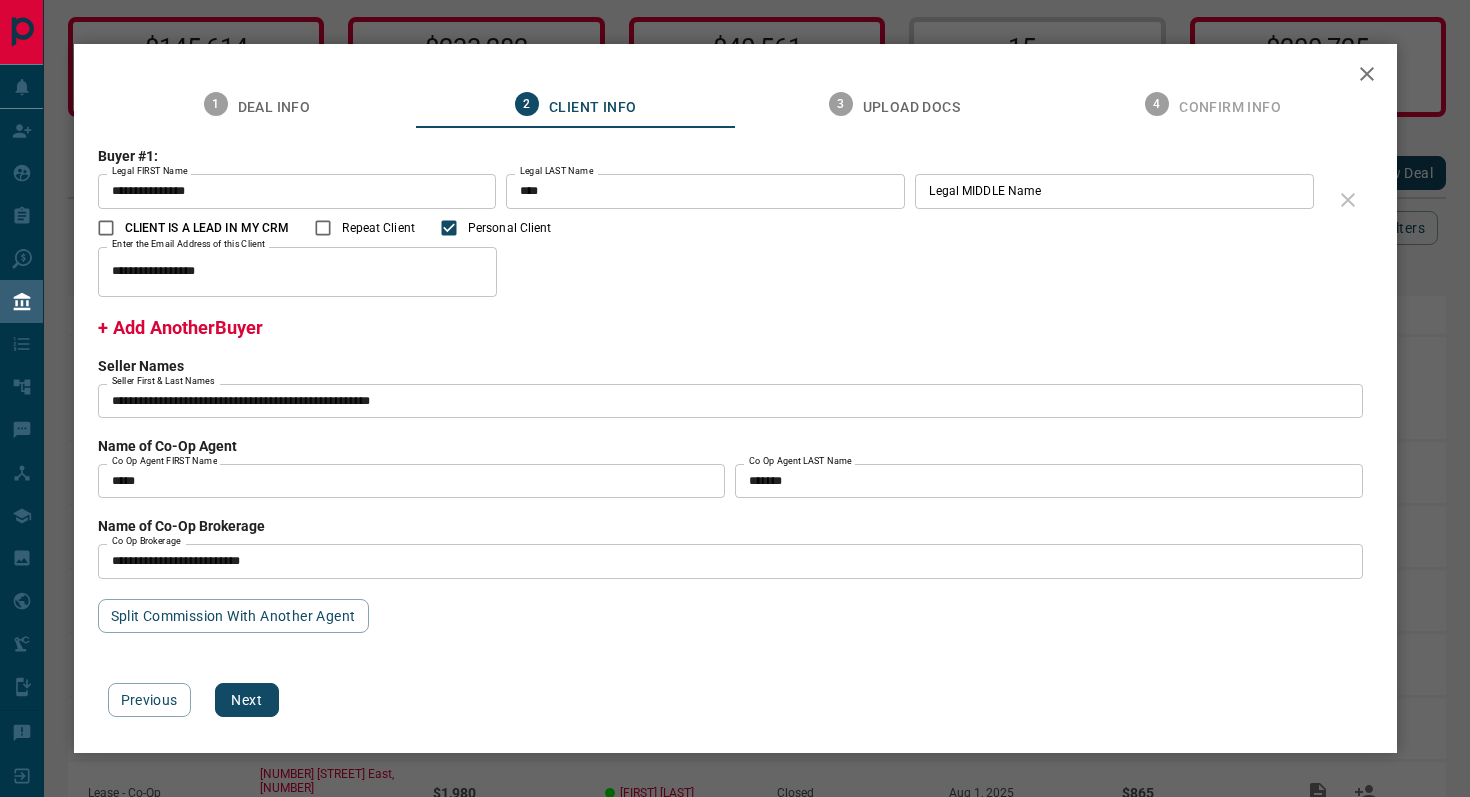 scroll, scrollTop: 18, scrollLeft: 0, axis: vertical 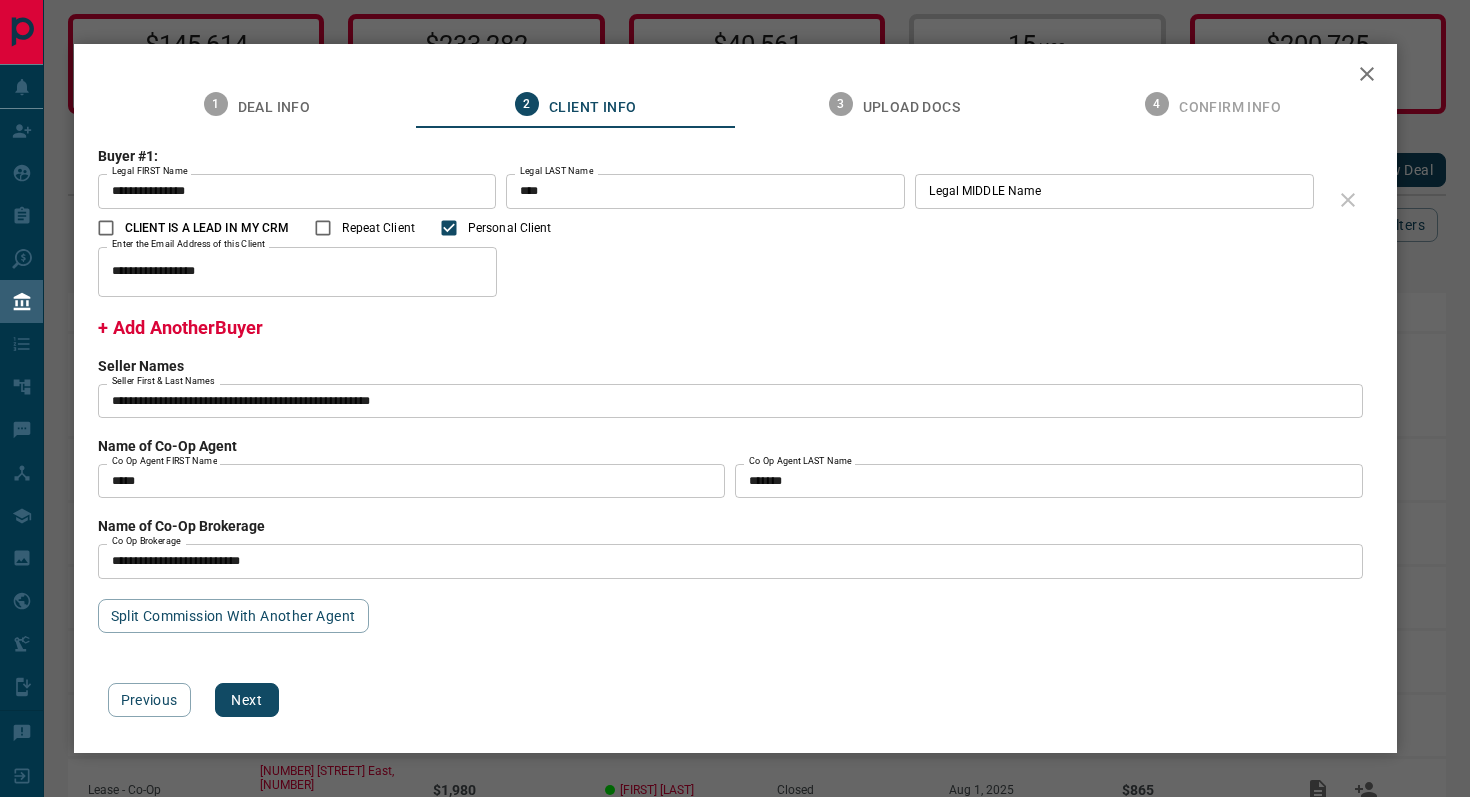 click on "****" at bounding box center (705, 191) 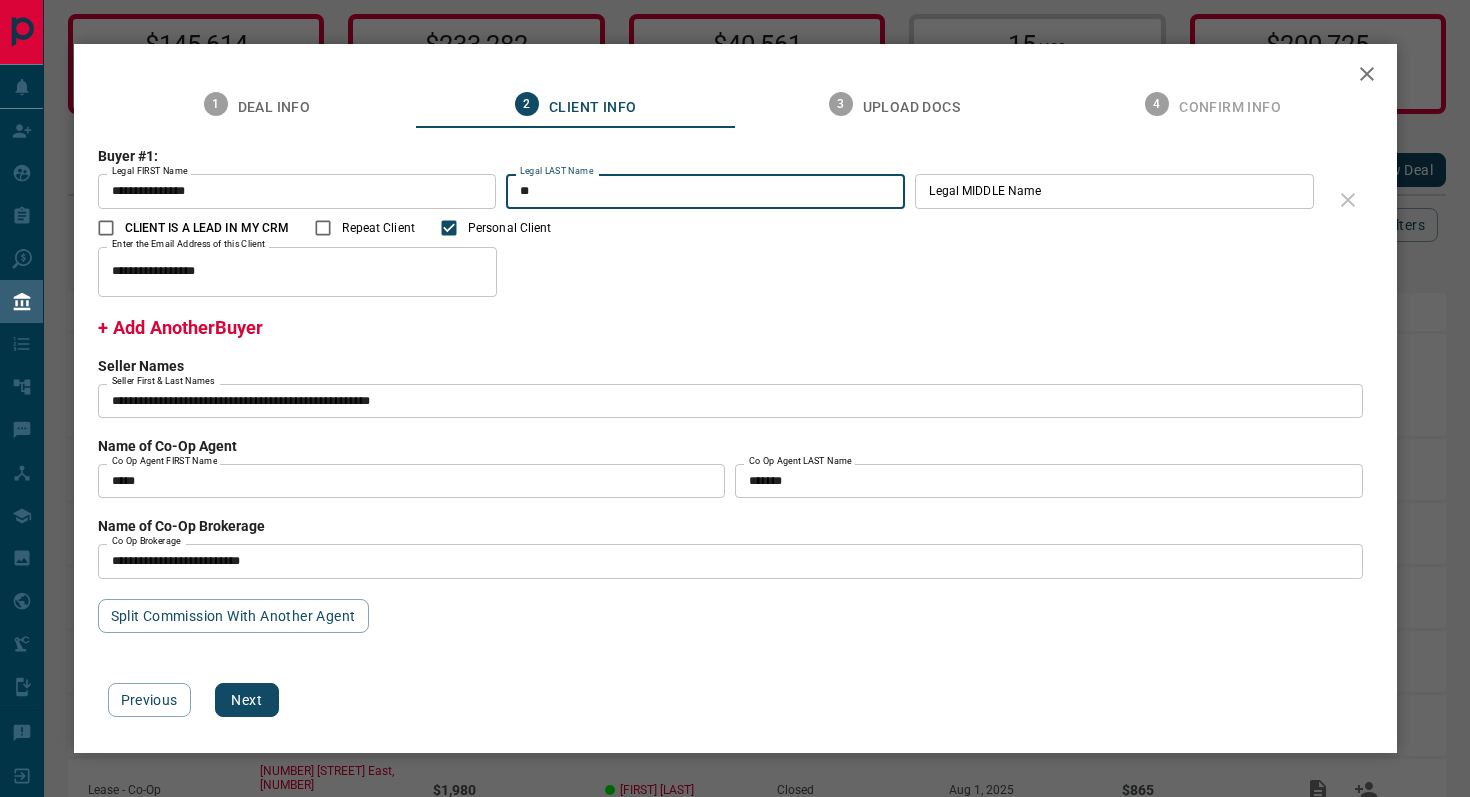 type on "*" 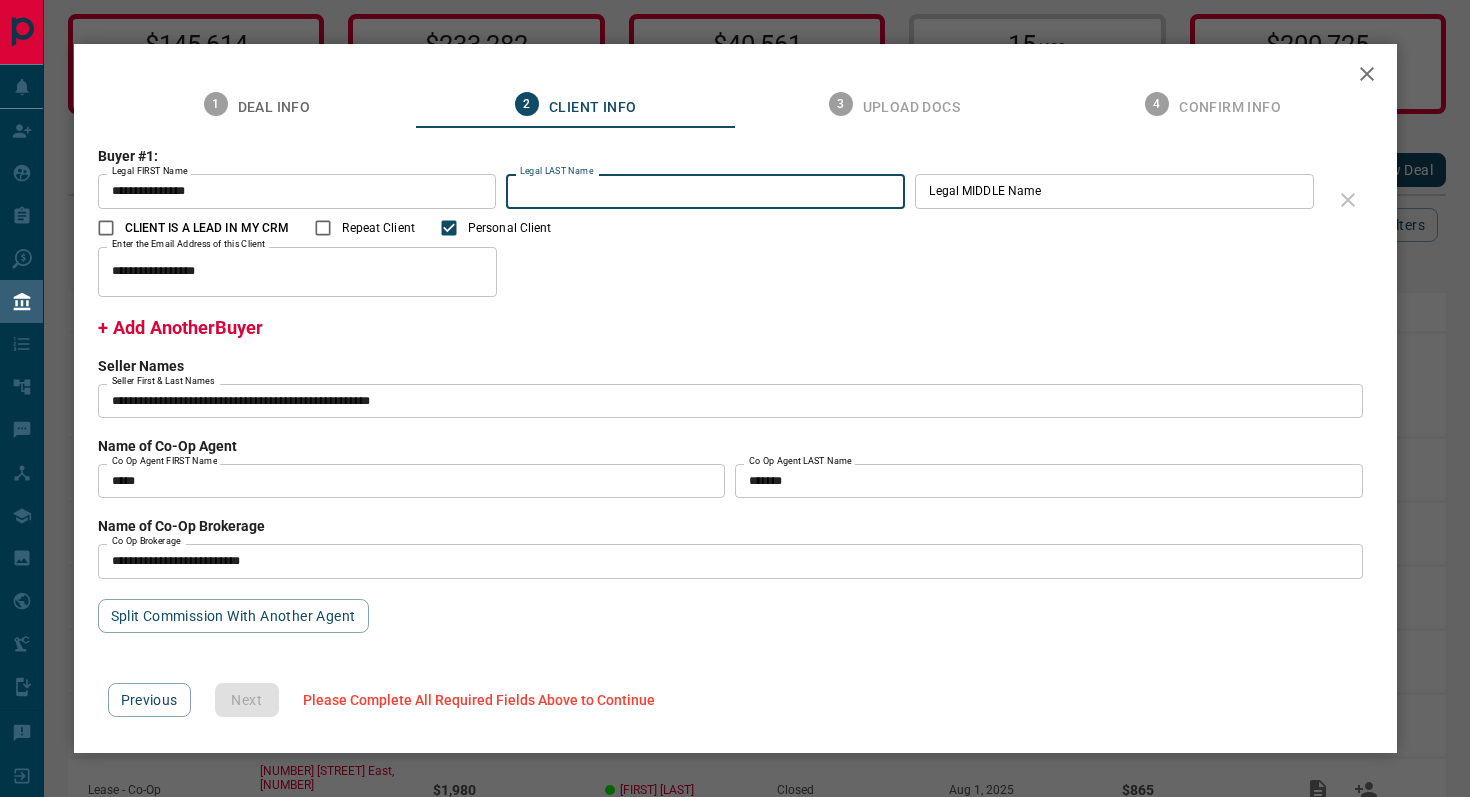 type 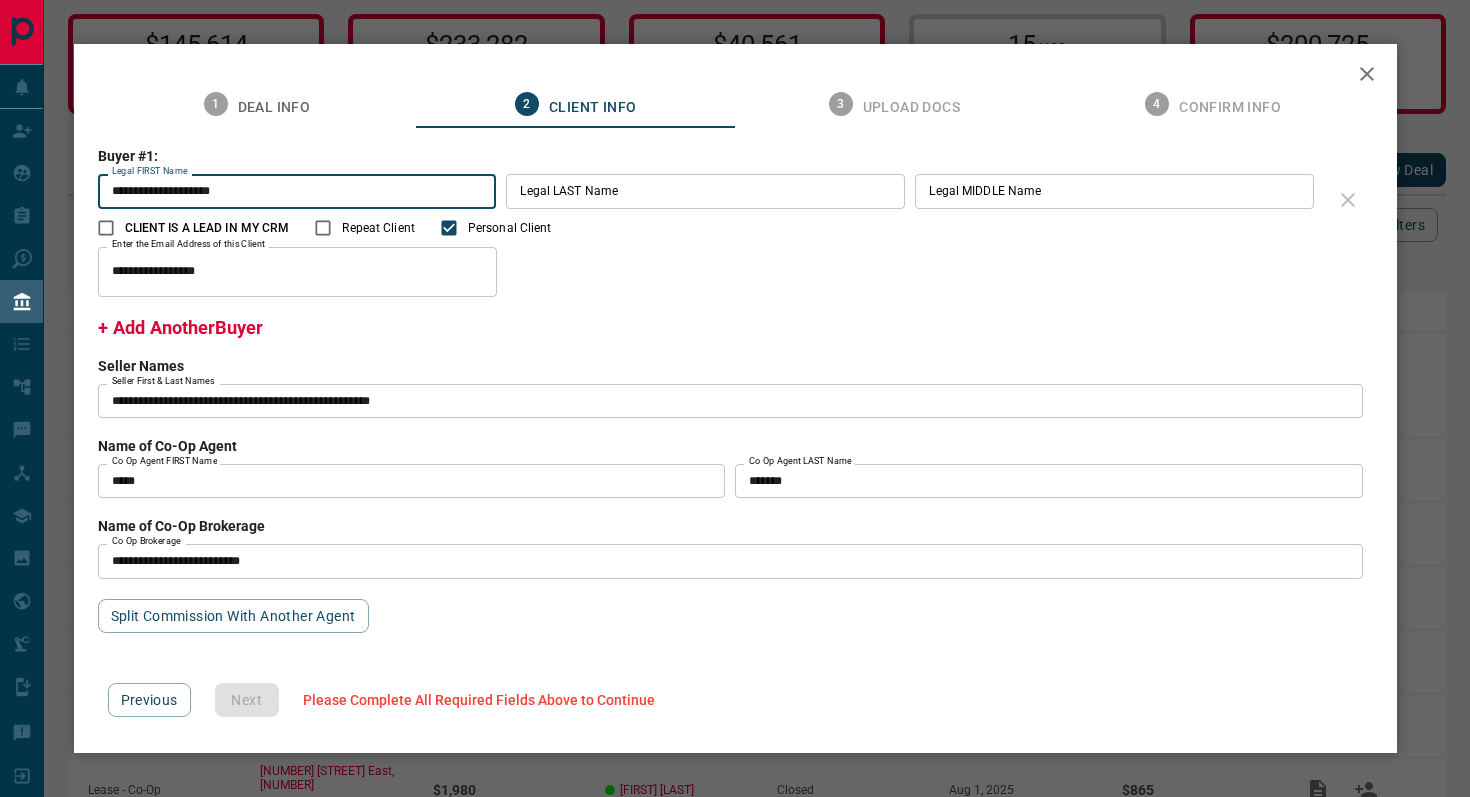 click on "Legal LAST Name" at bounding box center [705, 191] 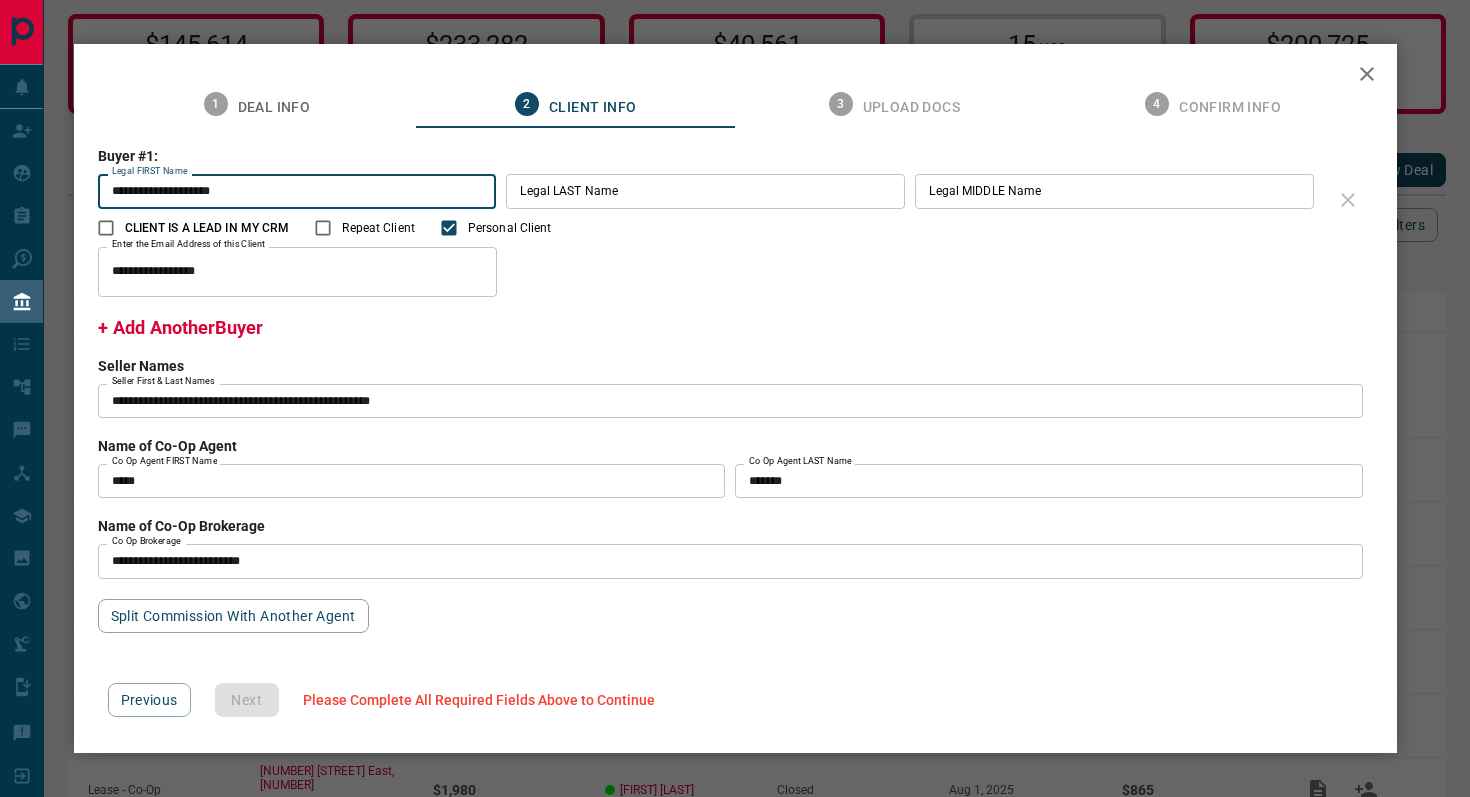 click on "**********" at bounding box center [297, 191] 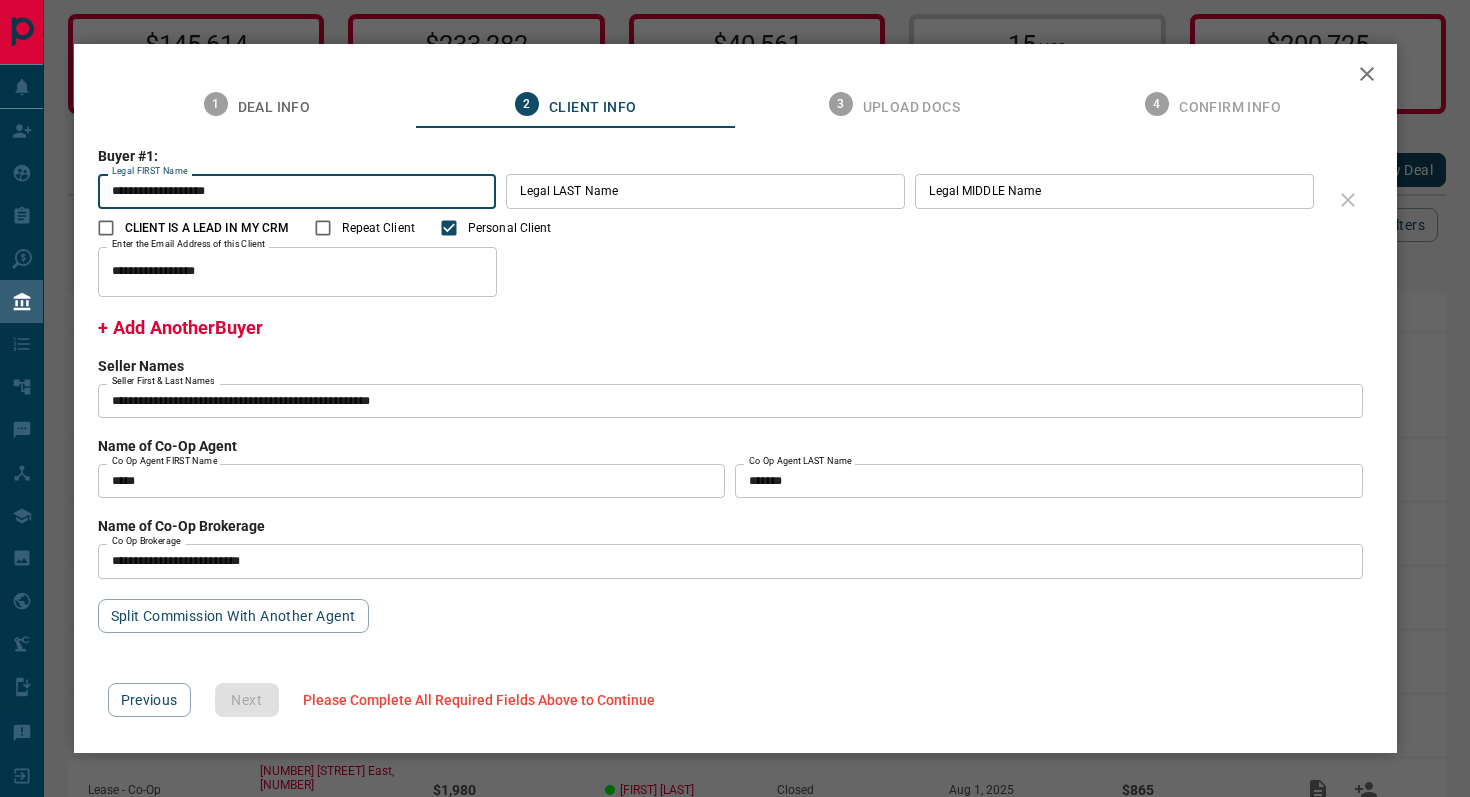 type on "**********" 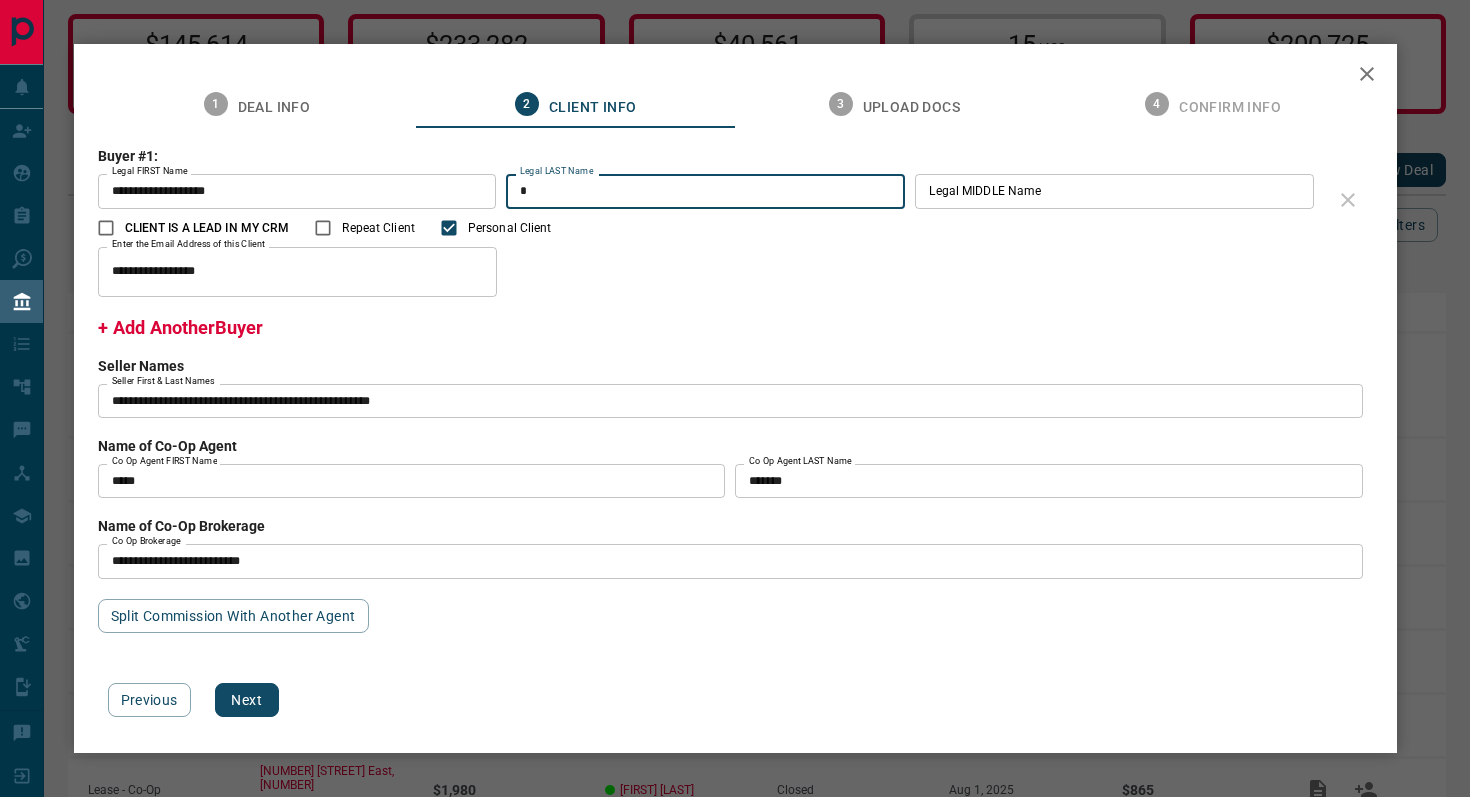 type on "*" 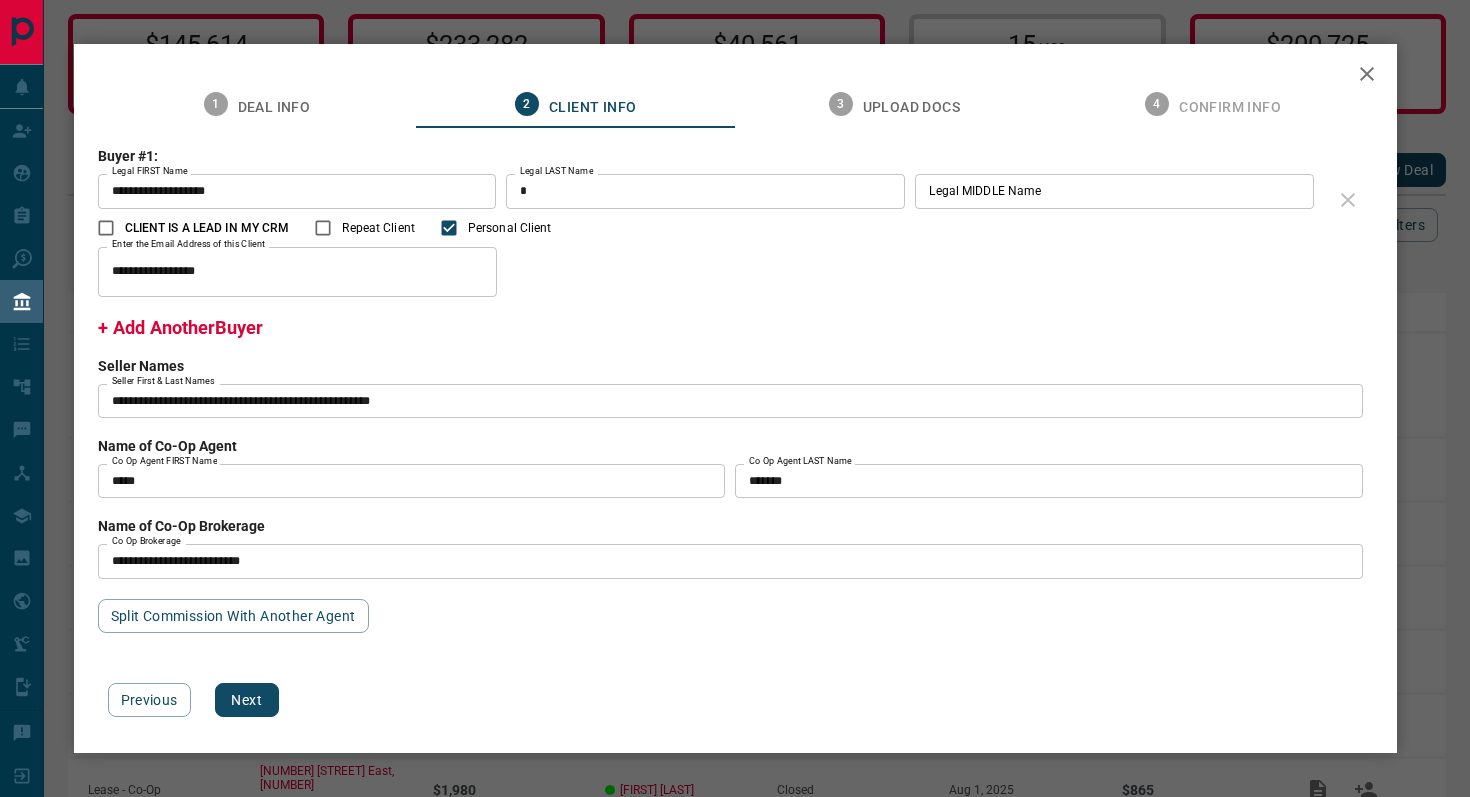 click on "Next" at bounding box center (247, 700) 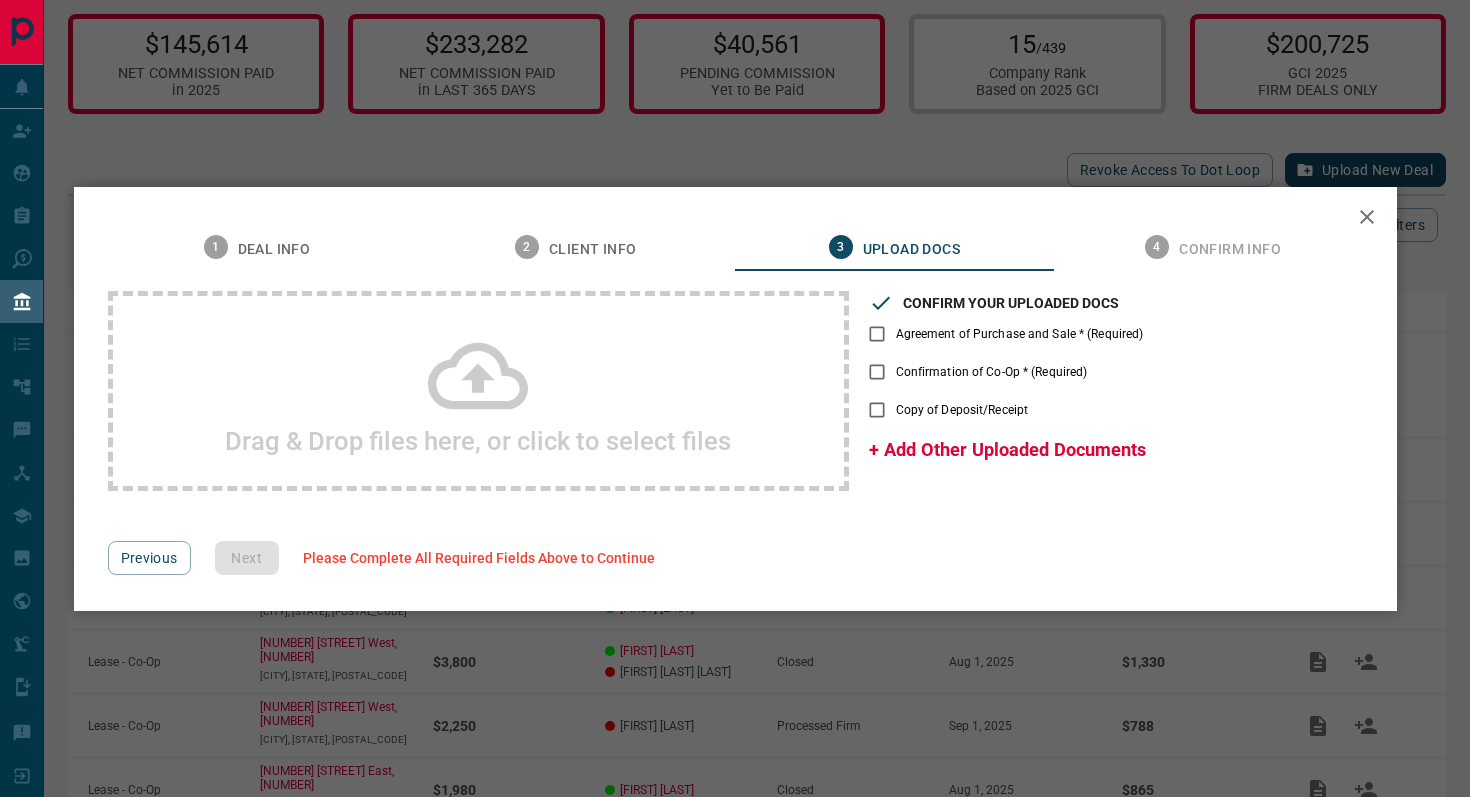 click on "+ Add Other Uploaded Documents" at bounding box center [1007, 449] 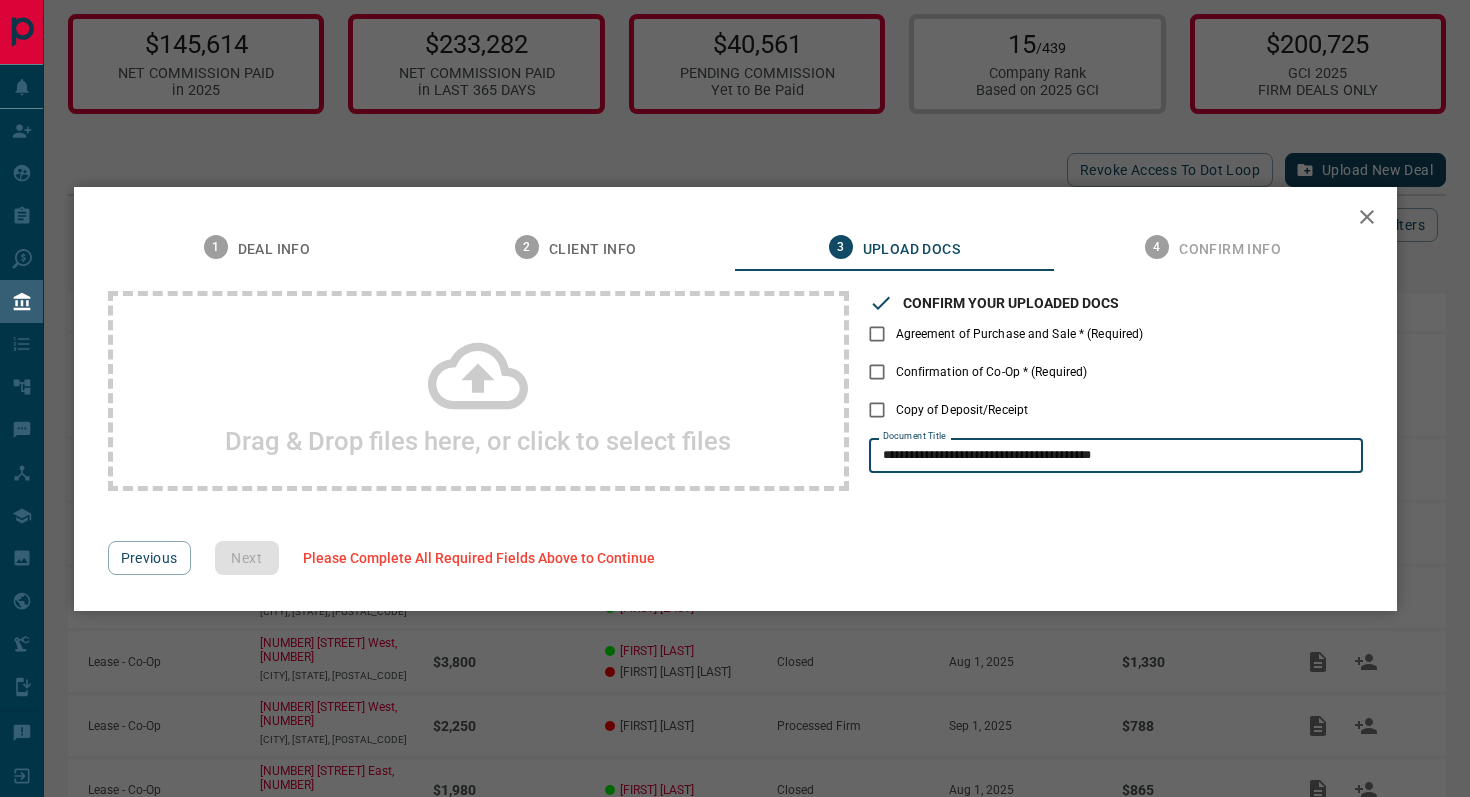 type on "**********" 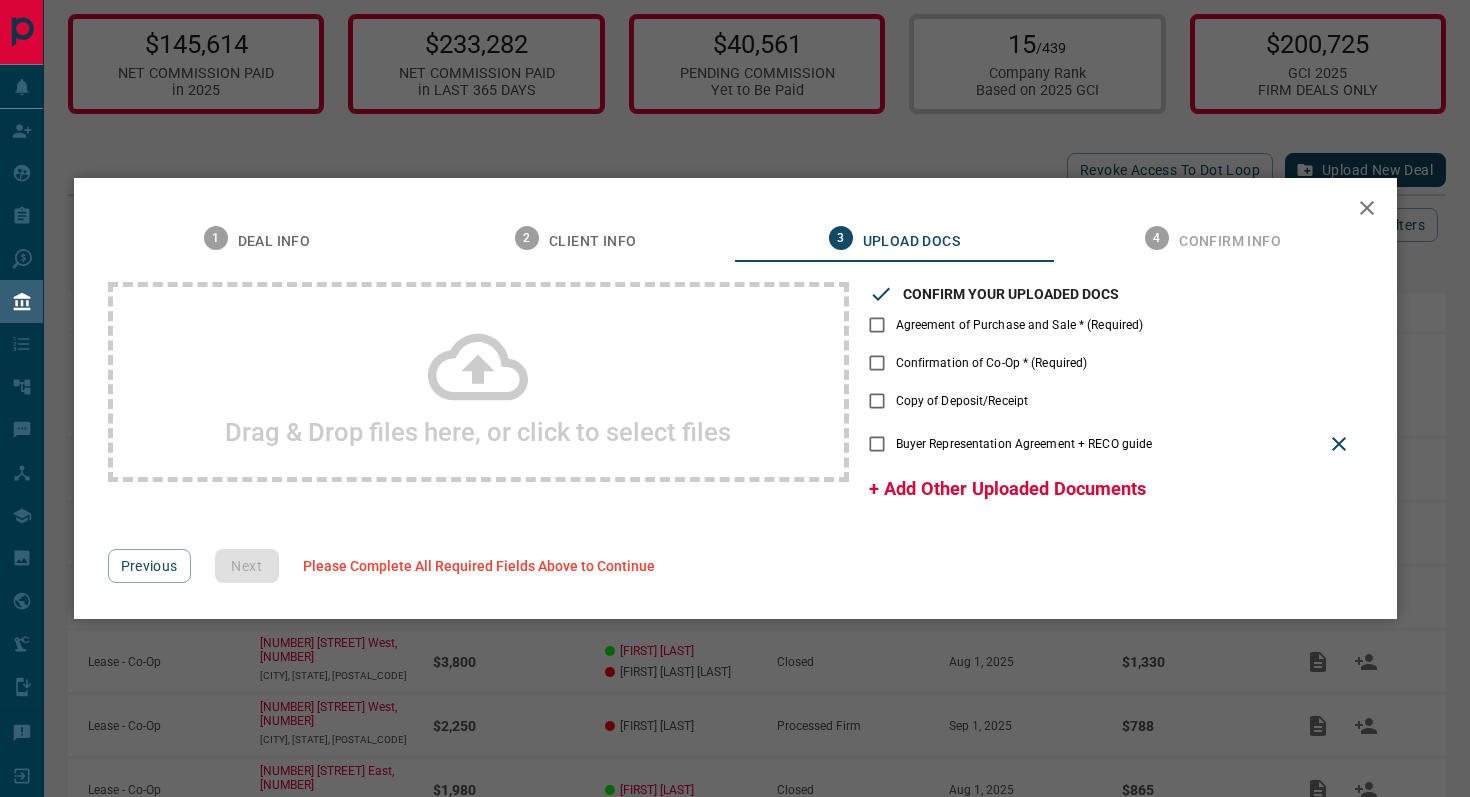 click on "1 Deal Info 2 Client Info 3 Upload Docs 4 Confirm Info Drag & Drop files here, or click to select files CONFIRM YOUR UPLOADED DOCS Agreement of Purchase and Sale * (Required) Confirmation of Co-Op * (Required) Copy of Deposit/Receipt Buyer Representation Agreement + RECO guide + Add Other Uploaded Documents Previous Next Please Complete All Required Fields Above to Continue" at bounding box center [735, 398] 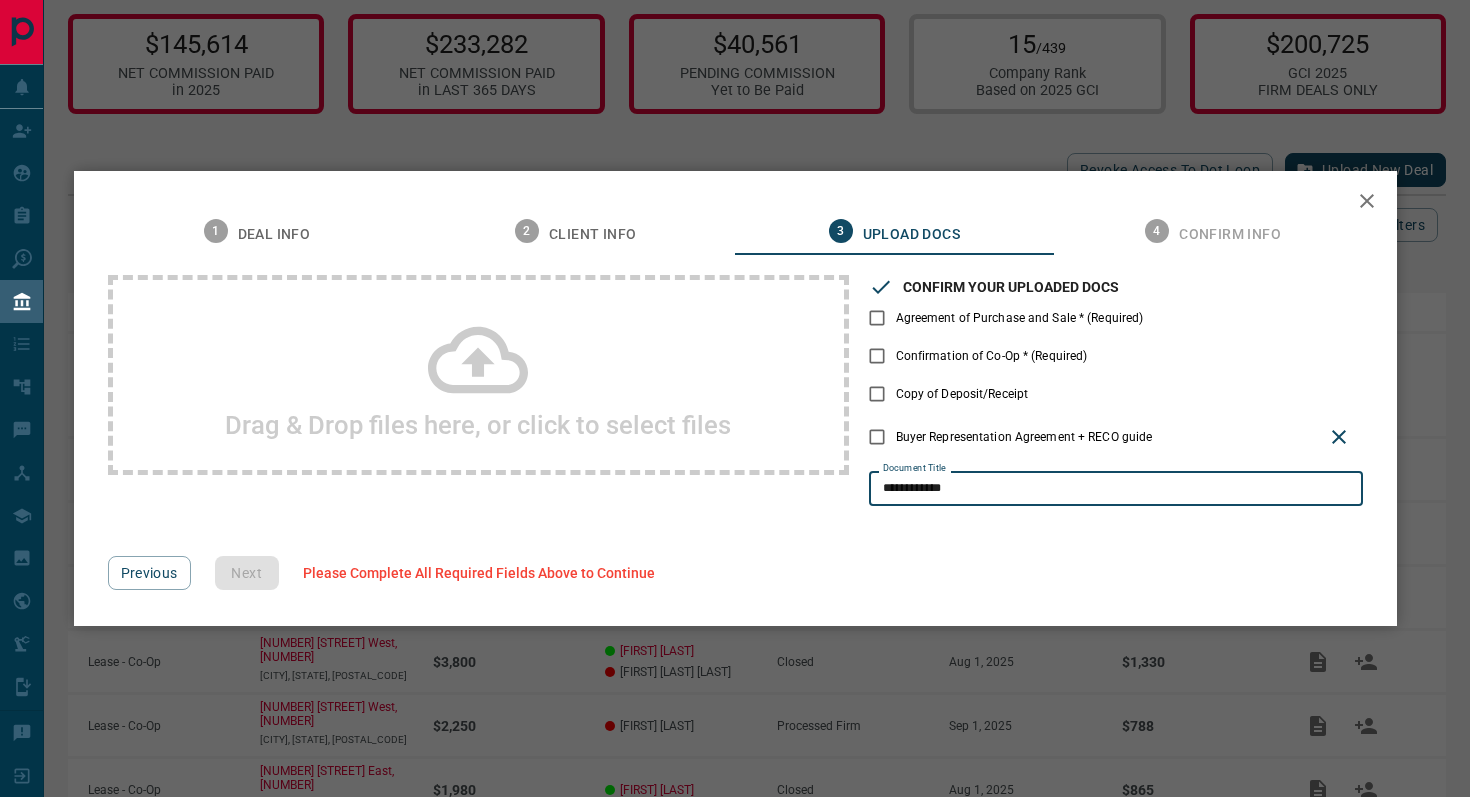 type on "**********" 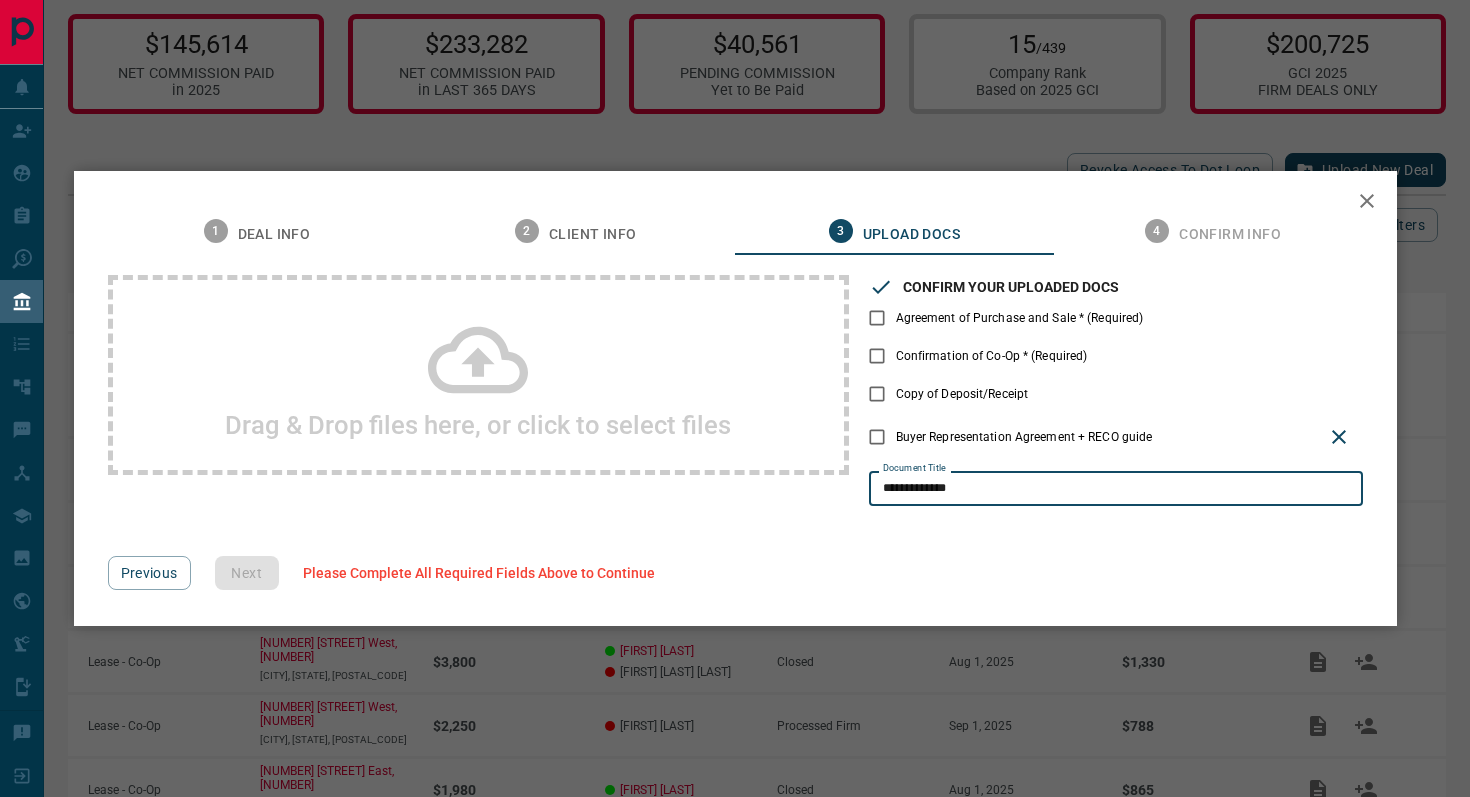 click on "**********" at bounding box center (735, 398) 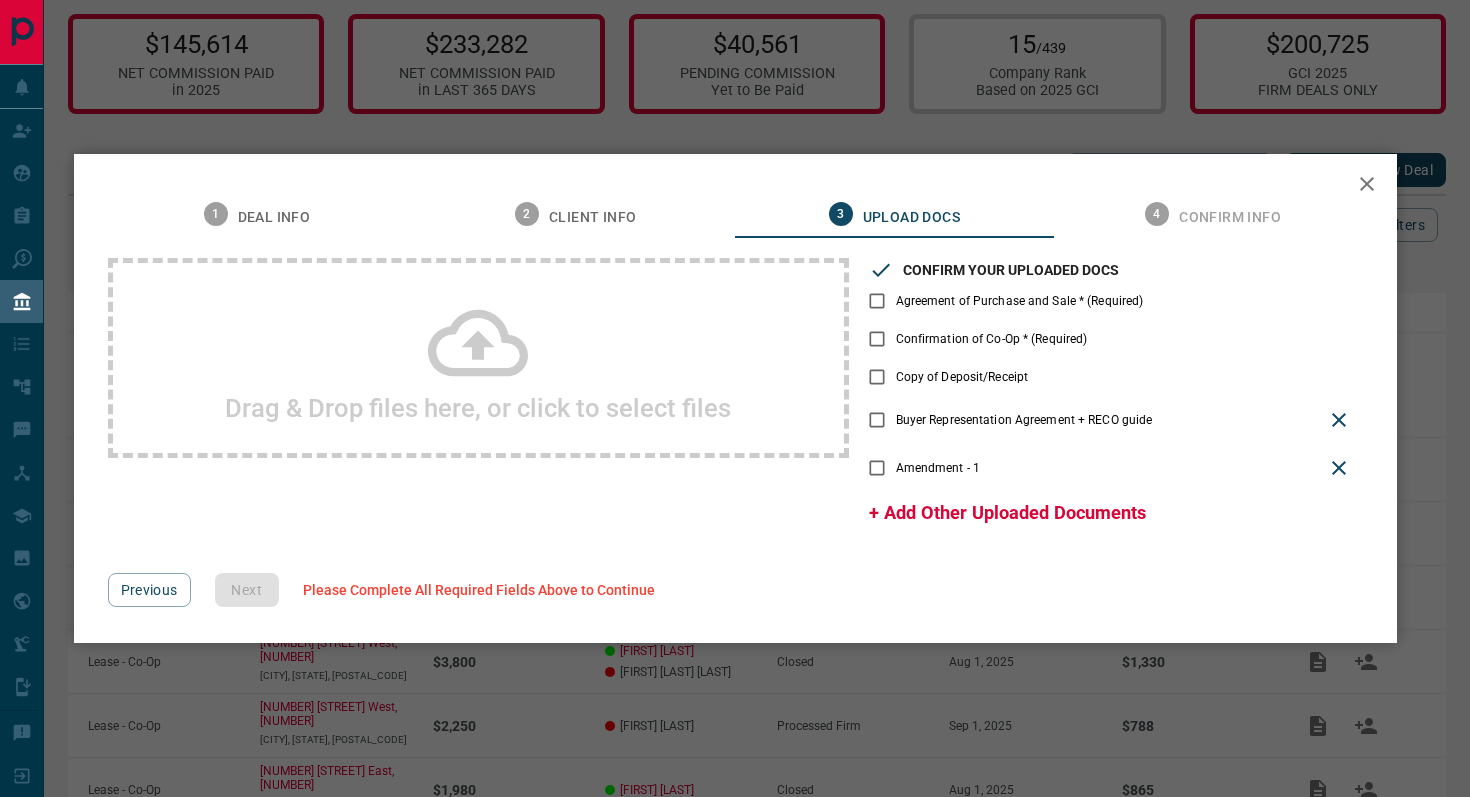 click on "+ Add Other Uploaded Documents" at bounding box center (1007, 512) 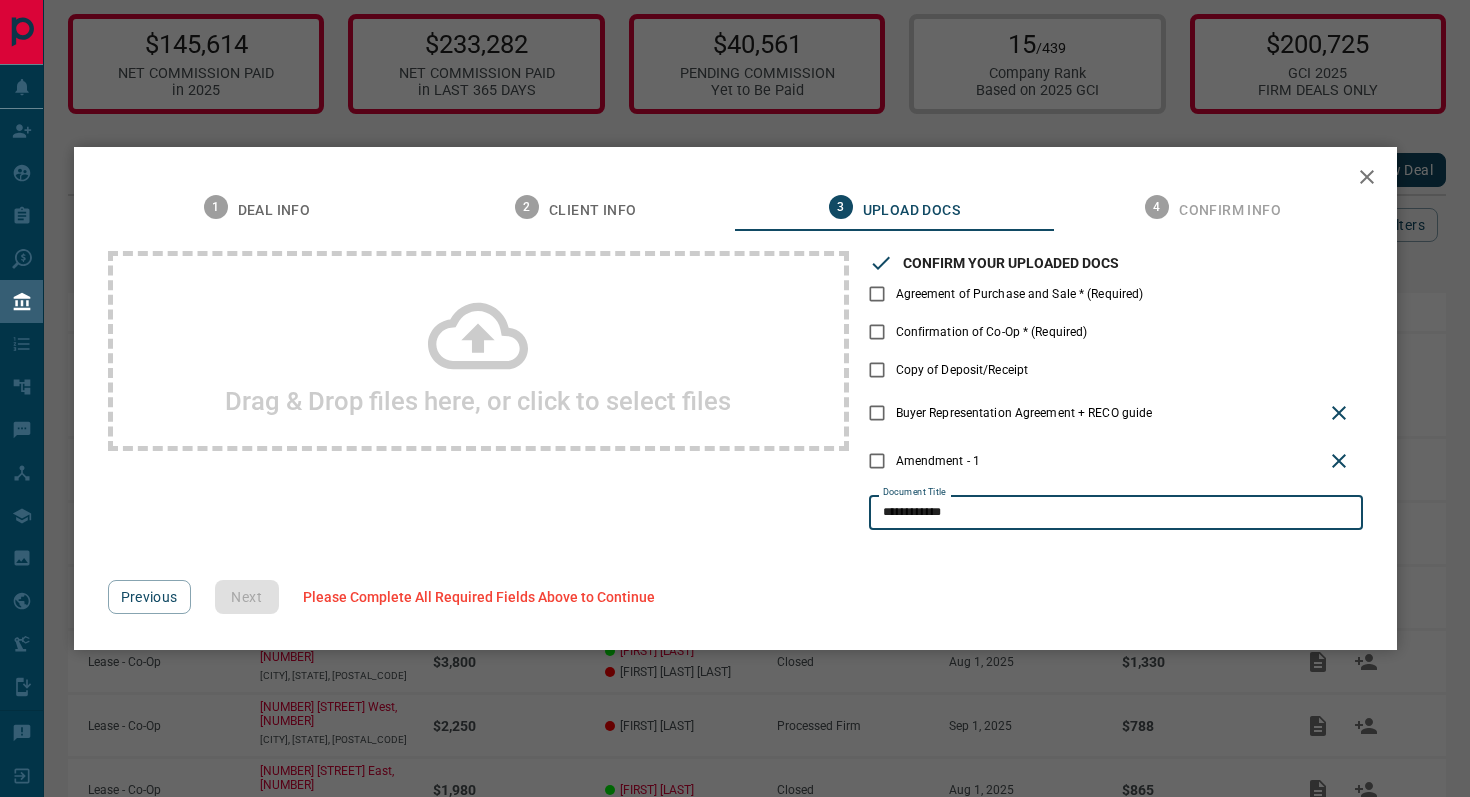 type on "**********" 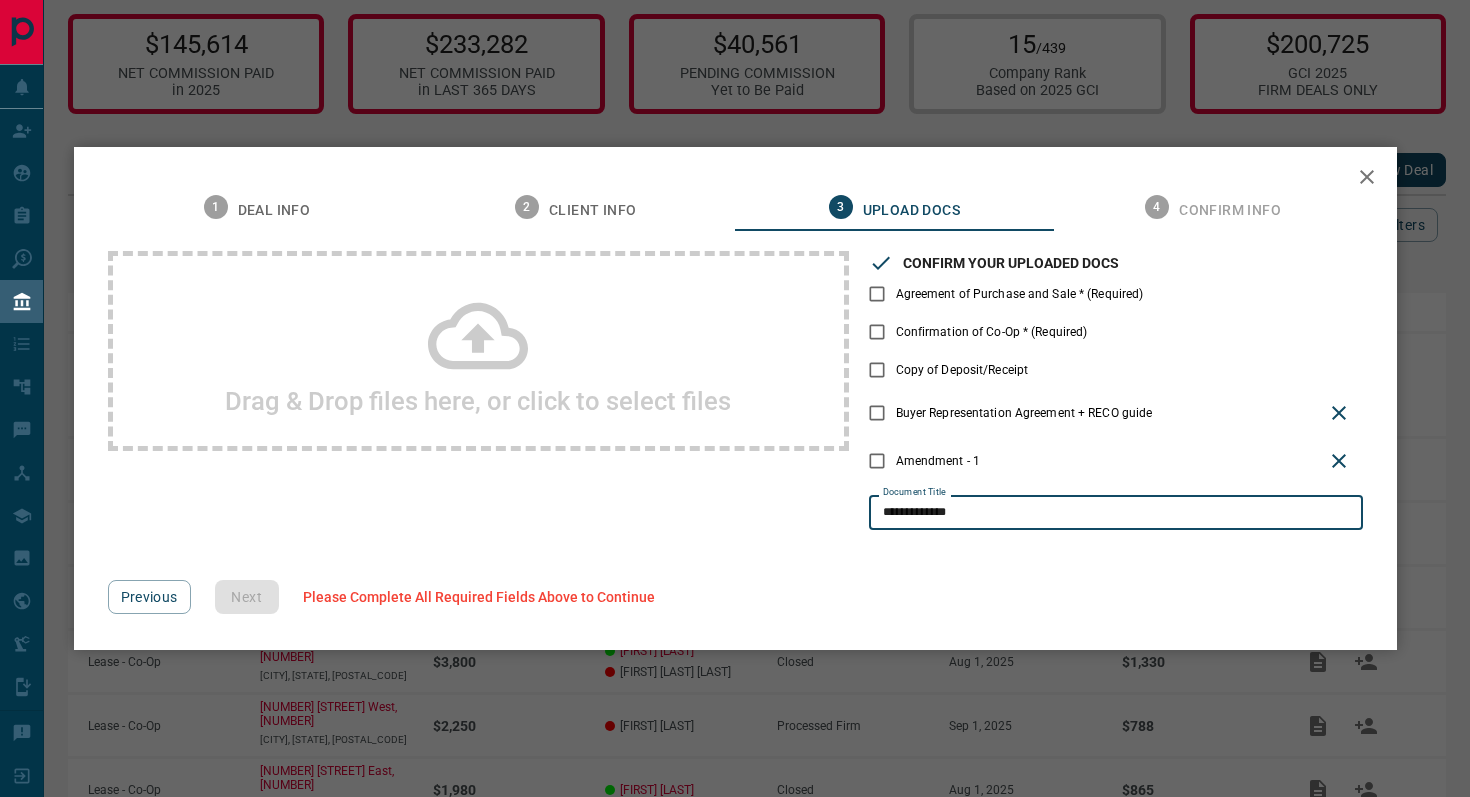 click on "**********" at bounding box center (735, 398) 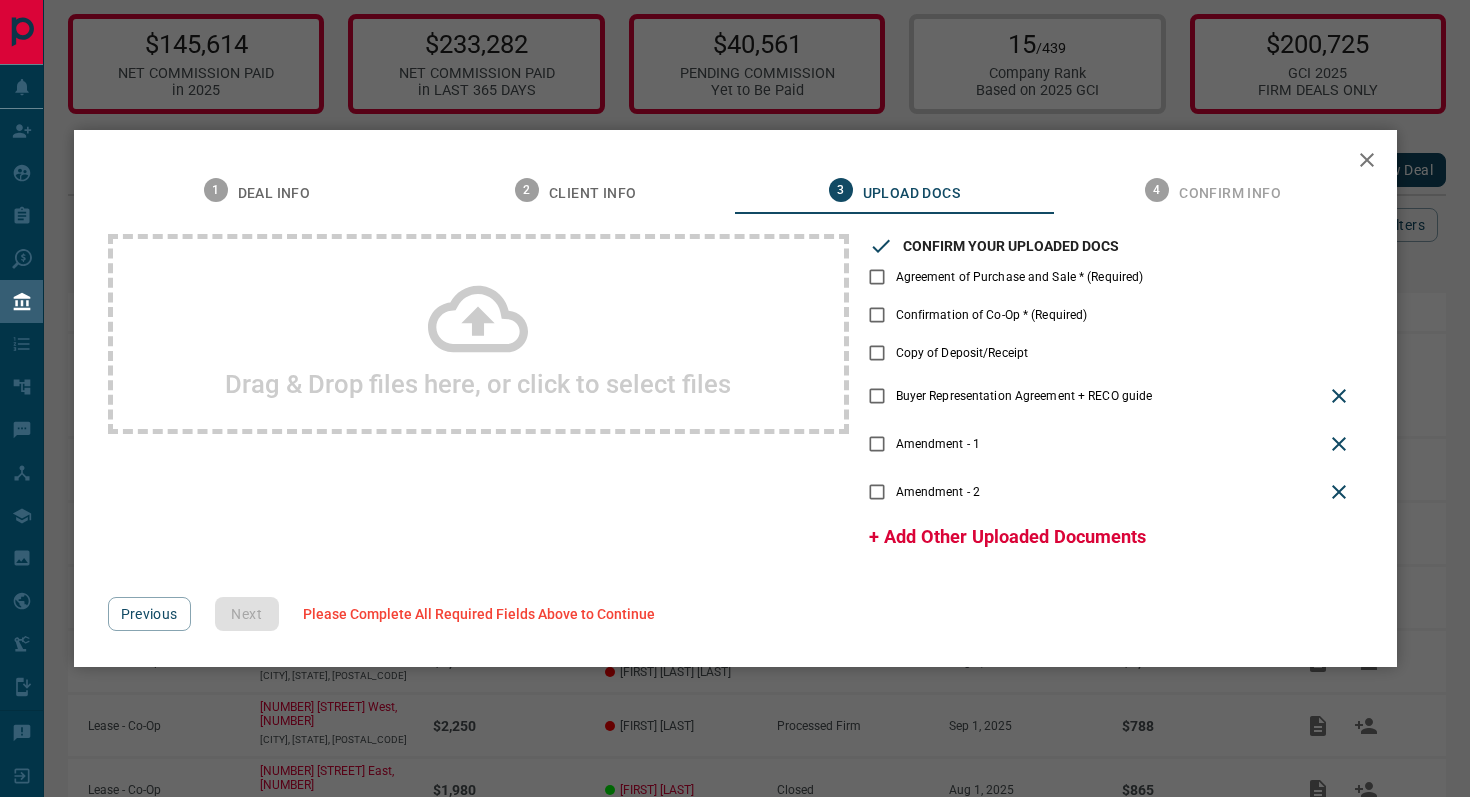 click on "+ Add Other Uploaded Documents" at bounding box center [1007, 536] 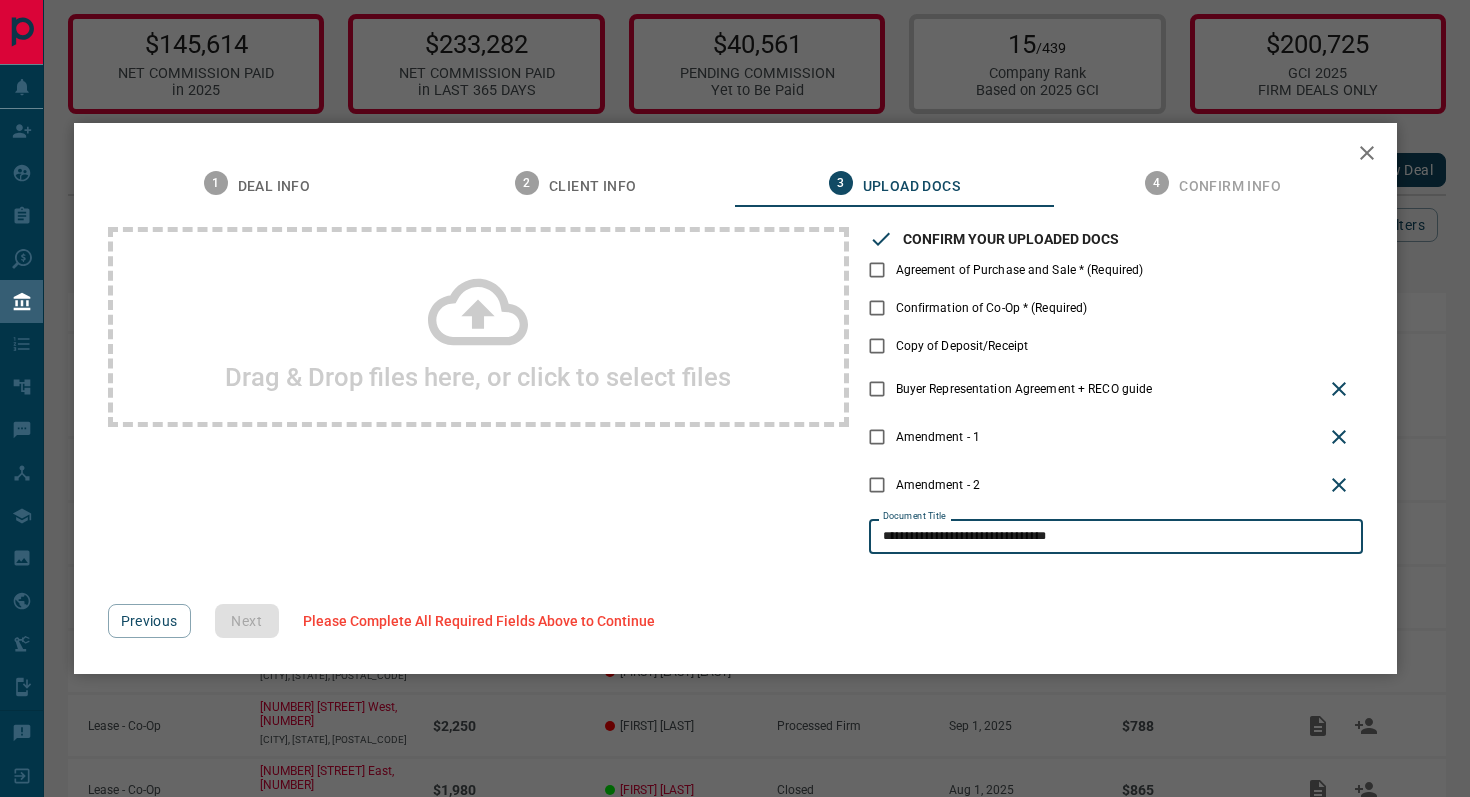type on "**********" 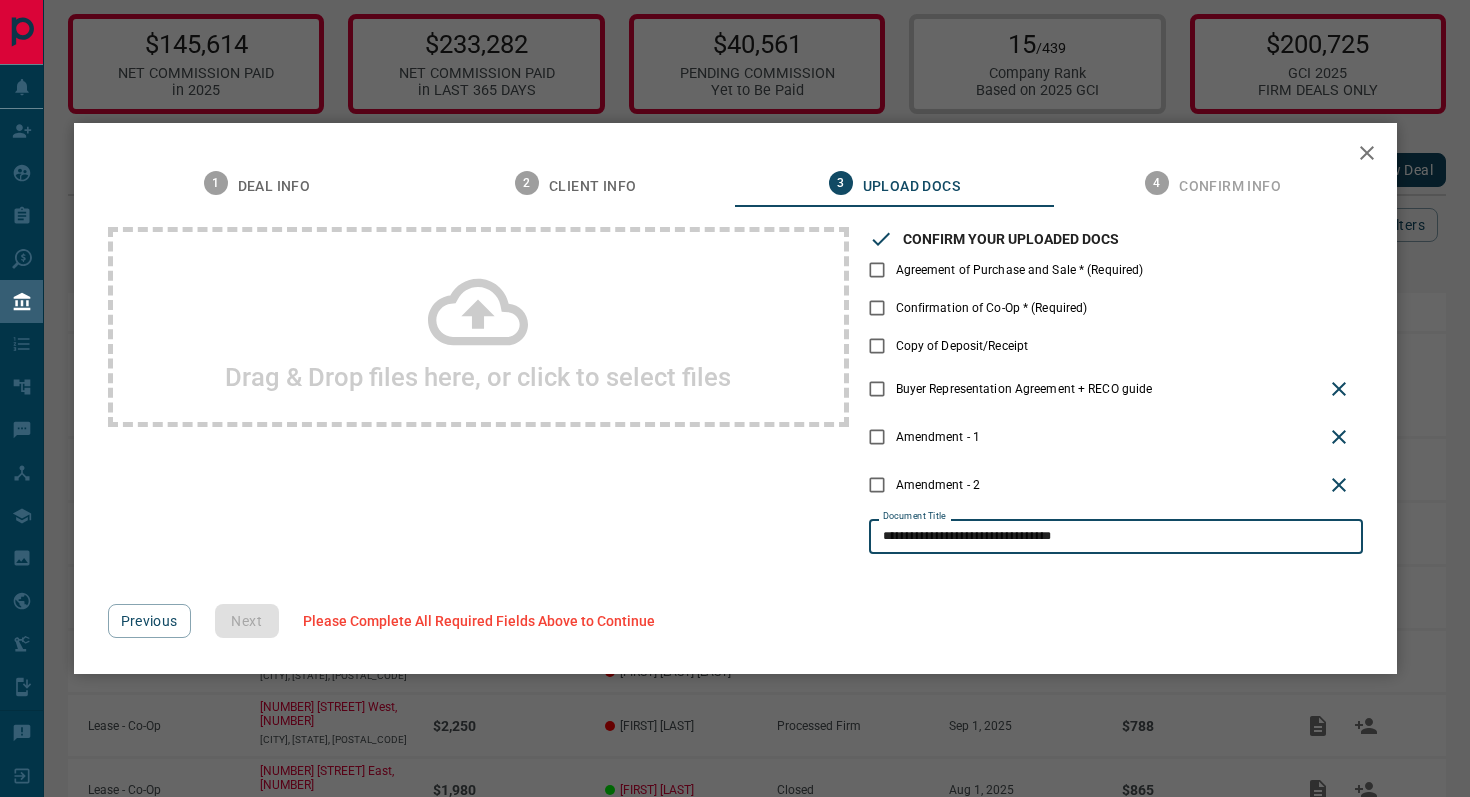 click on "**********" at bounding box center (735, 398) 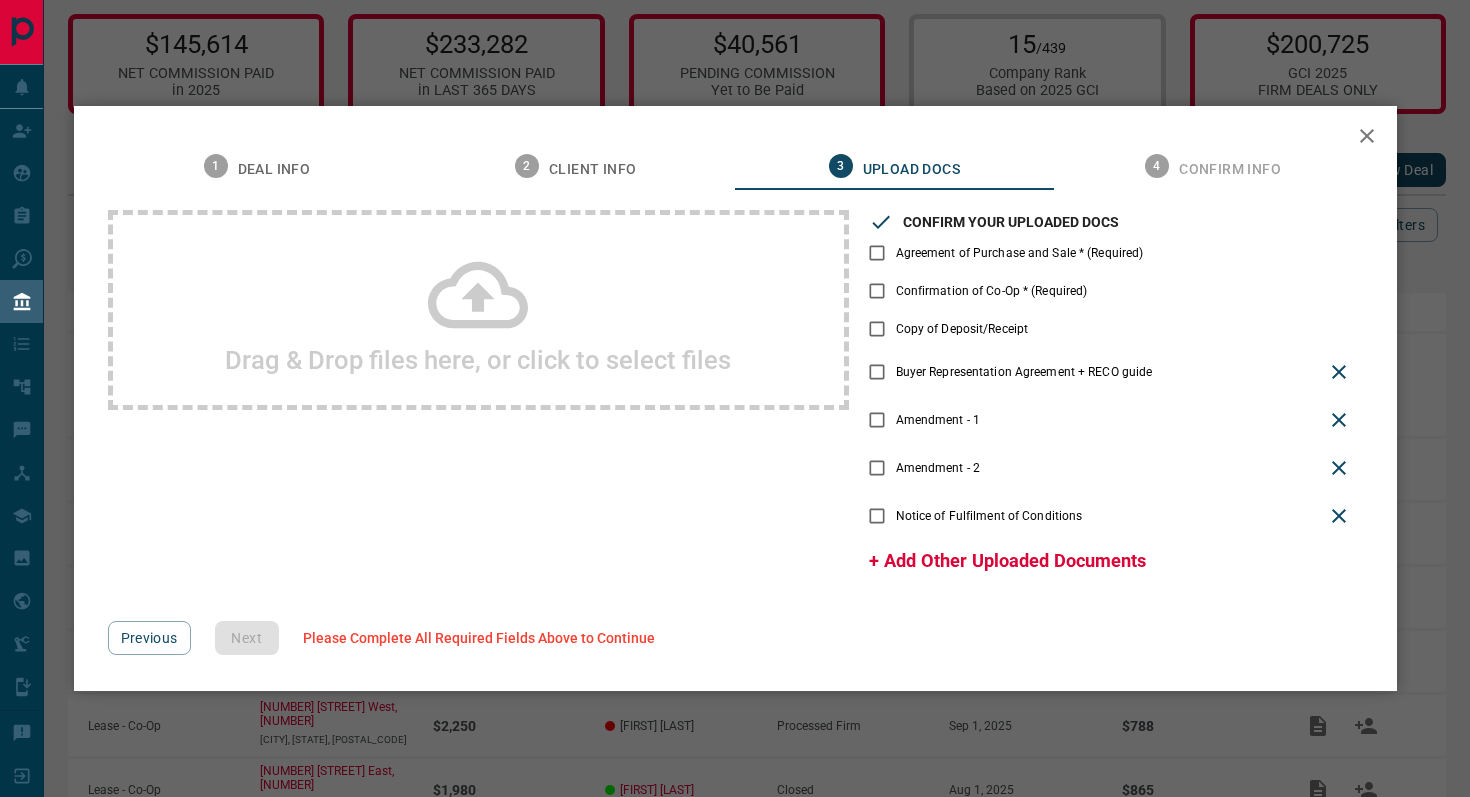 click on "+ Add Other Uploaded Documents" at bounding box center (1007, 560) 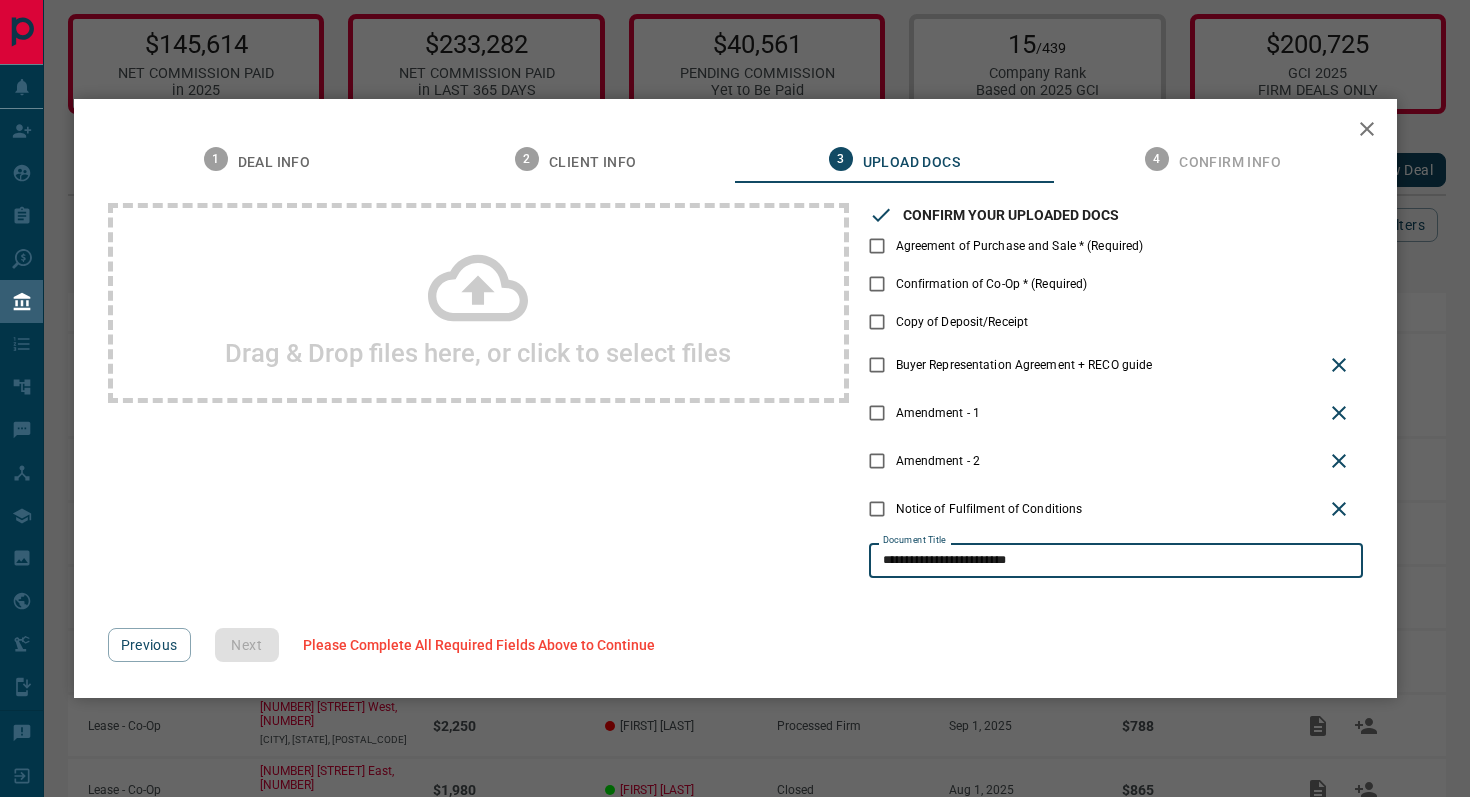 type on "**********" 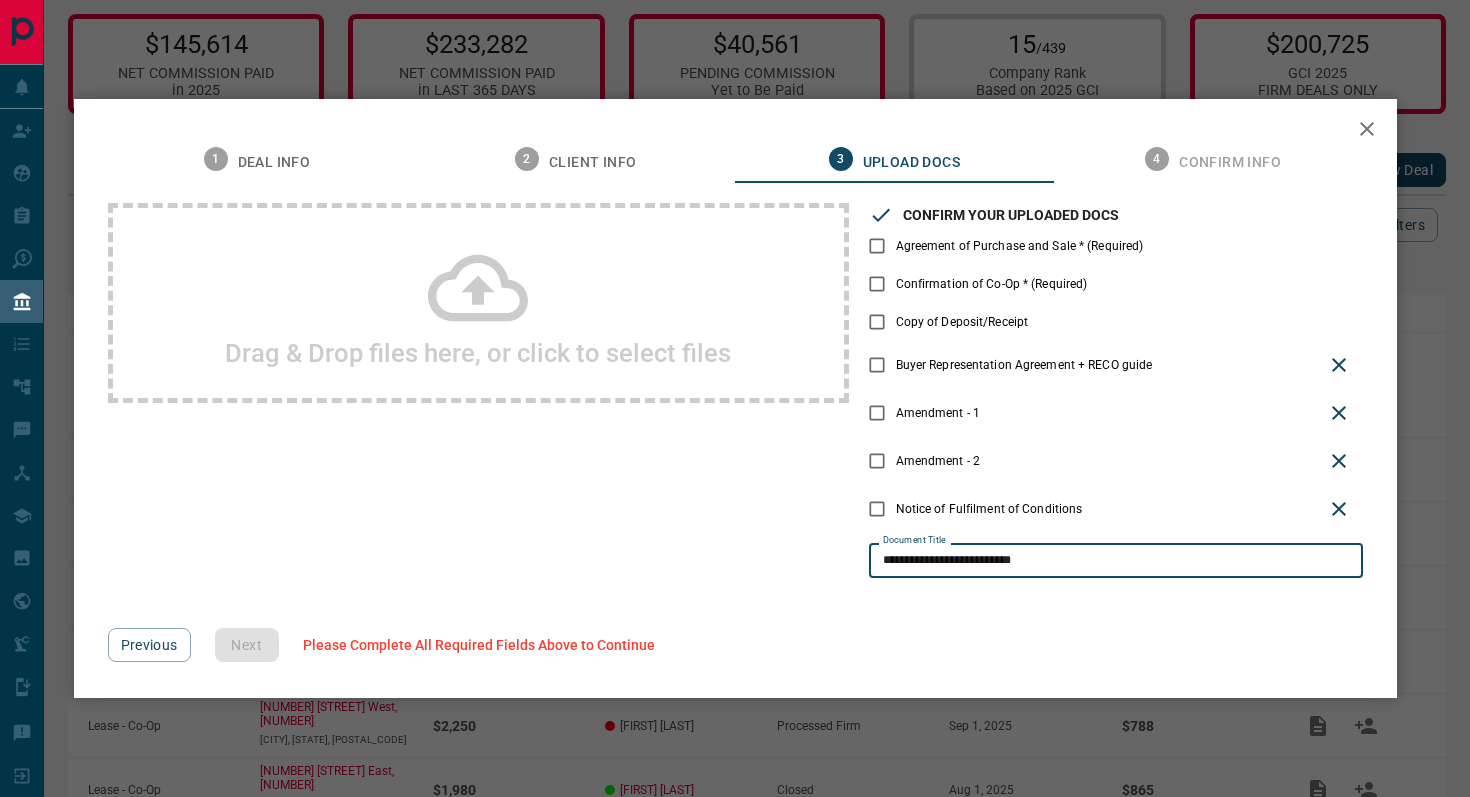 click on "**********" at bounding box center [735, 398] 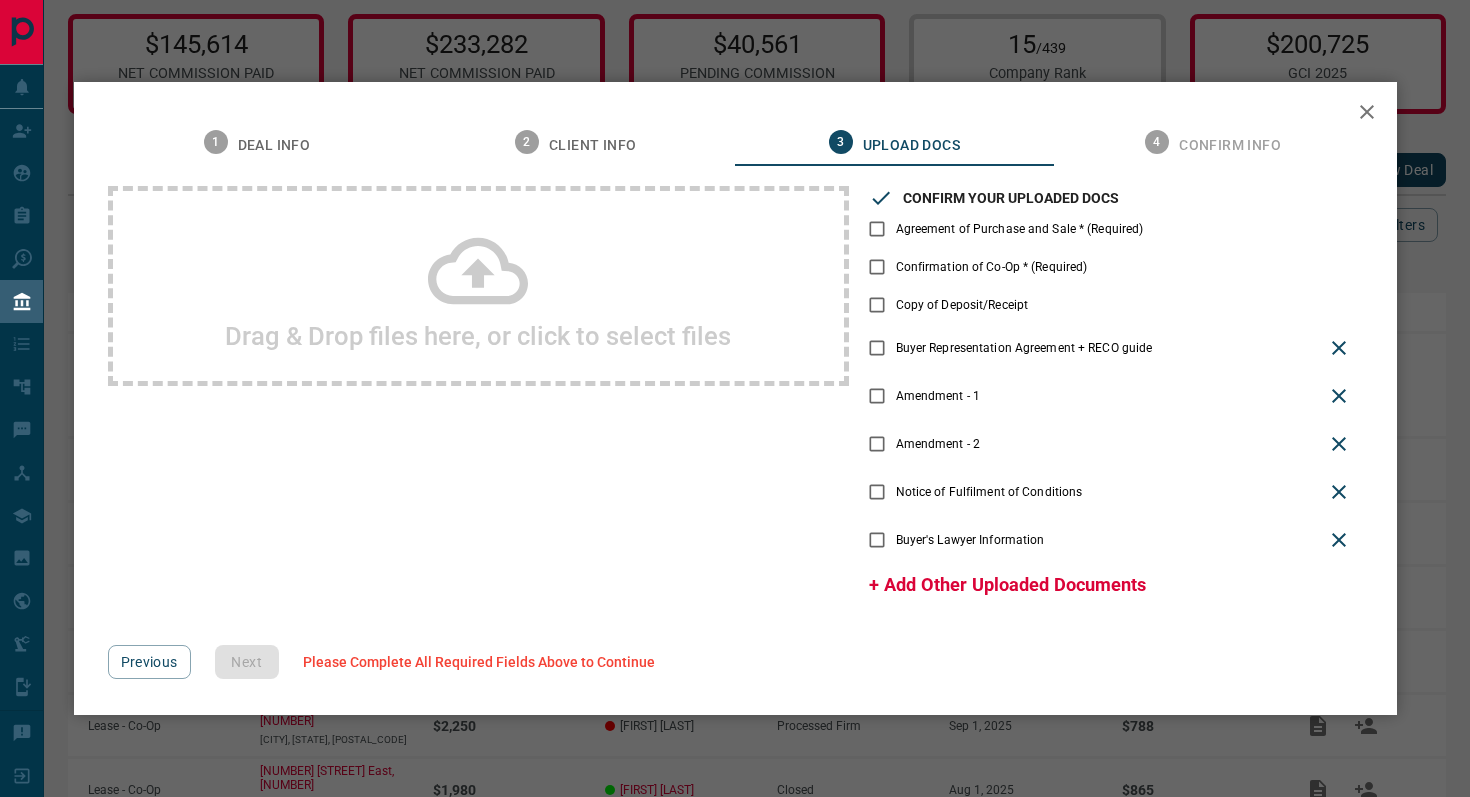 click on "+ Add Other Uploaded Documents" at bounding box center (1007, 584) 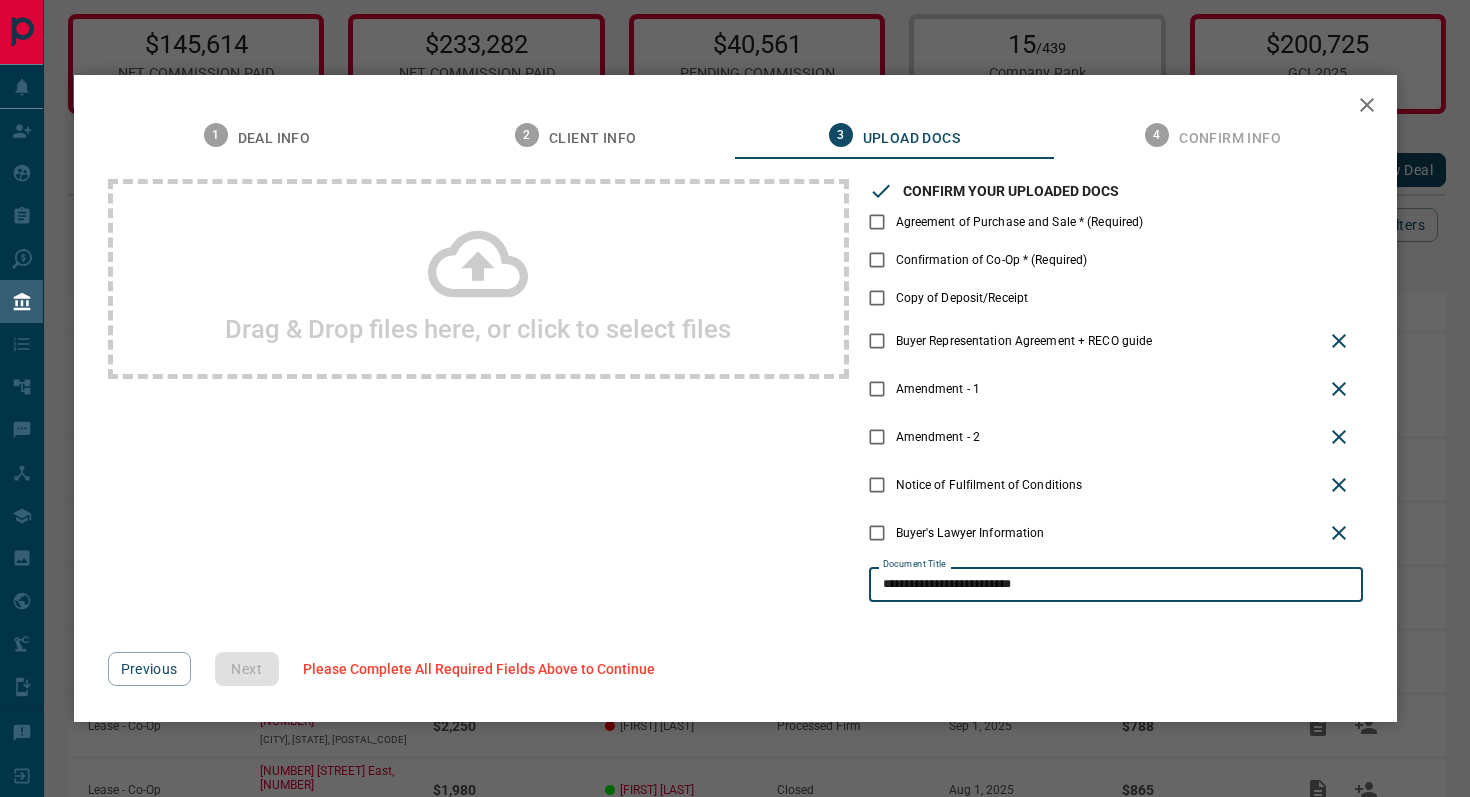 type on "**********" 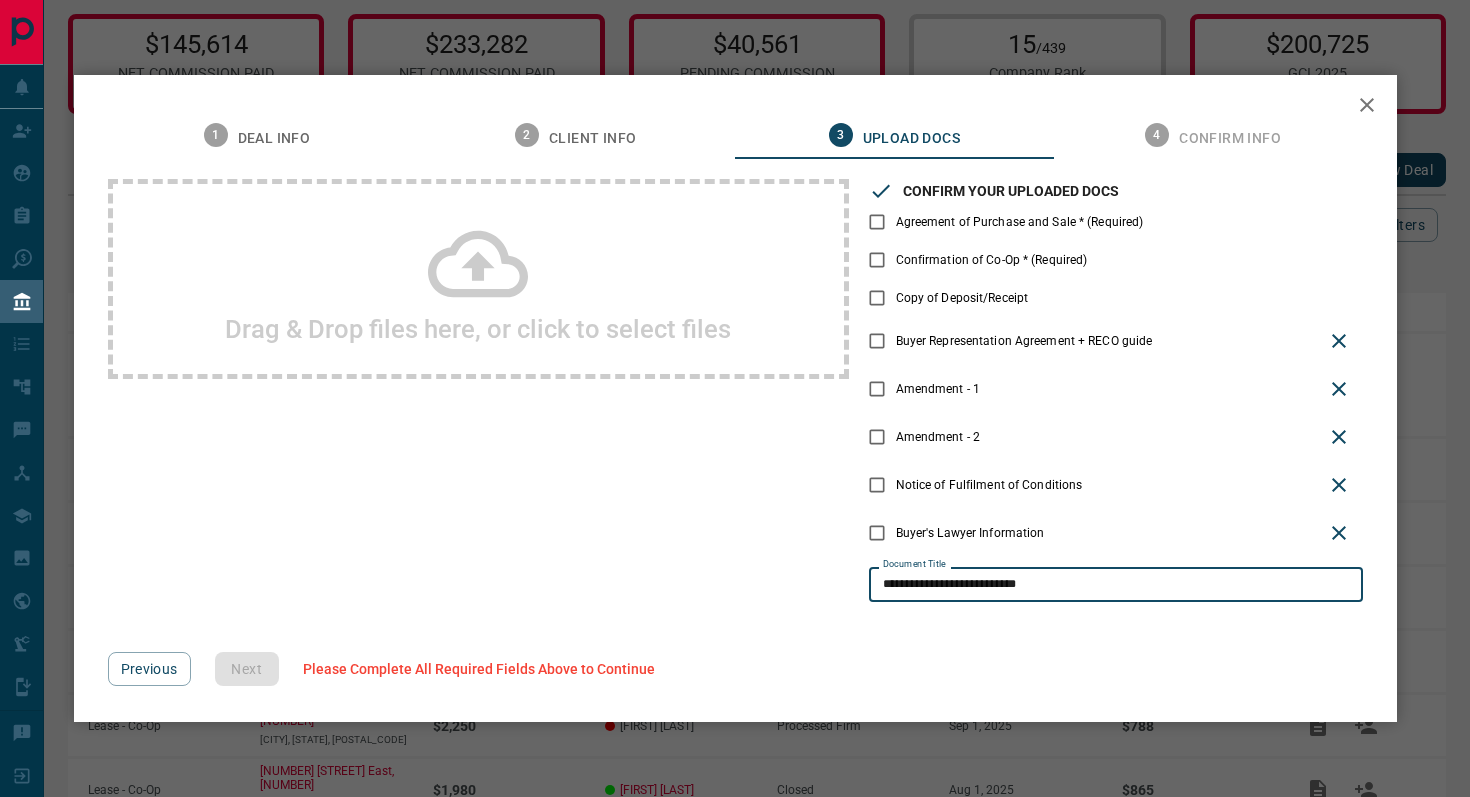 click on "Drag & Drop files here, or click to select files" at bounding box center (478, 390) 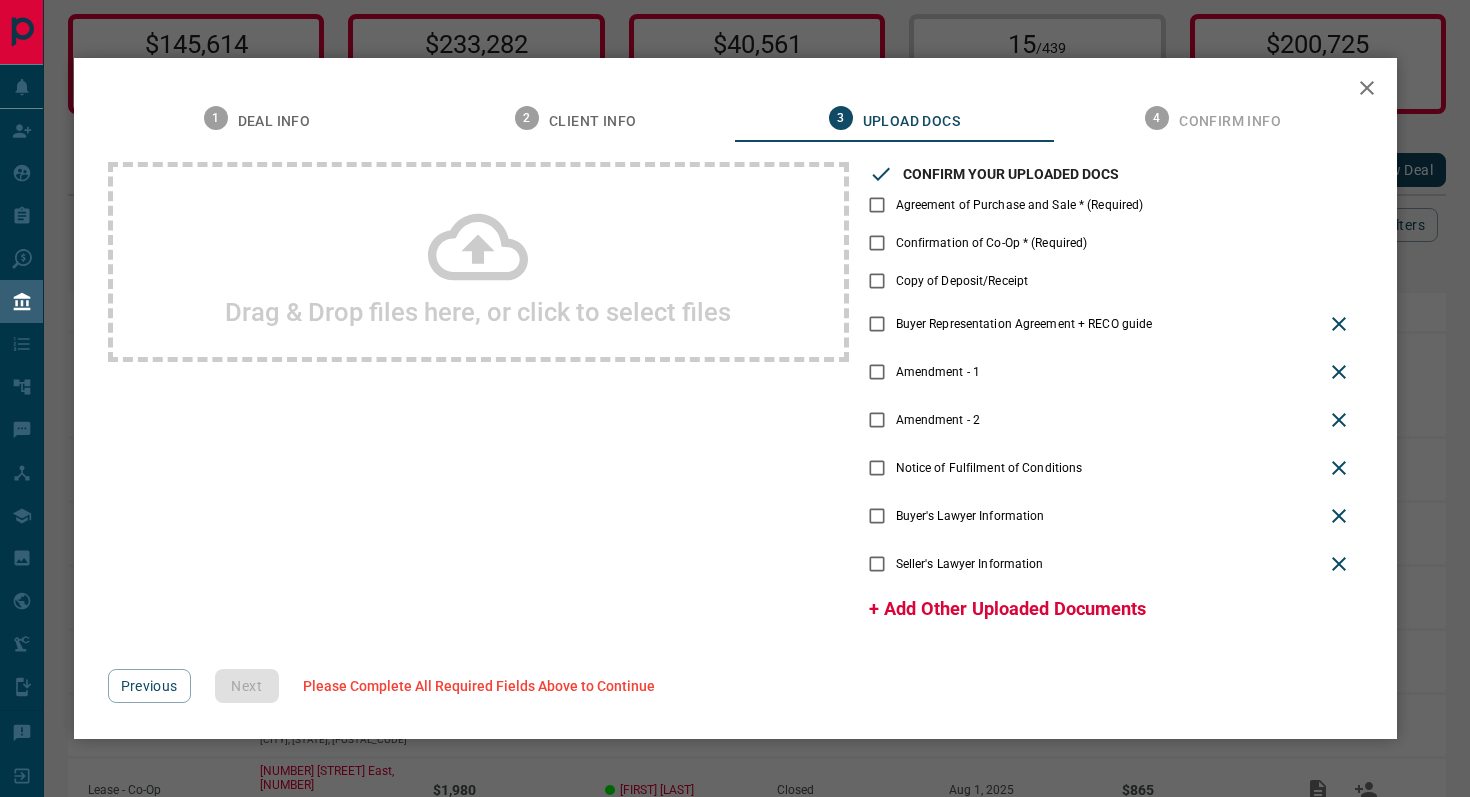 click on "+ Add Other Uploaded Documents" at bounding box center (1007, 608) 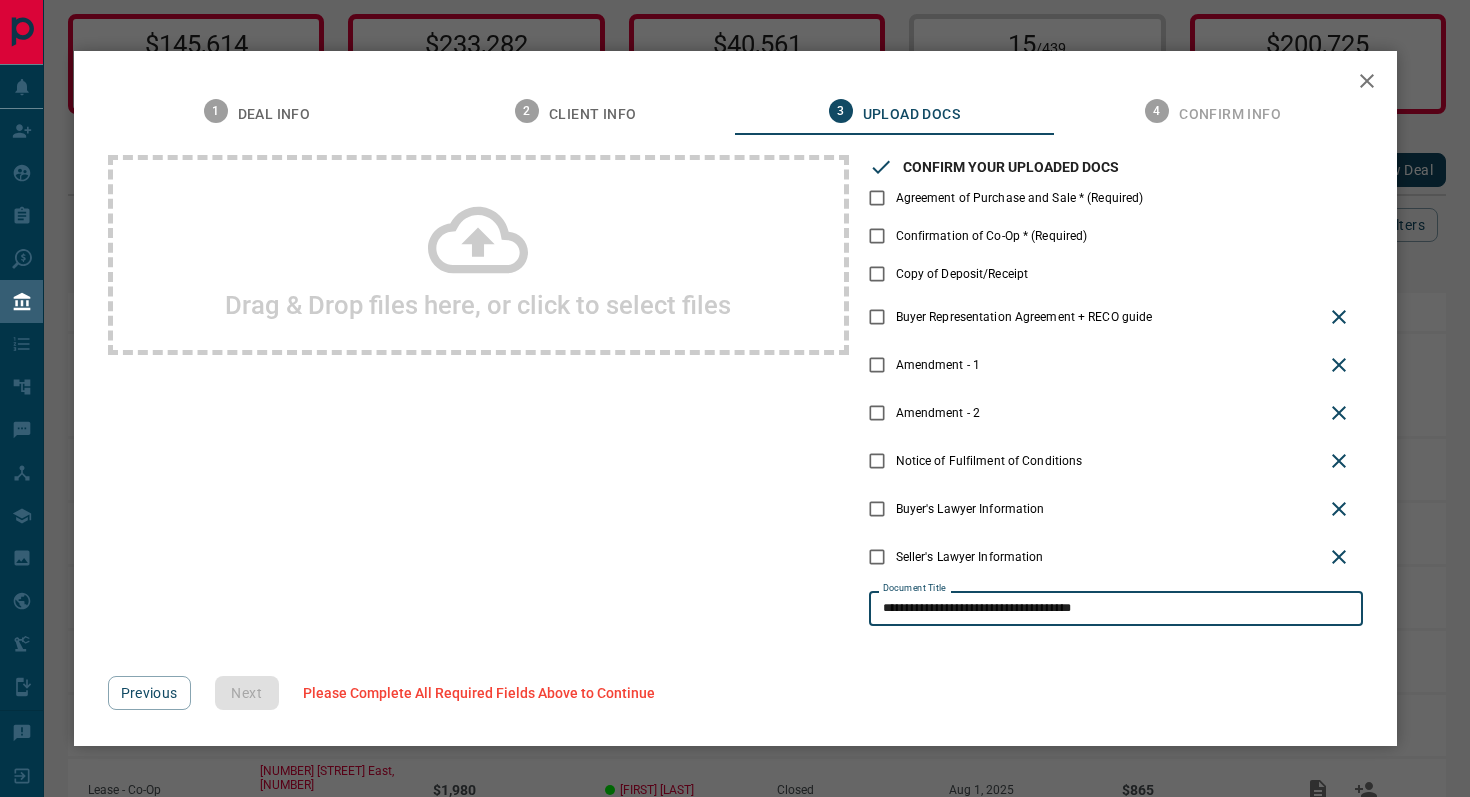 type on "**********" 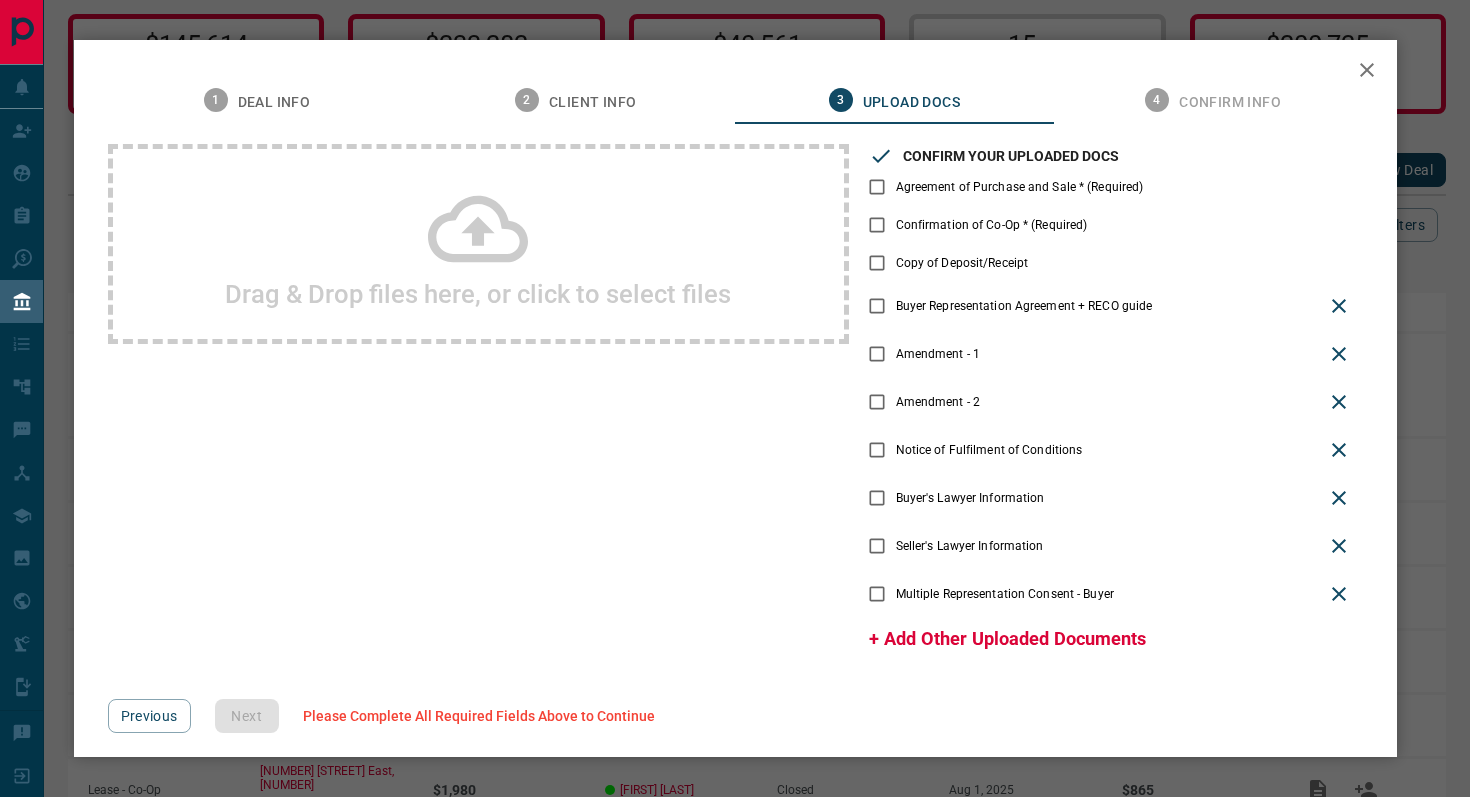 click on "1 Deal Info 2 Client Info 3 Upload Docs 4 Confirm Info Drag & Drop files here, or click to select files CONFIRM YOUR UPLOADED DOCS Agreement of Purchase and Sale * (Required) Confirmation of Co-Op * (Required) Copy of Deposit/Receipt Buyer Representation Agreement + RECO guide + Add Other Uploaded Documents Previous Next Please Complete All Required Fields Above to Continue" at bounding box center (735, 398) 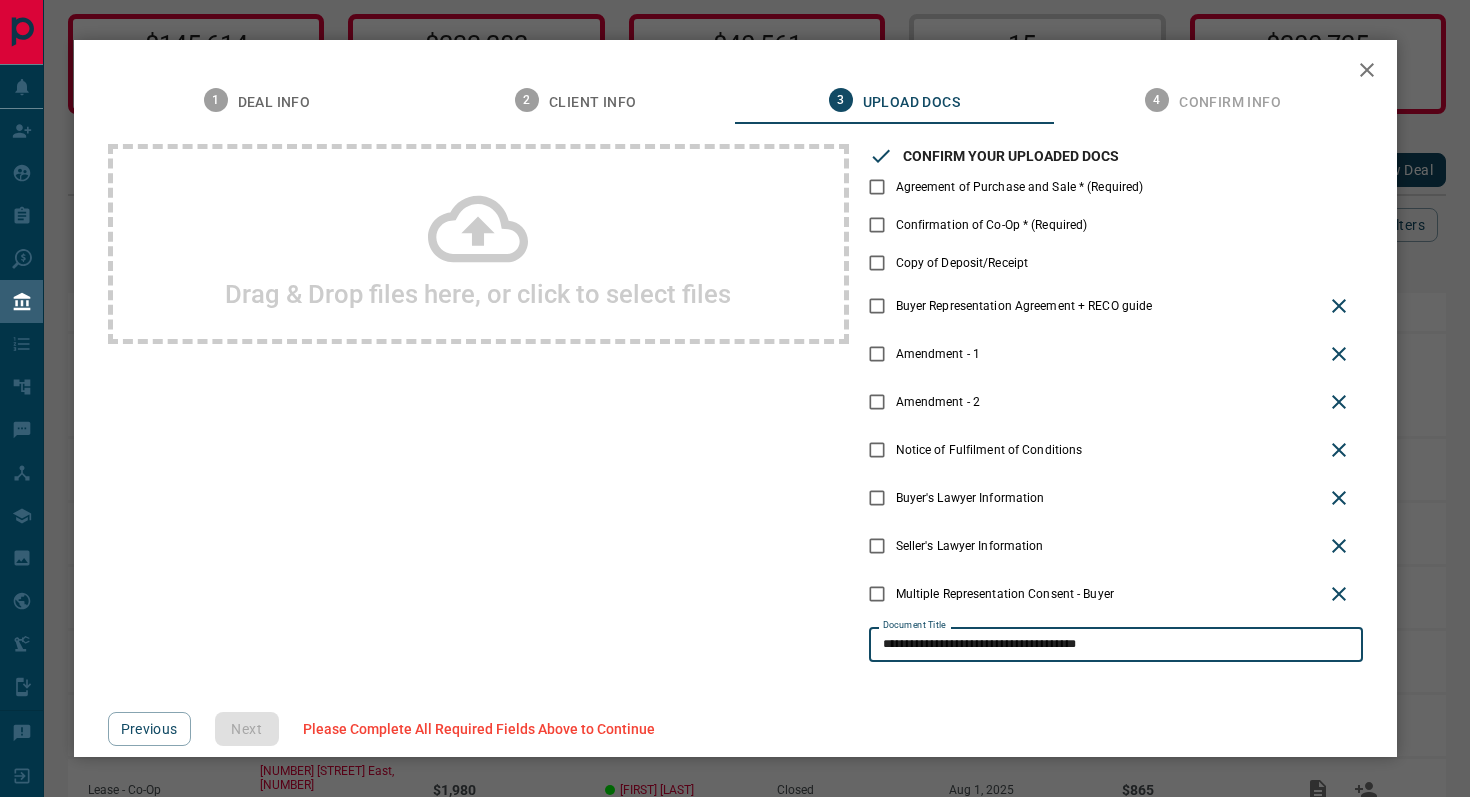 type on "**********" 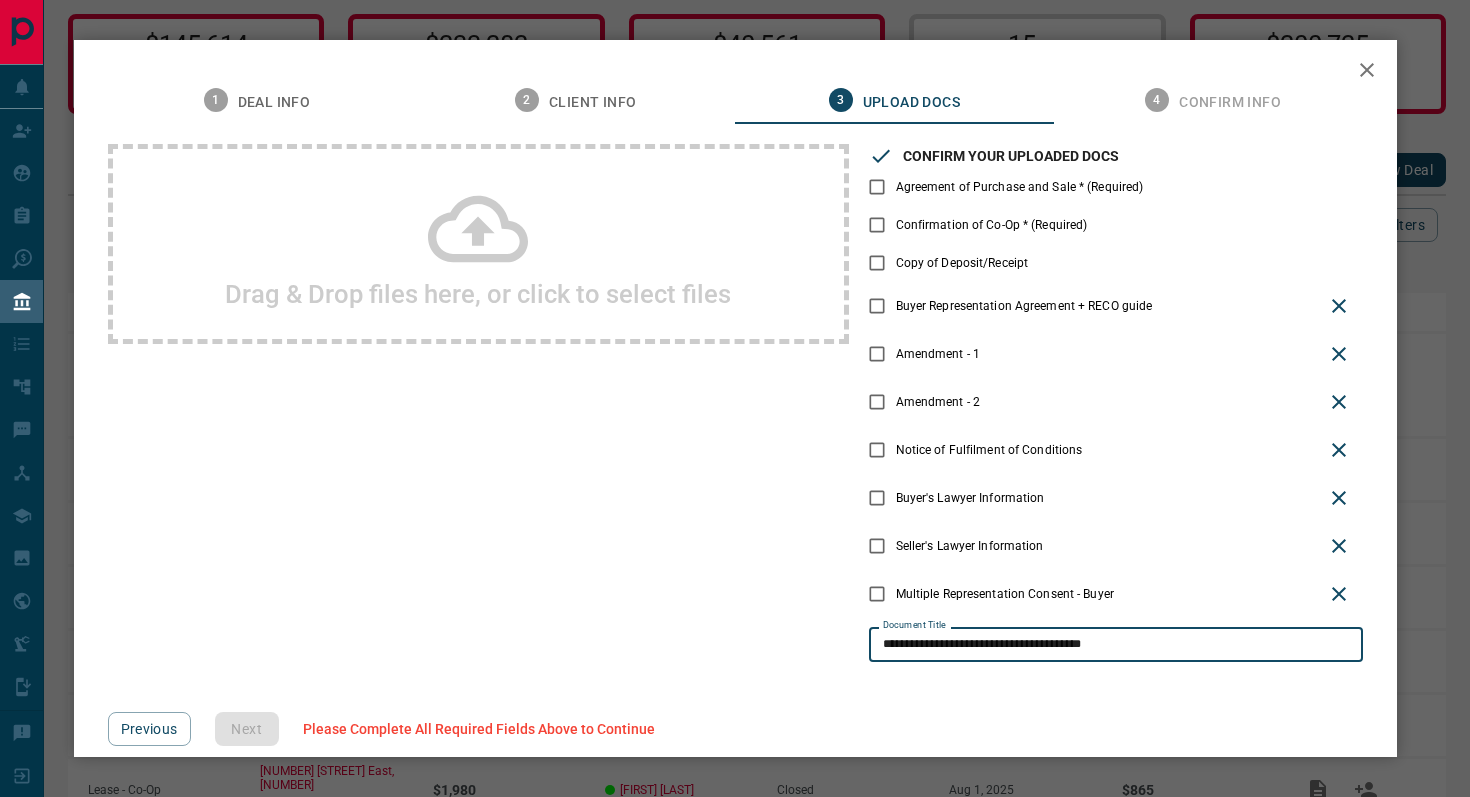 click on "Drag & Drop files here, or click to select files" at bounding box center (478, 403) 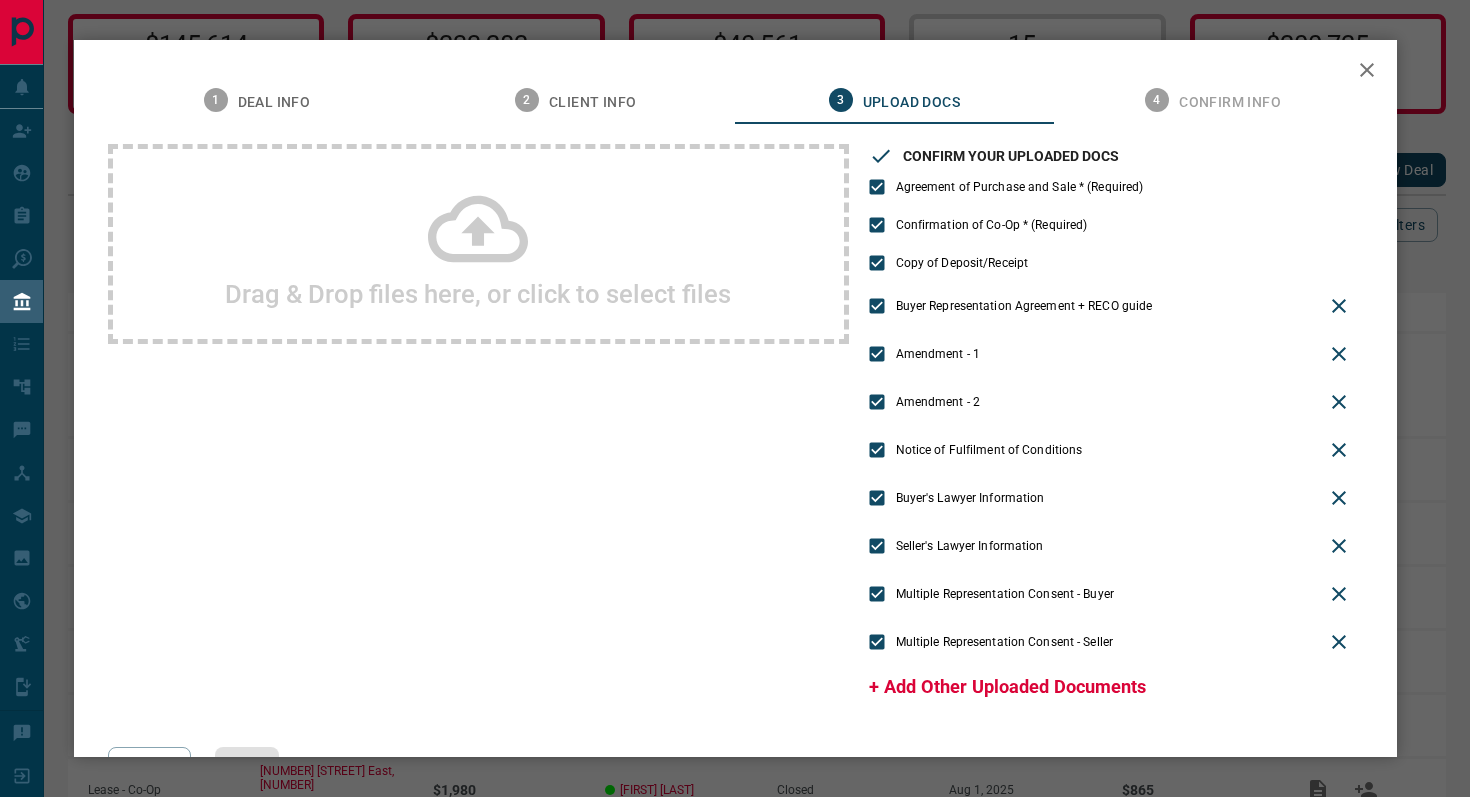 scroll, scrollTop: 59, scrollLeft: 0, axis: vertical 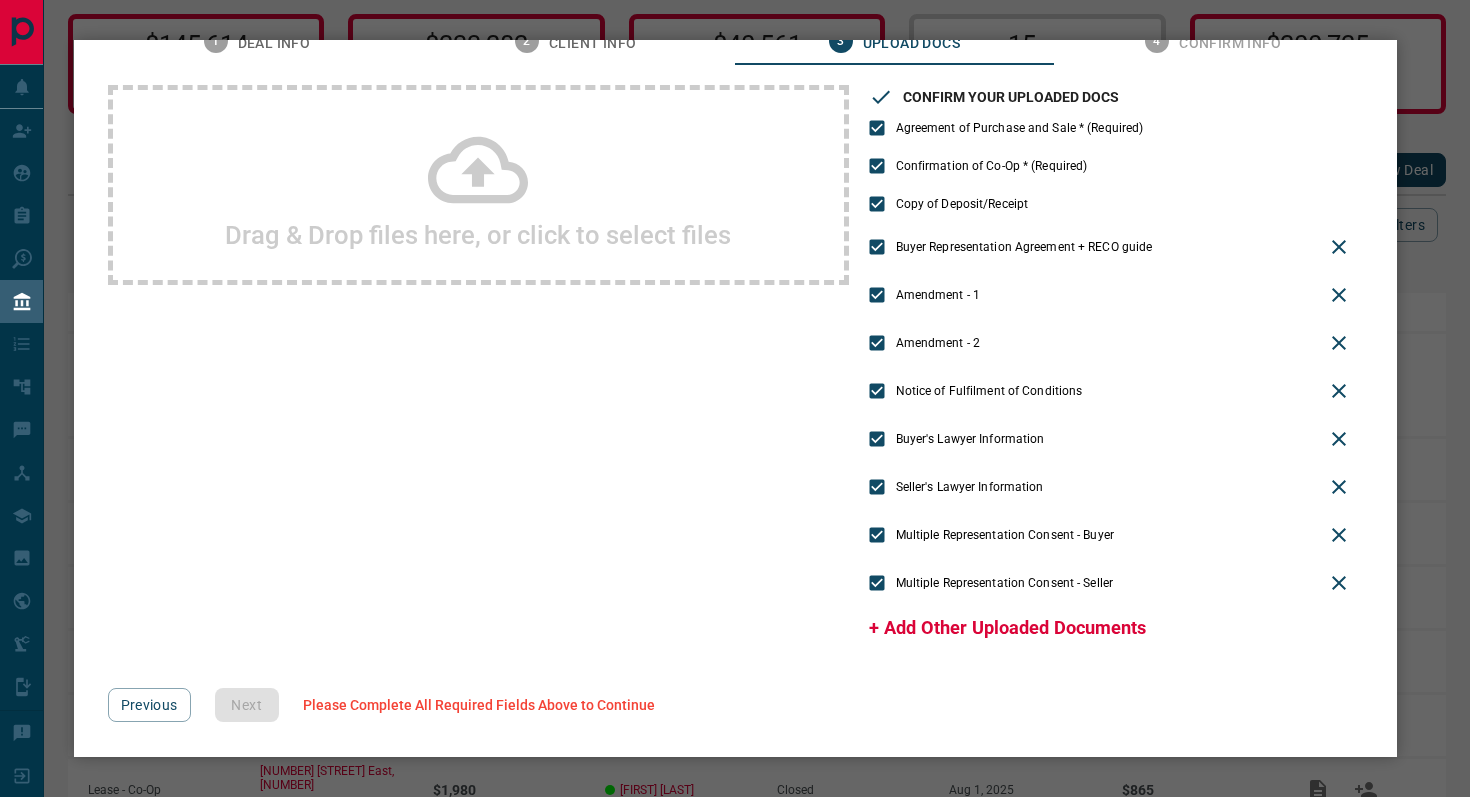 click 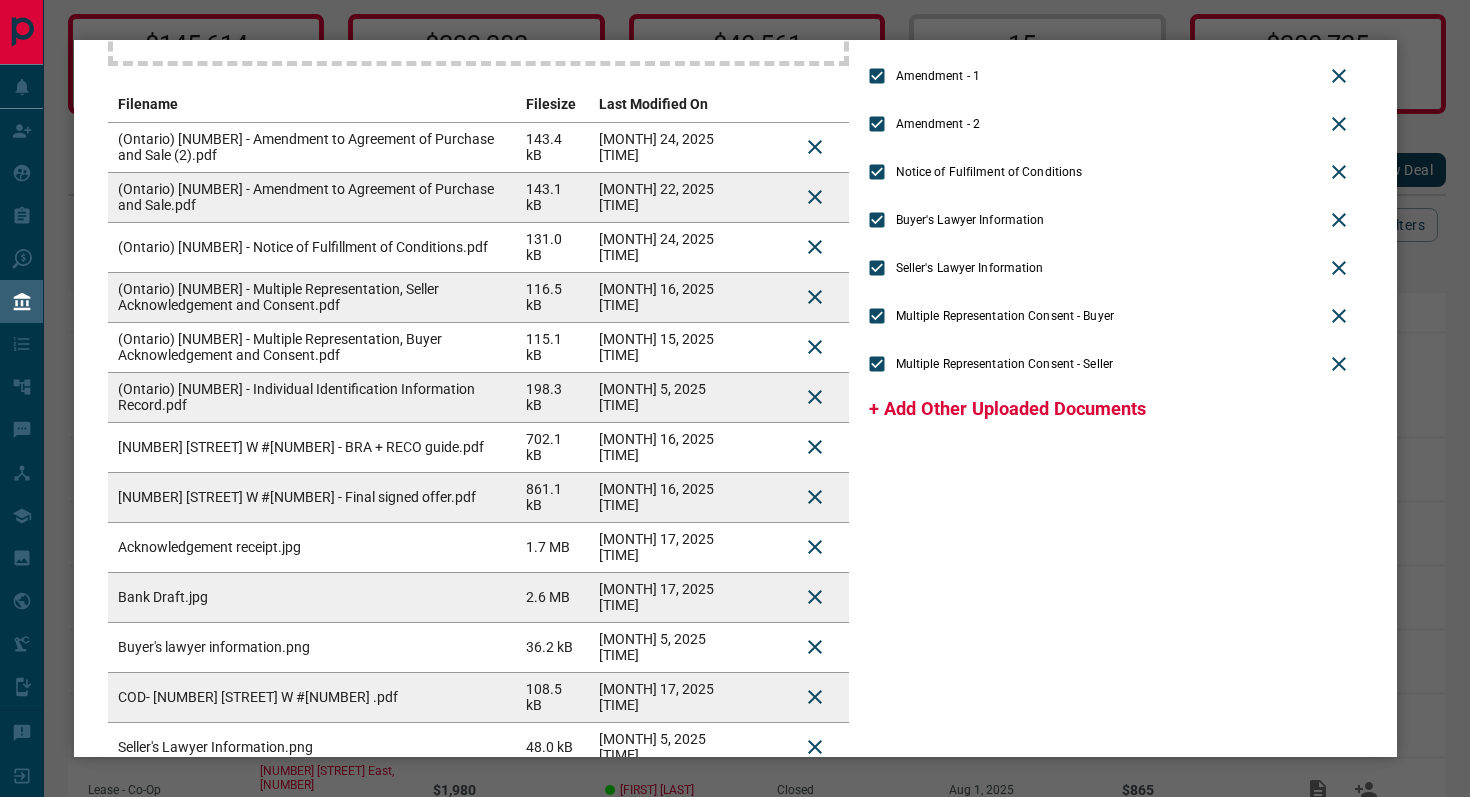 scroll, scrollTop: 277, scrollLeft: 0, axis: vertical 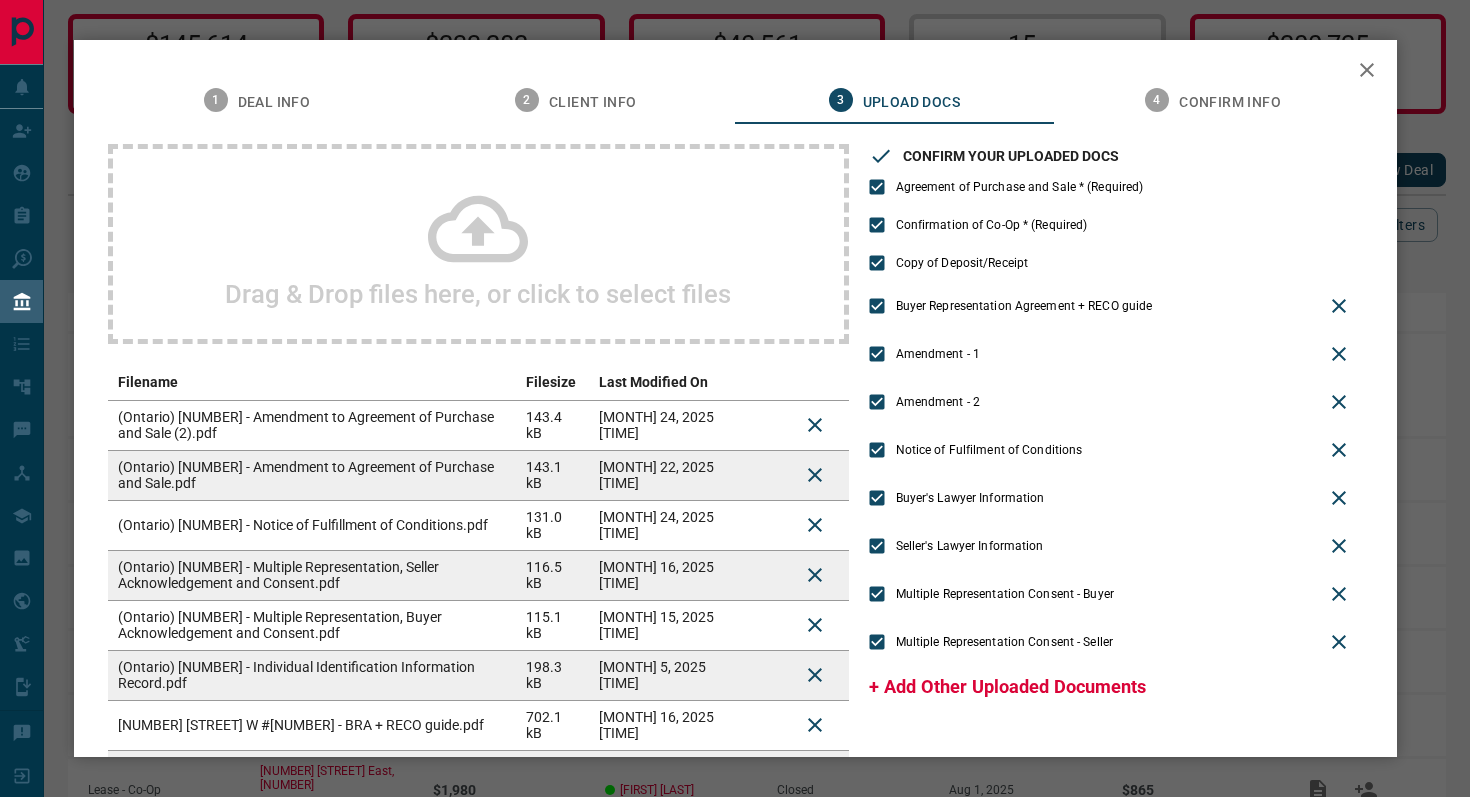 click 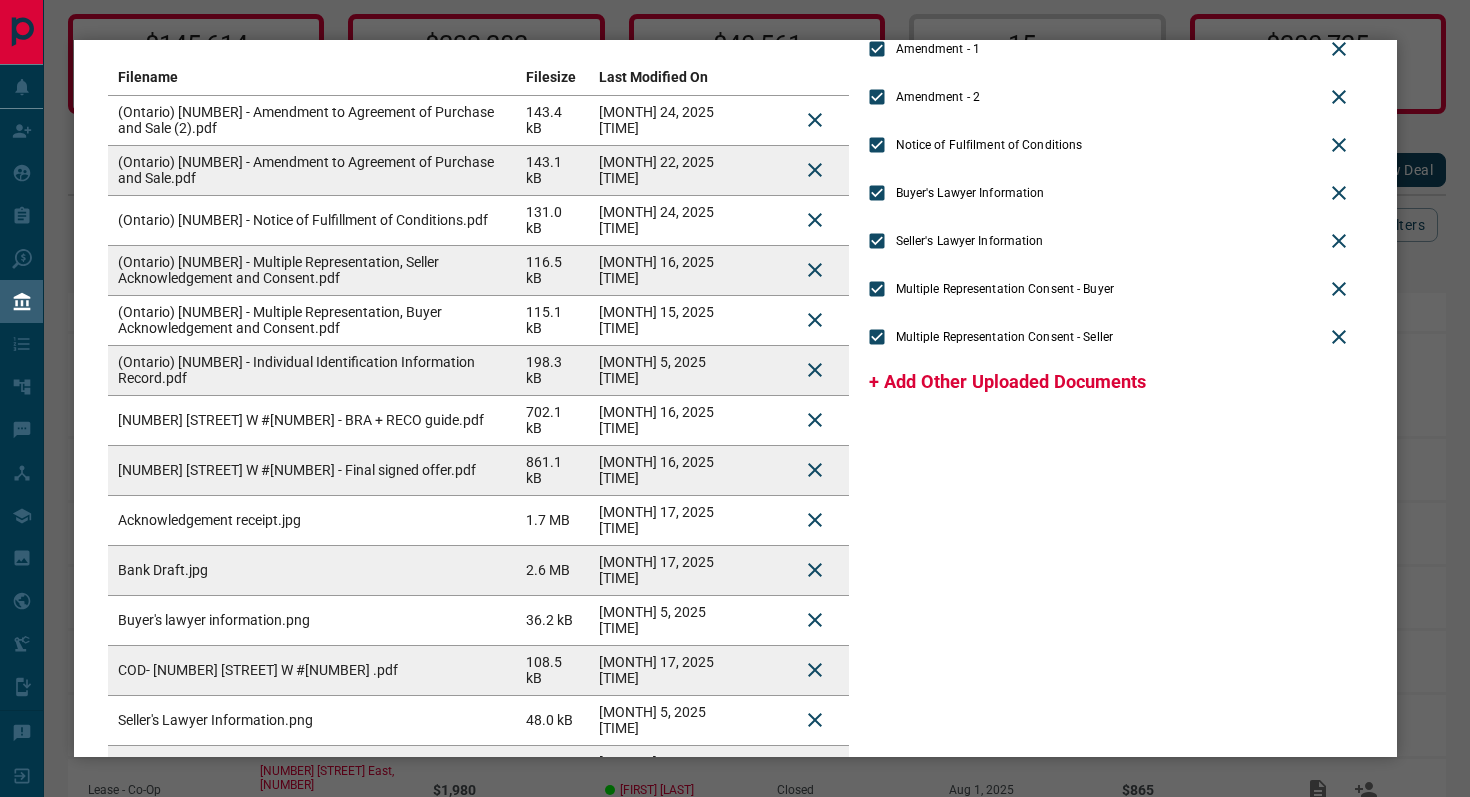 scroll, scrollTop: 404, scrollLeft: 0, axis: vertical 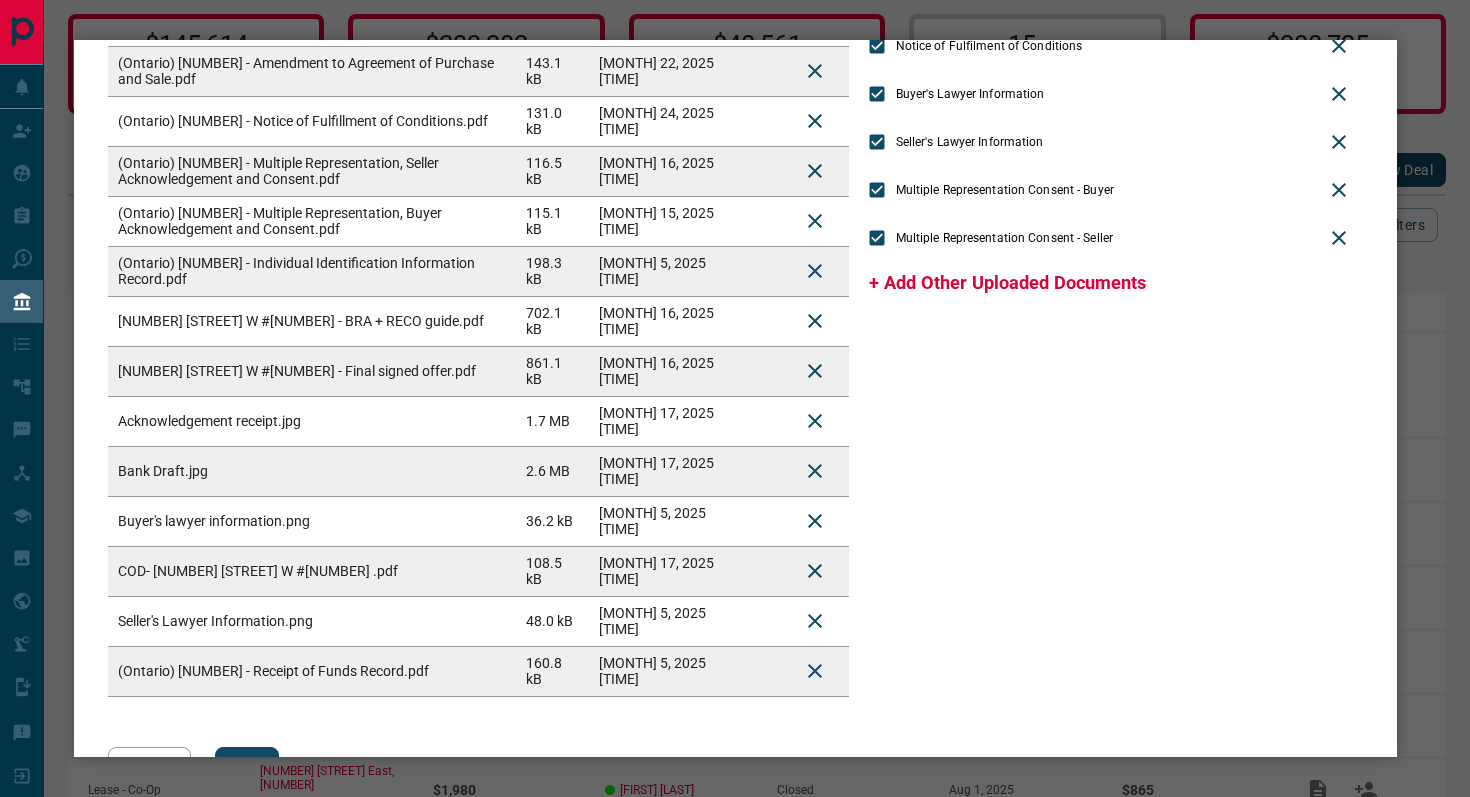 click on "+ Add Other Uploaded Documents" at bounding box center (1007, 282) 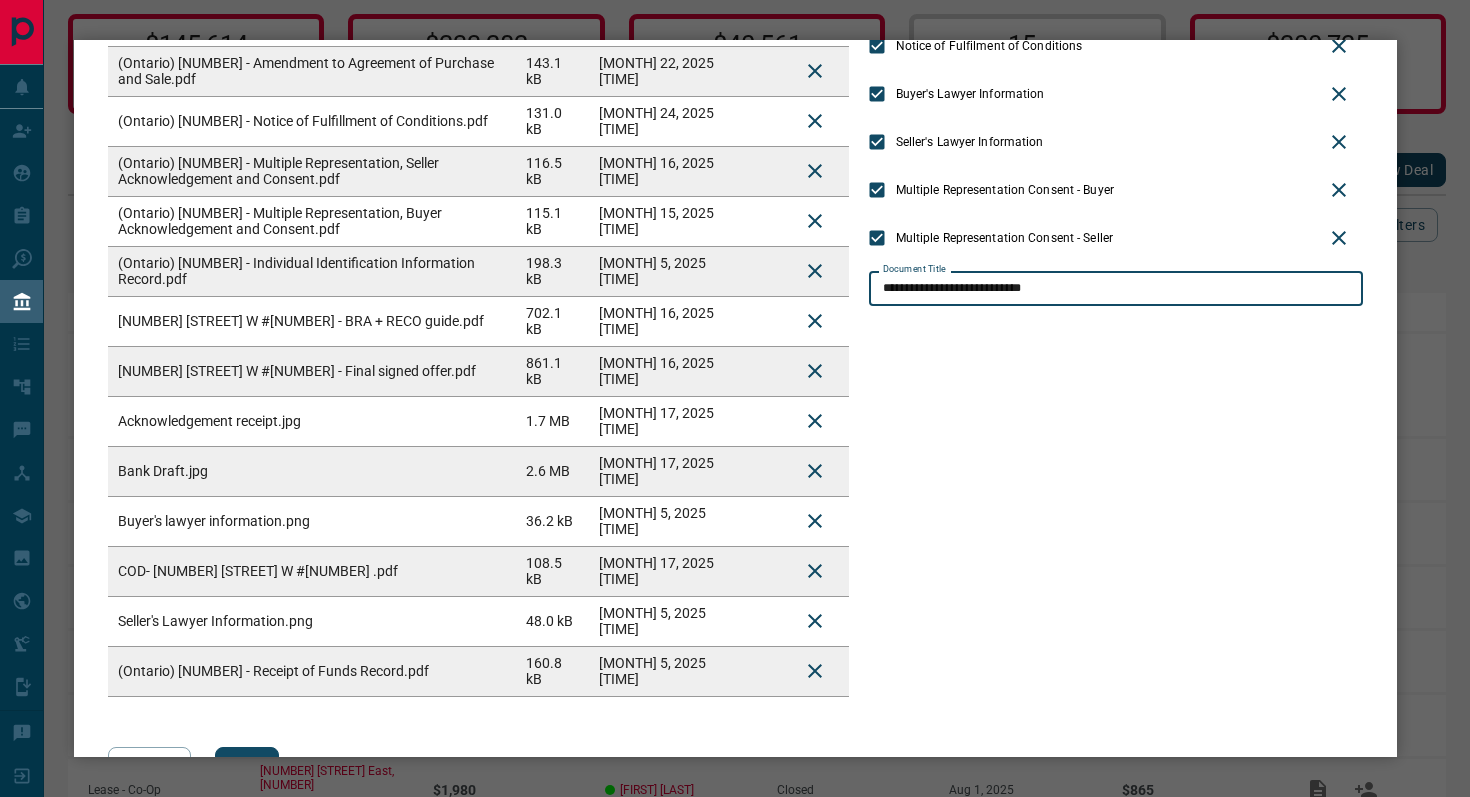 type on "**********" 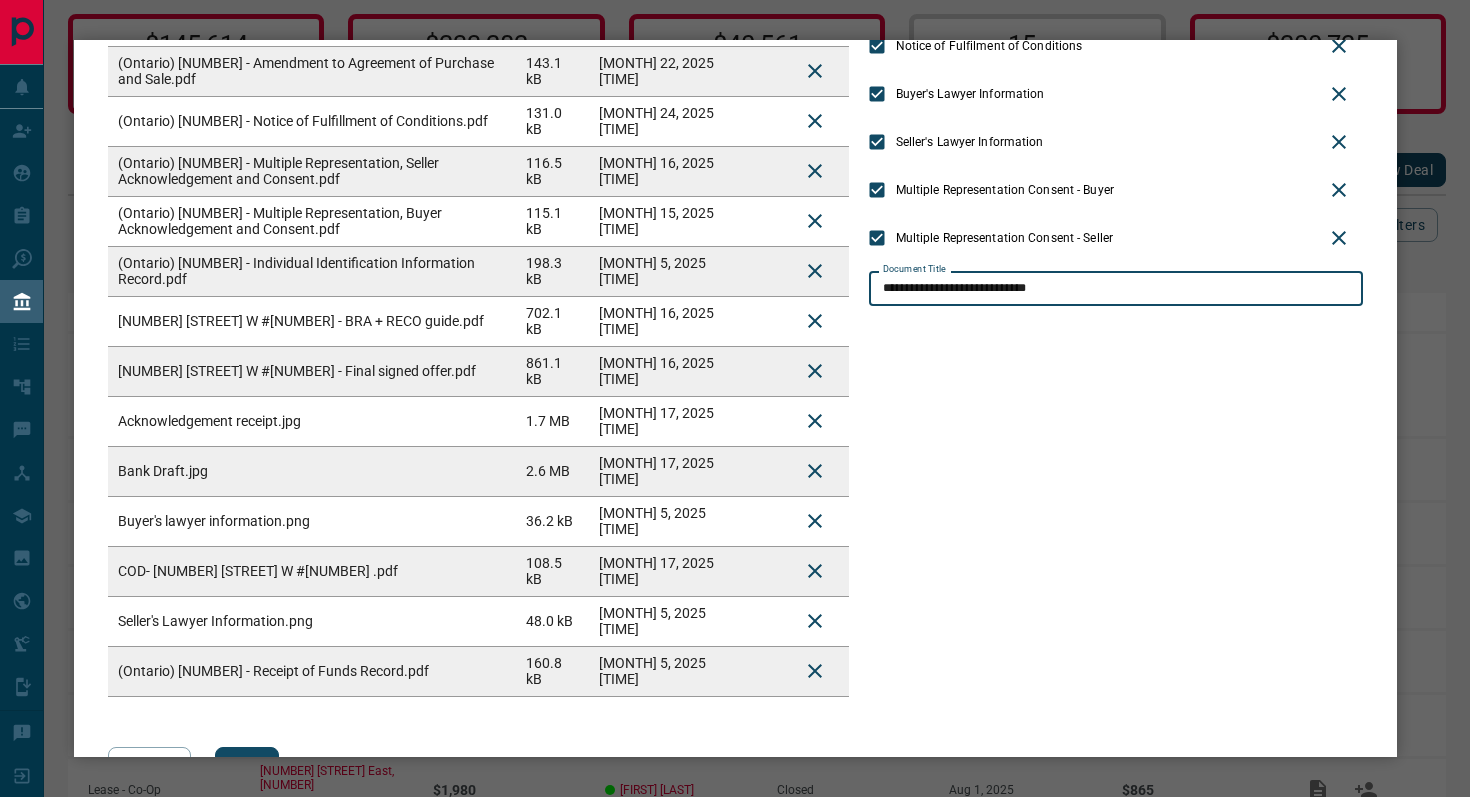 click on "**********" at bounding box center (1116, 218) 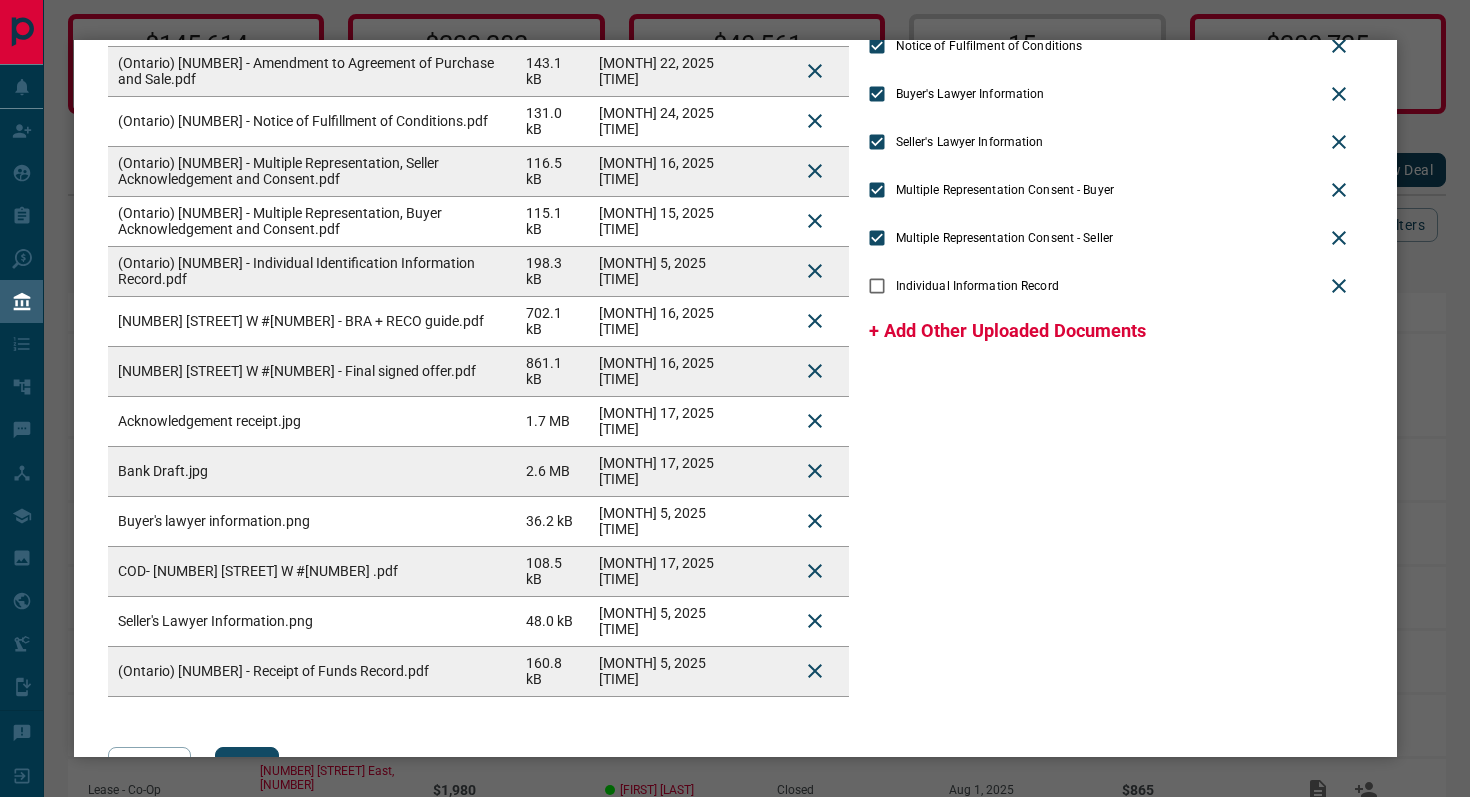click on "+ Add Other Uploaded Documents" at bounding box center [1007, 330] 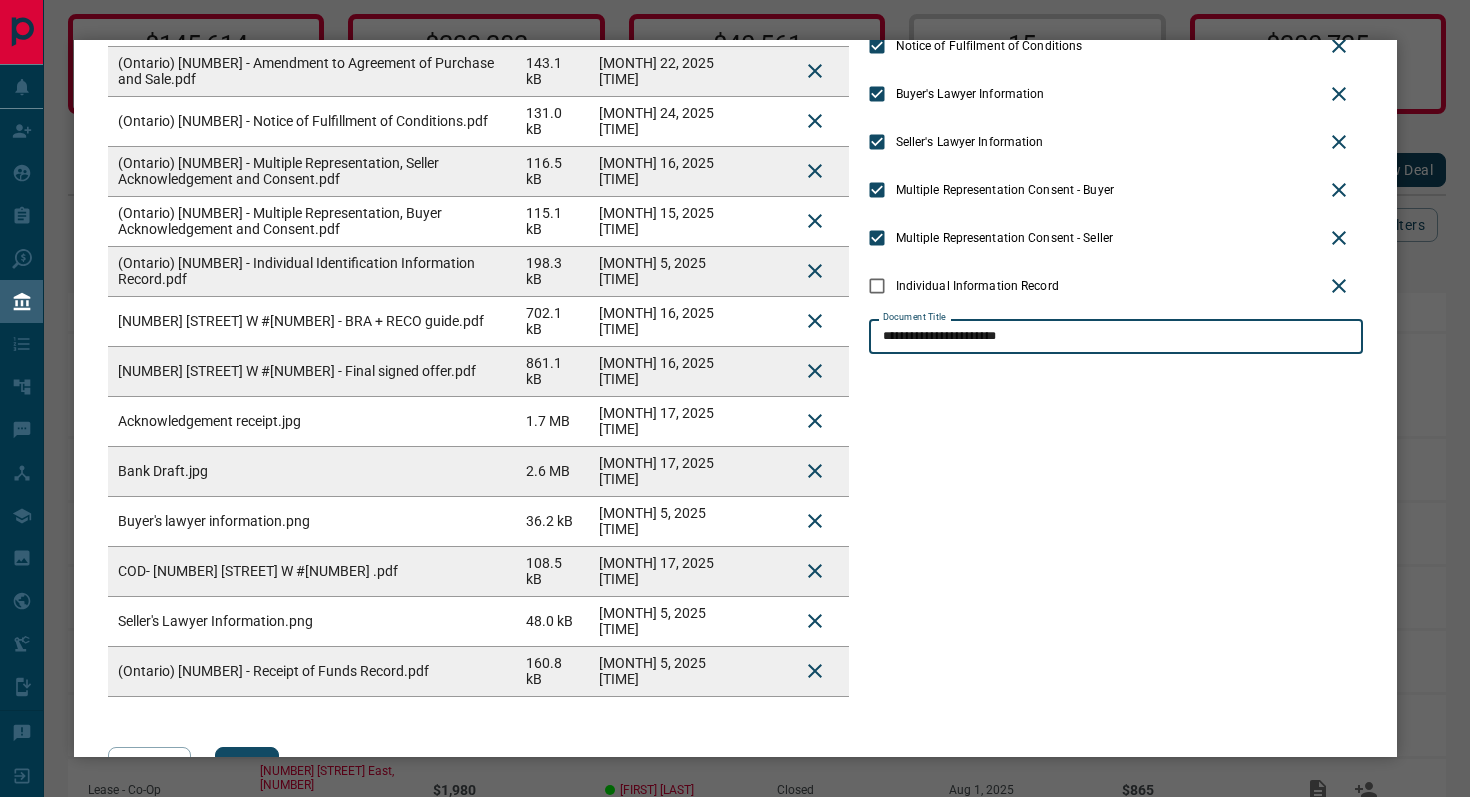 type on "**********" 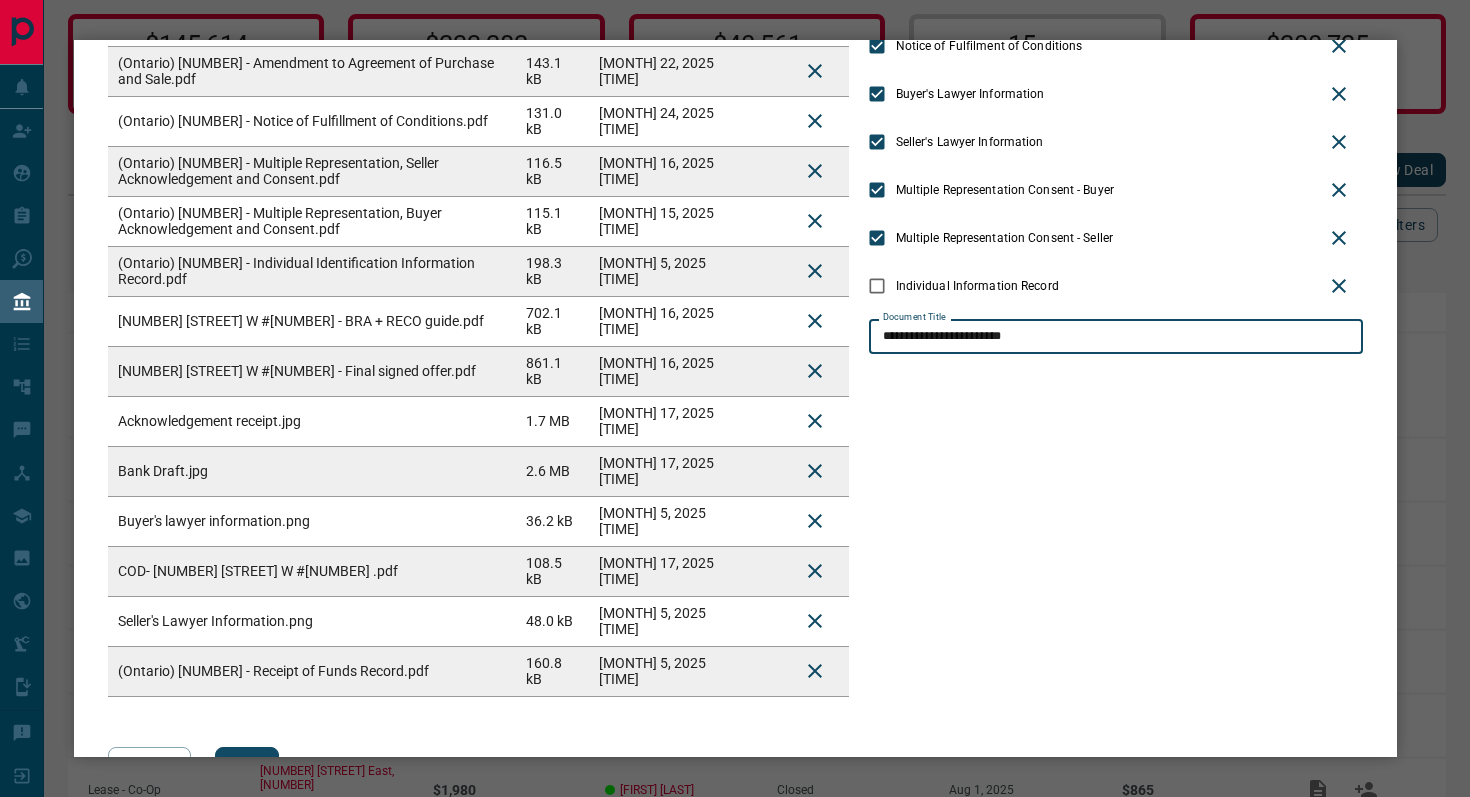 click on "**********" at bounding box center (1116, 218) 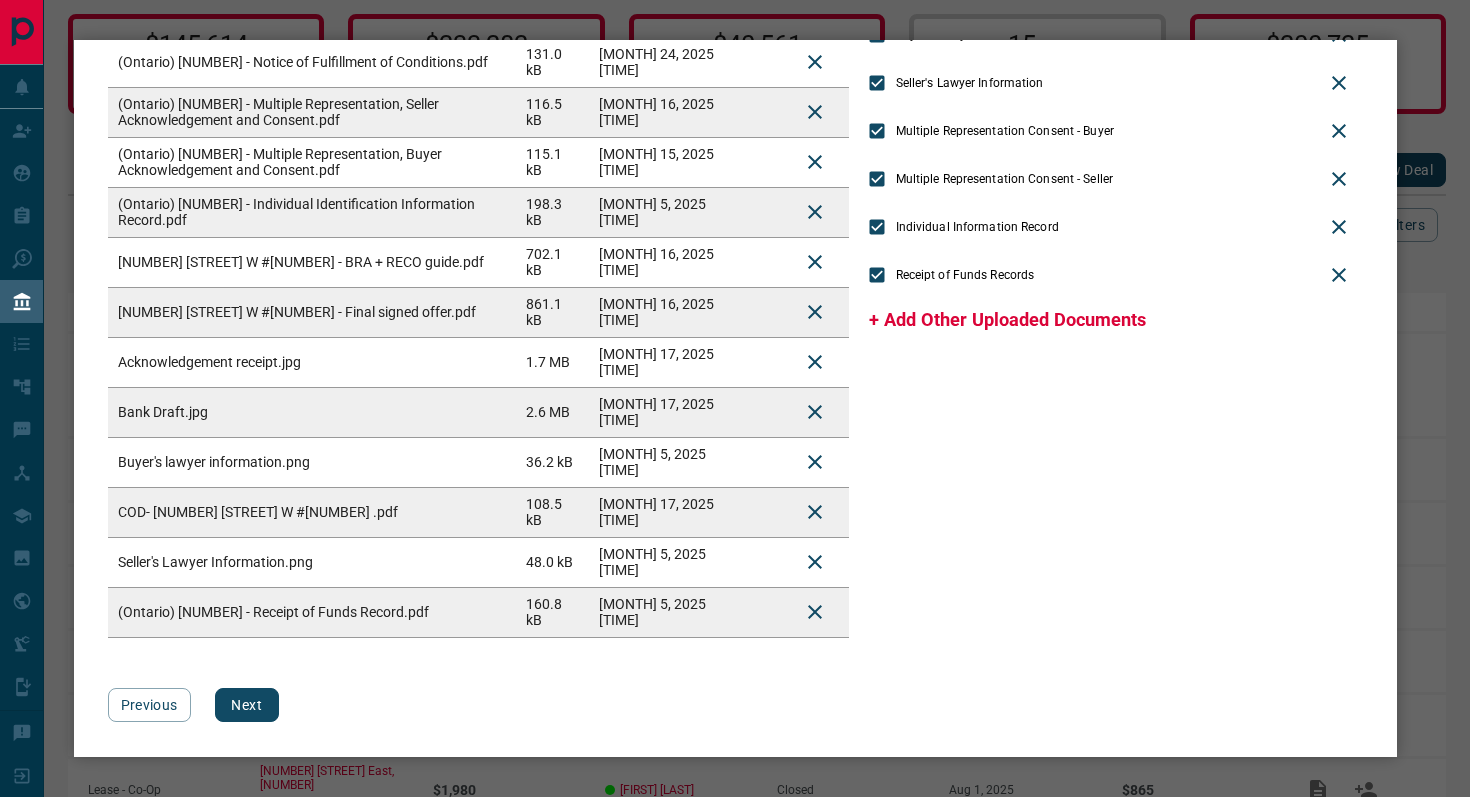 scroll, scrollTop: 0, scrollLeft: 0, axis: both 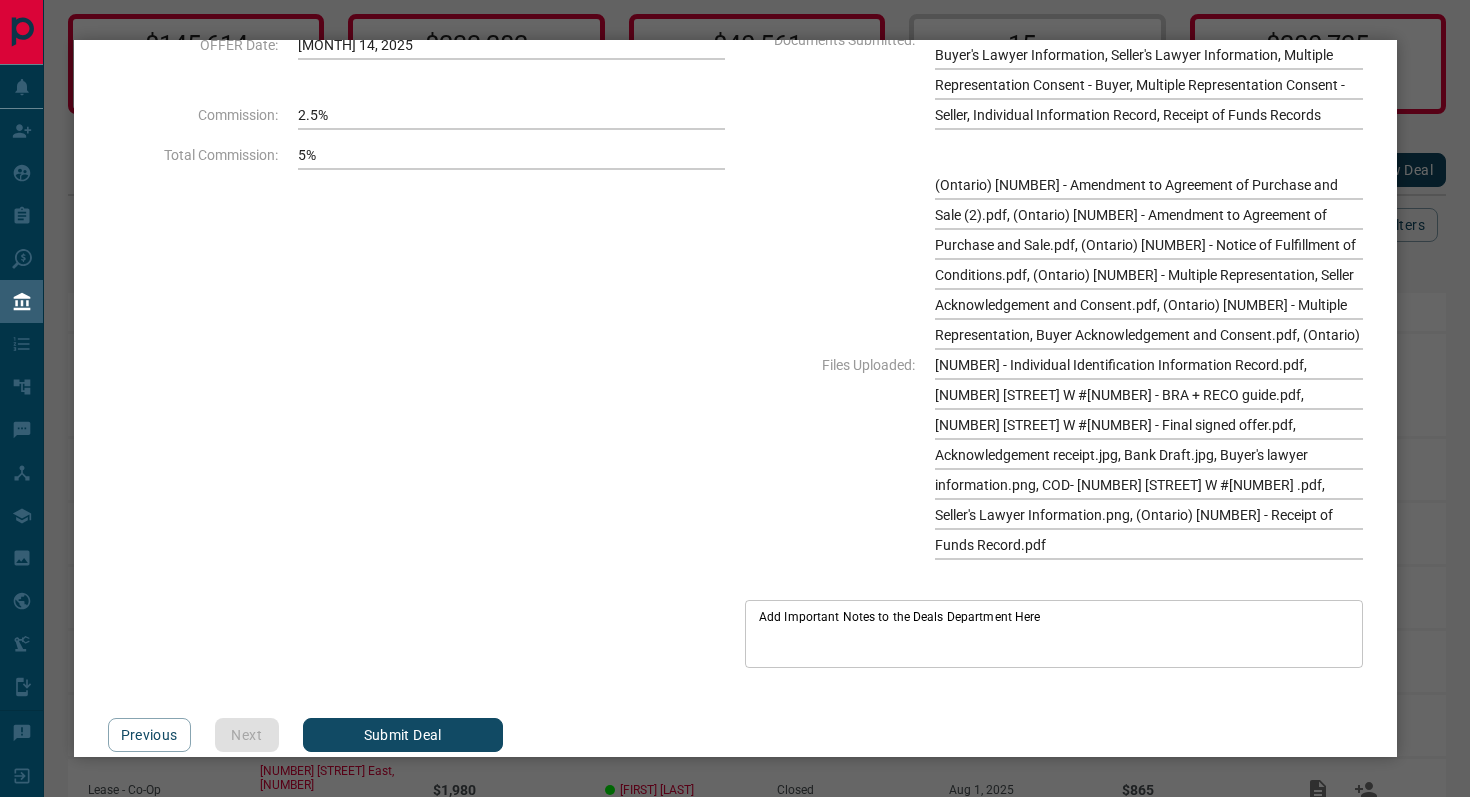 click on "Submit Deal" at bounding box center [403, 735] 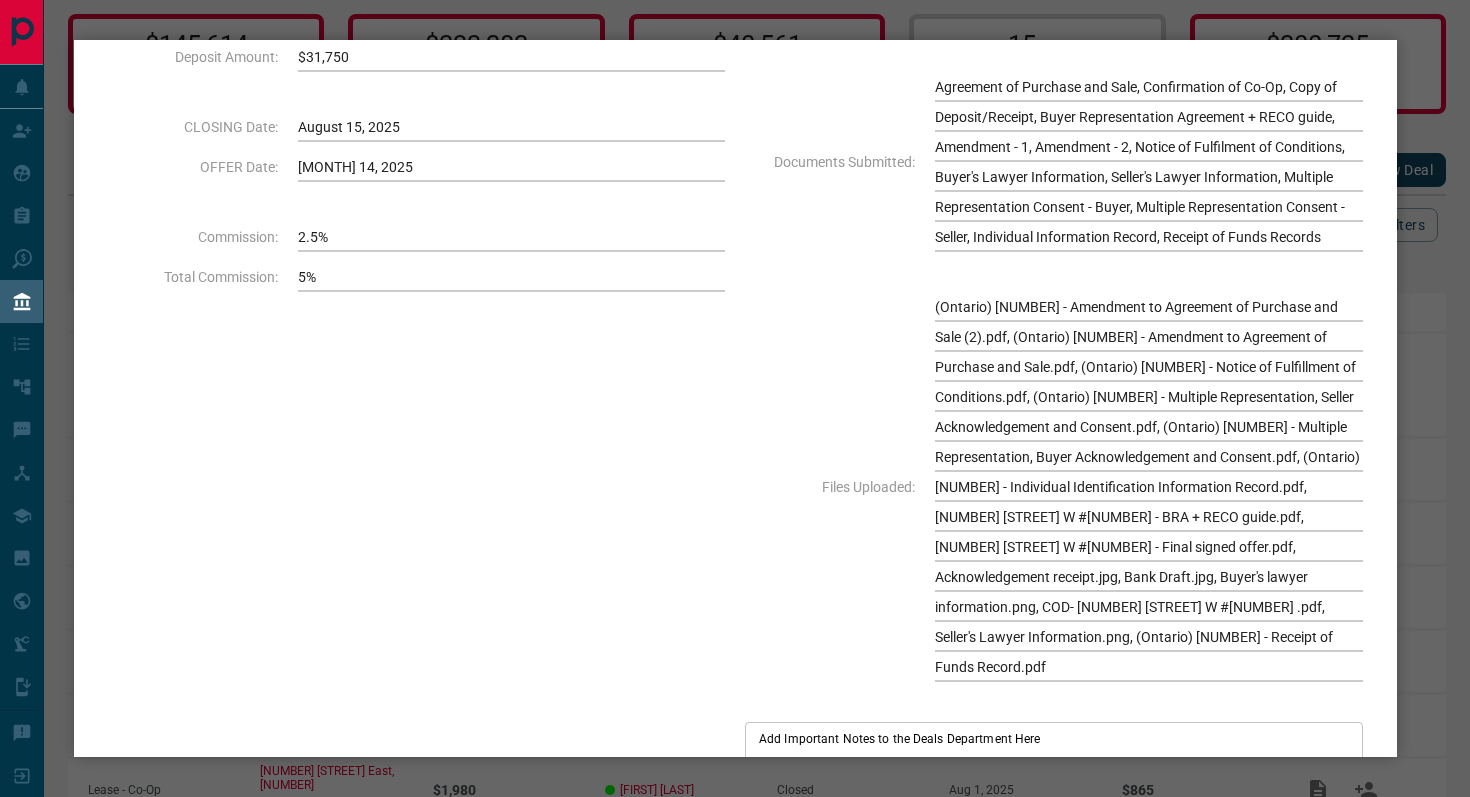 scroll, scrollTop: 314, scrollLeft: 0, axis: vertical 